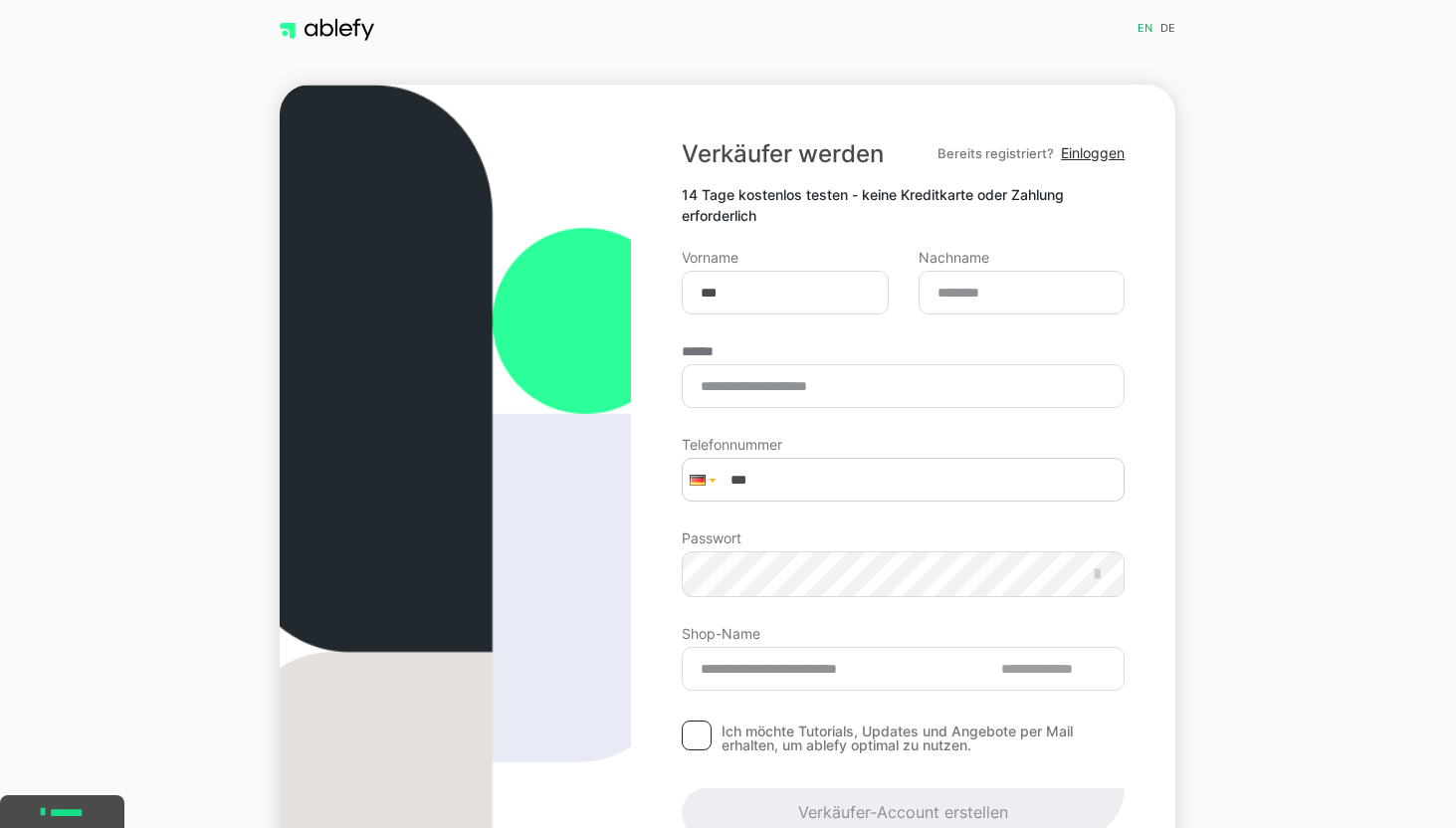 scroll, scrollTop: 0, scrollLeft: 0, axis: both 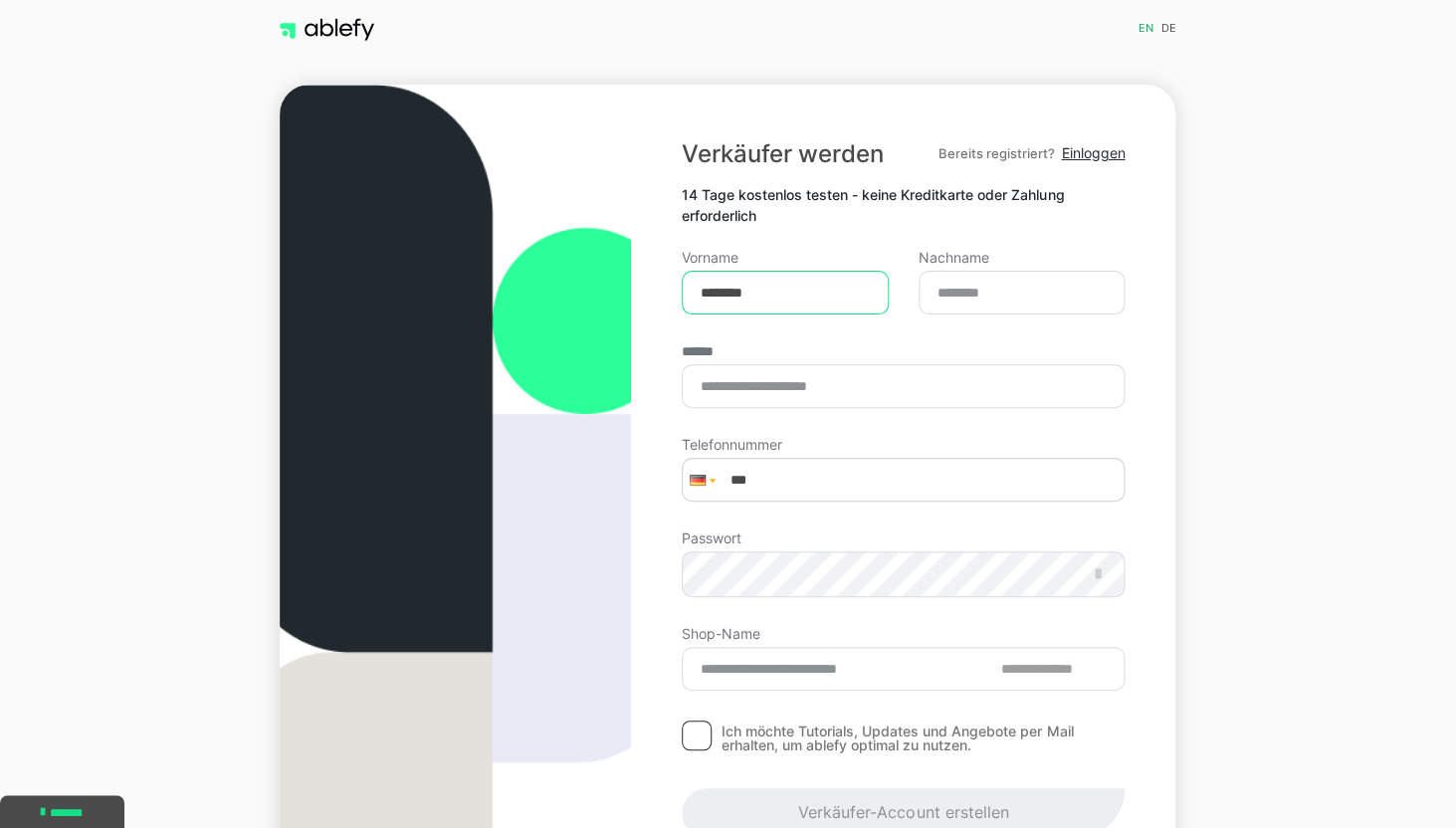 click on "********" at bounding box center (785, 293) 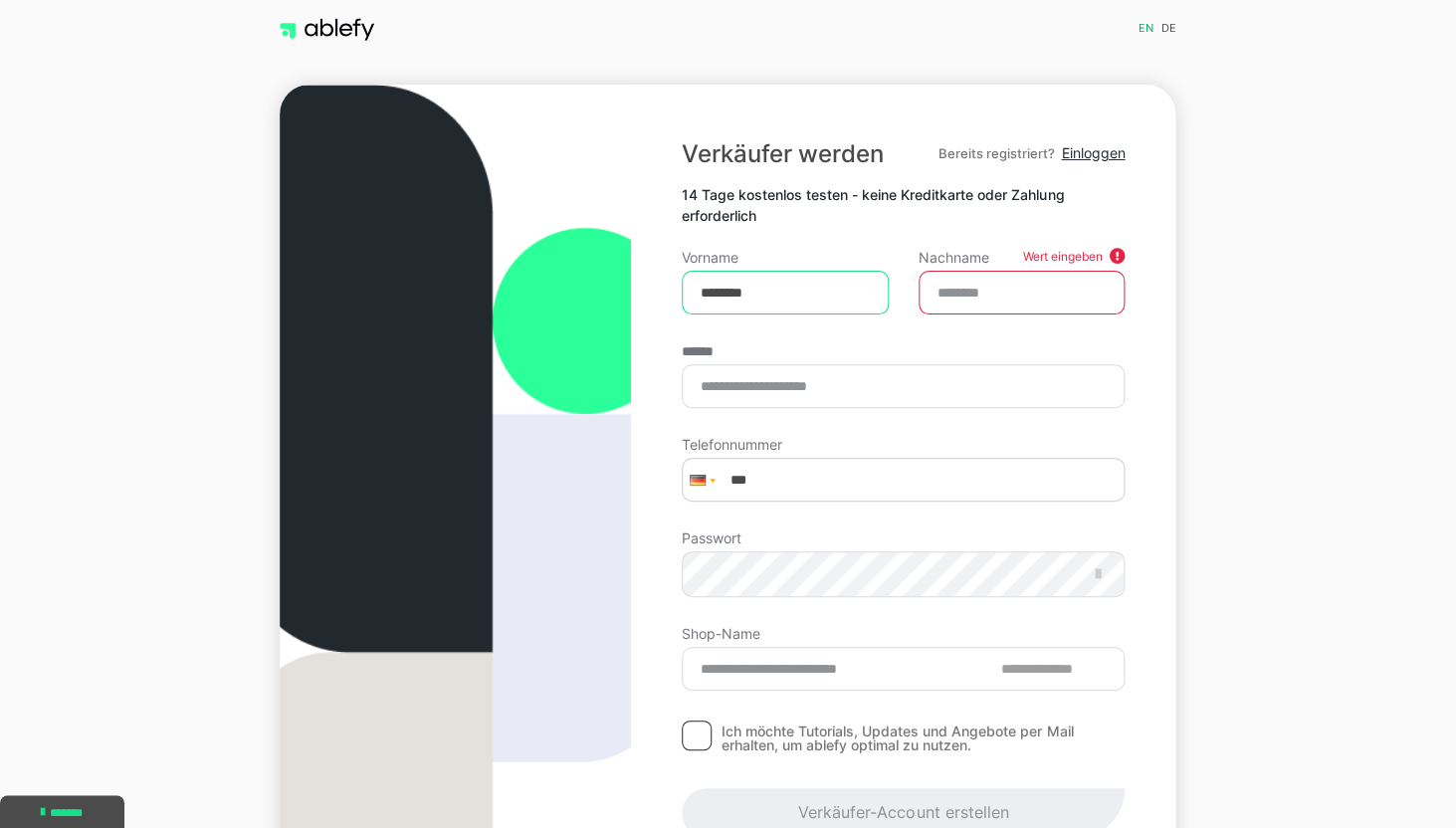 click on "********" at bounding box center [785, 293] 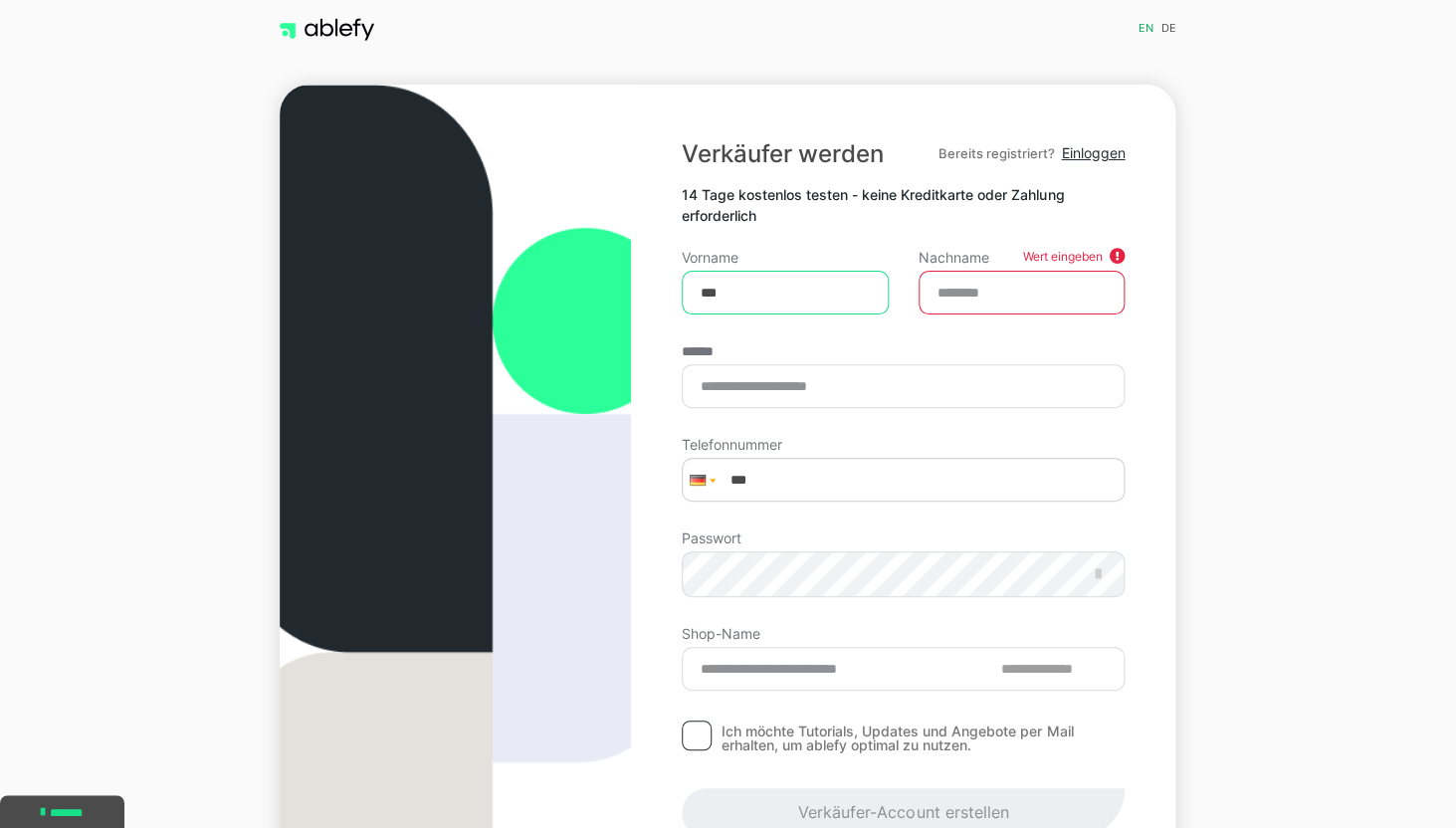 type on "***" 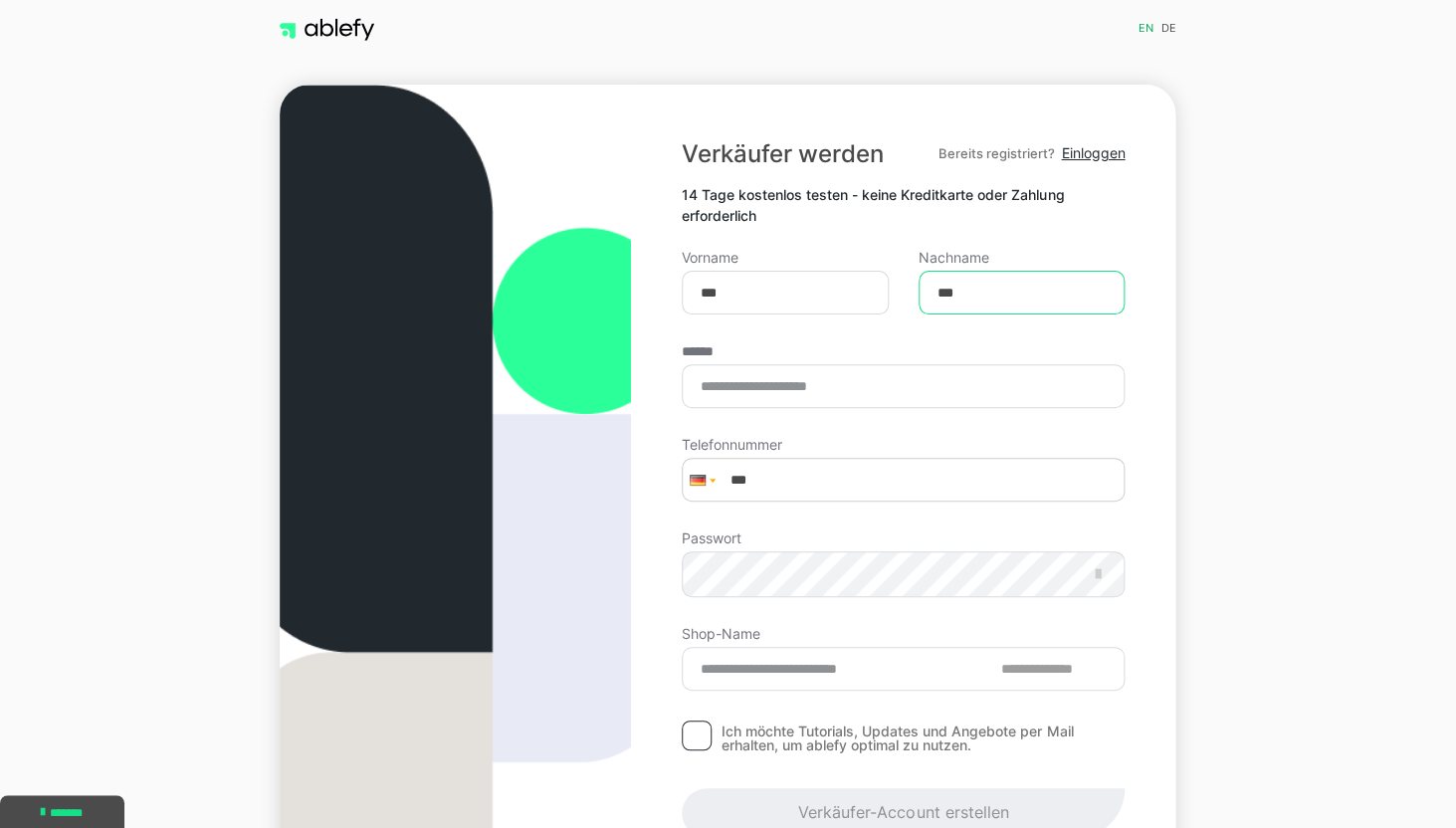 type on "***" 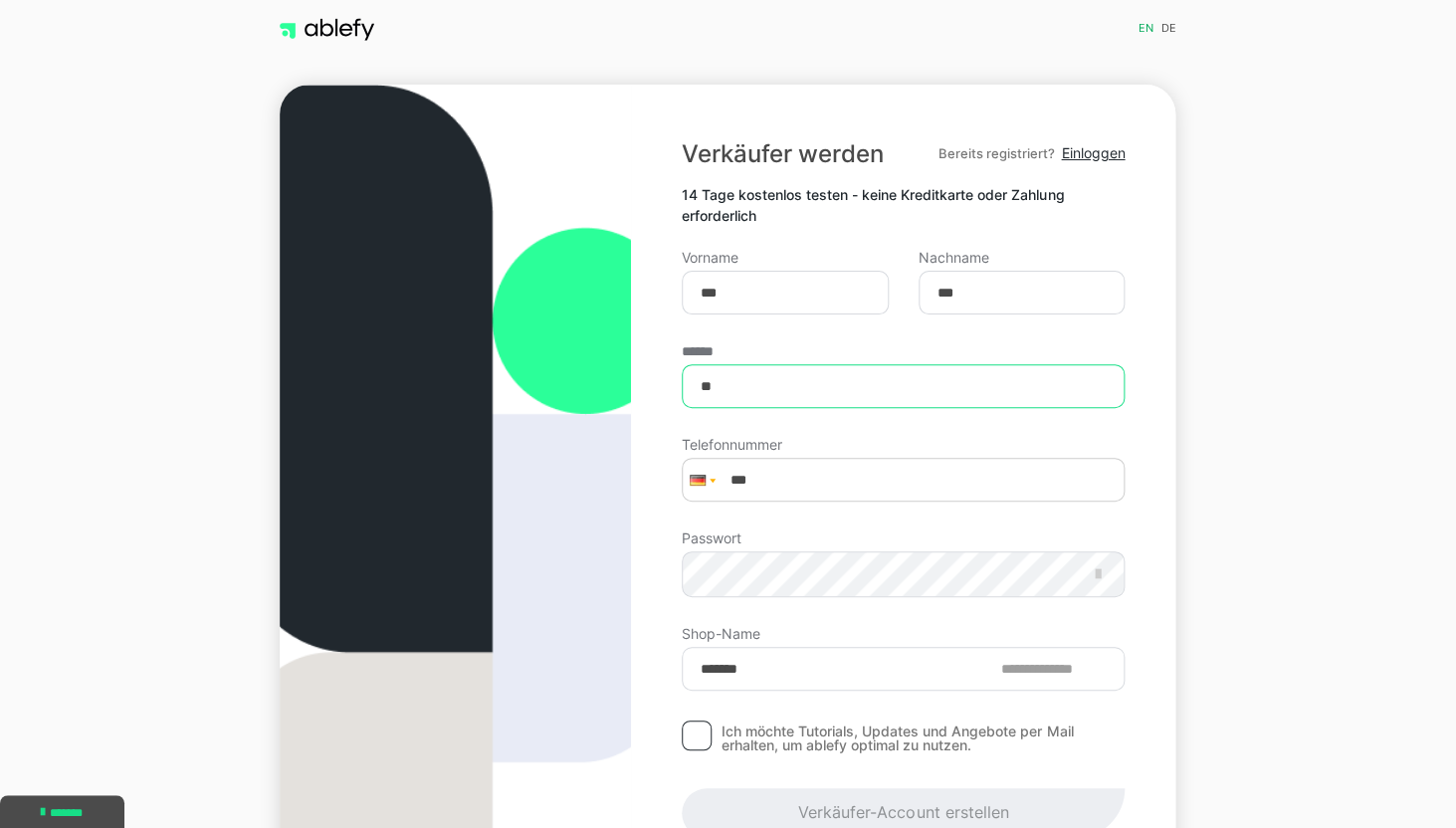 type on "**" 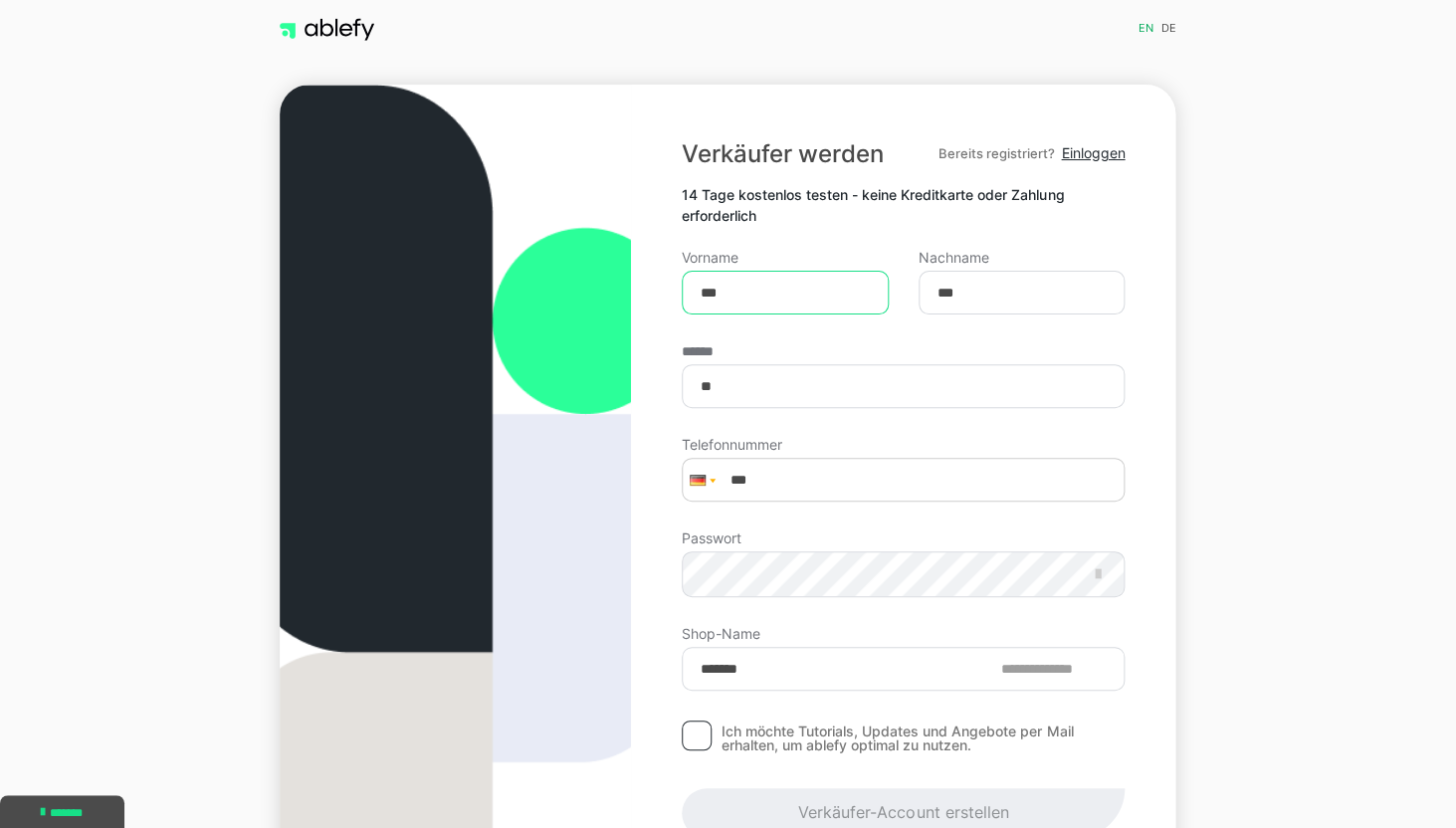 type on "*********" 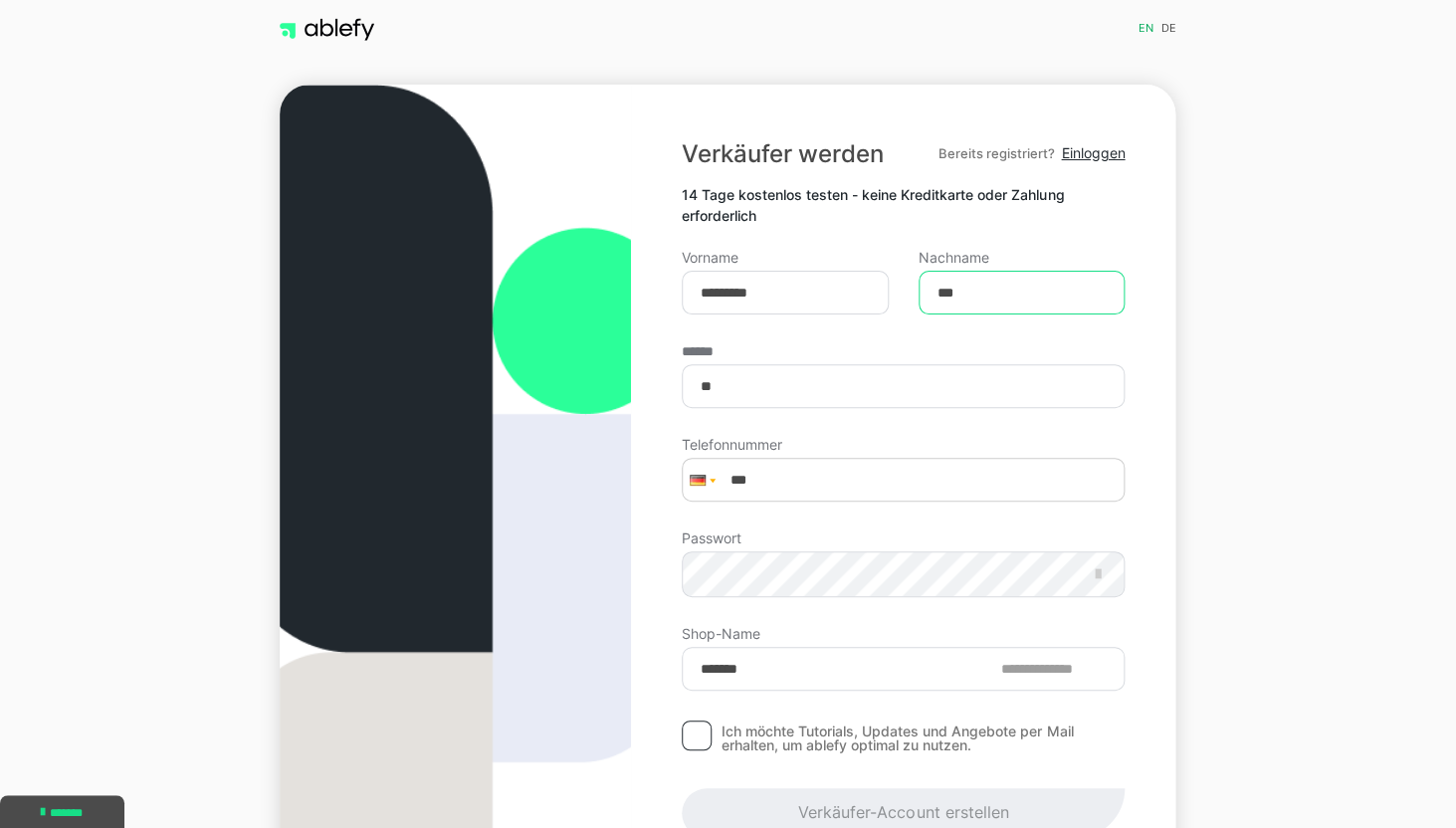 type on "*********" 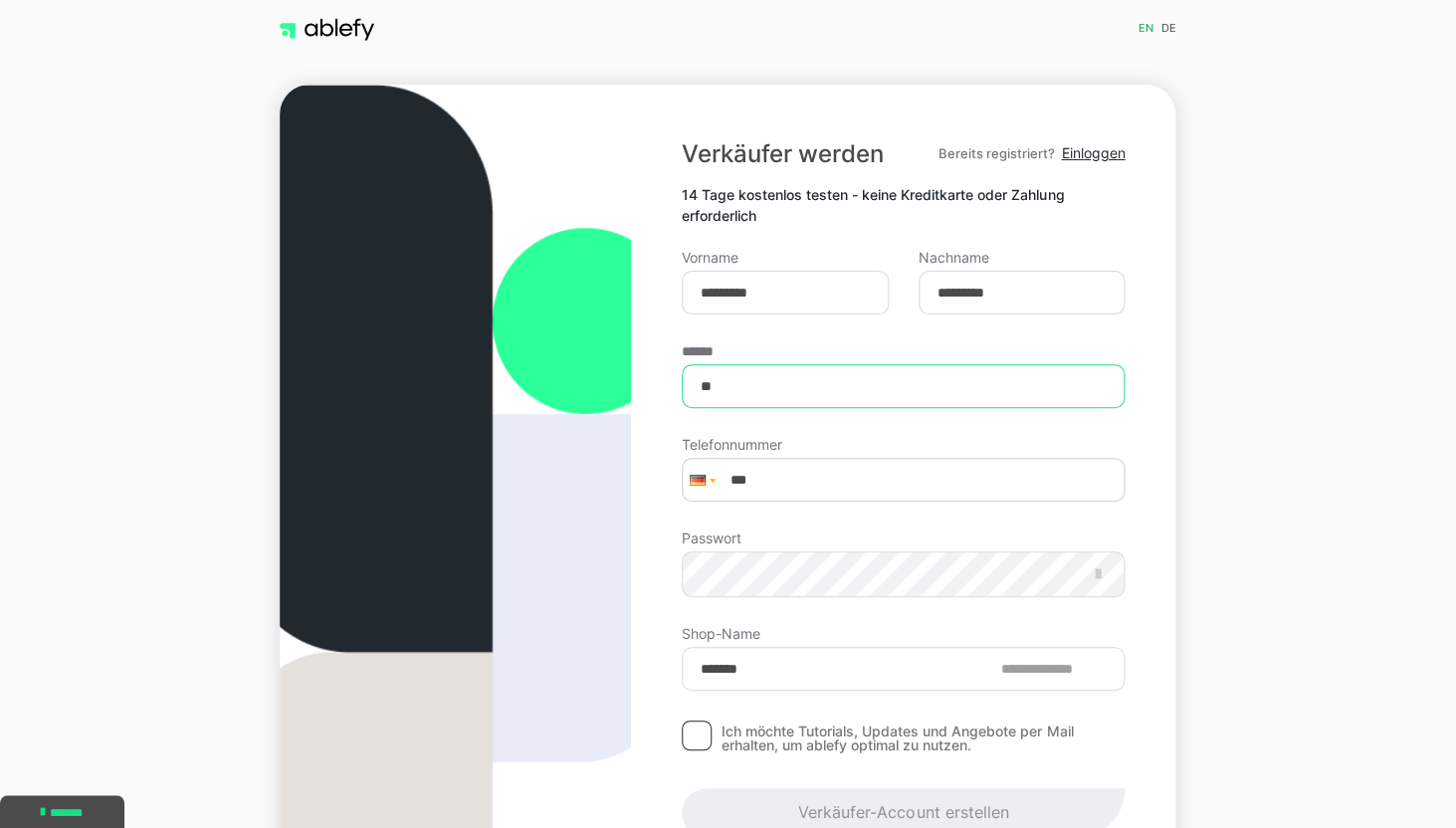 type on "**********" 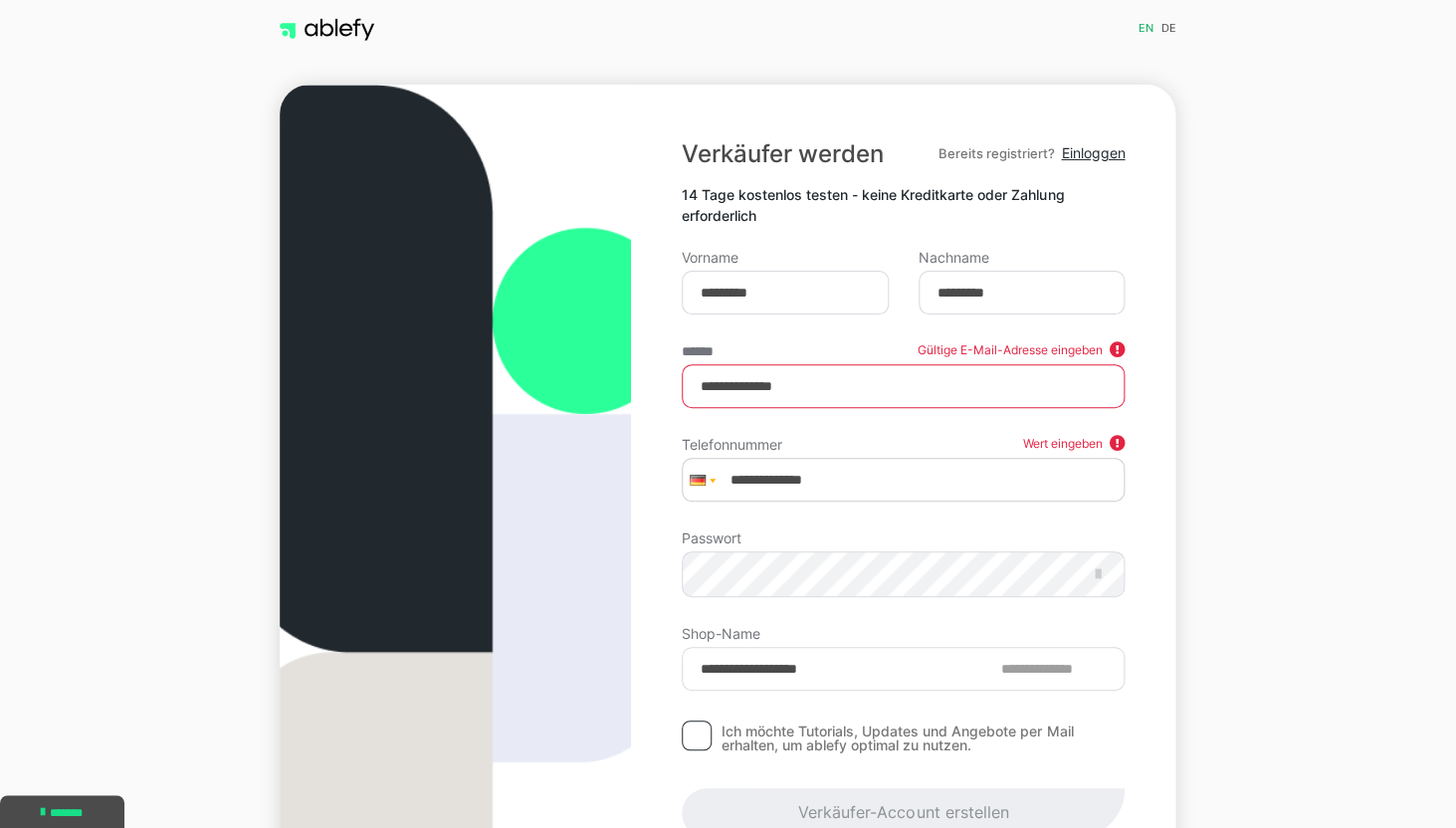 type on "**********" 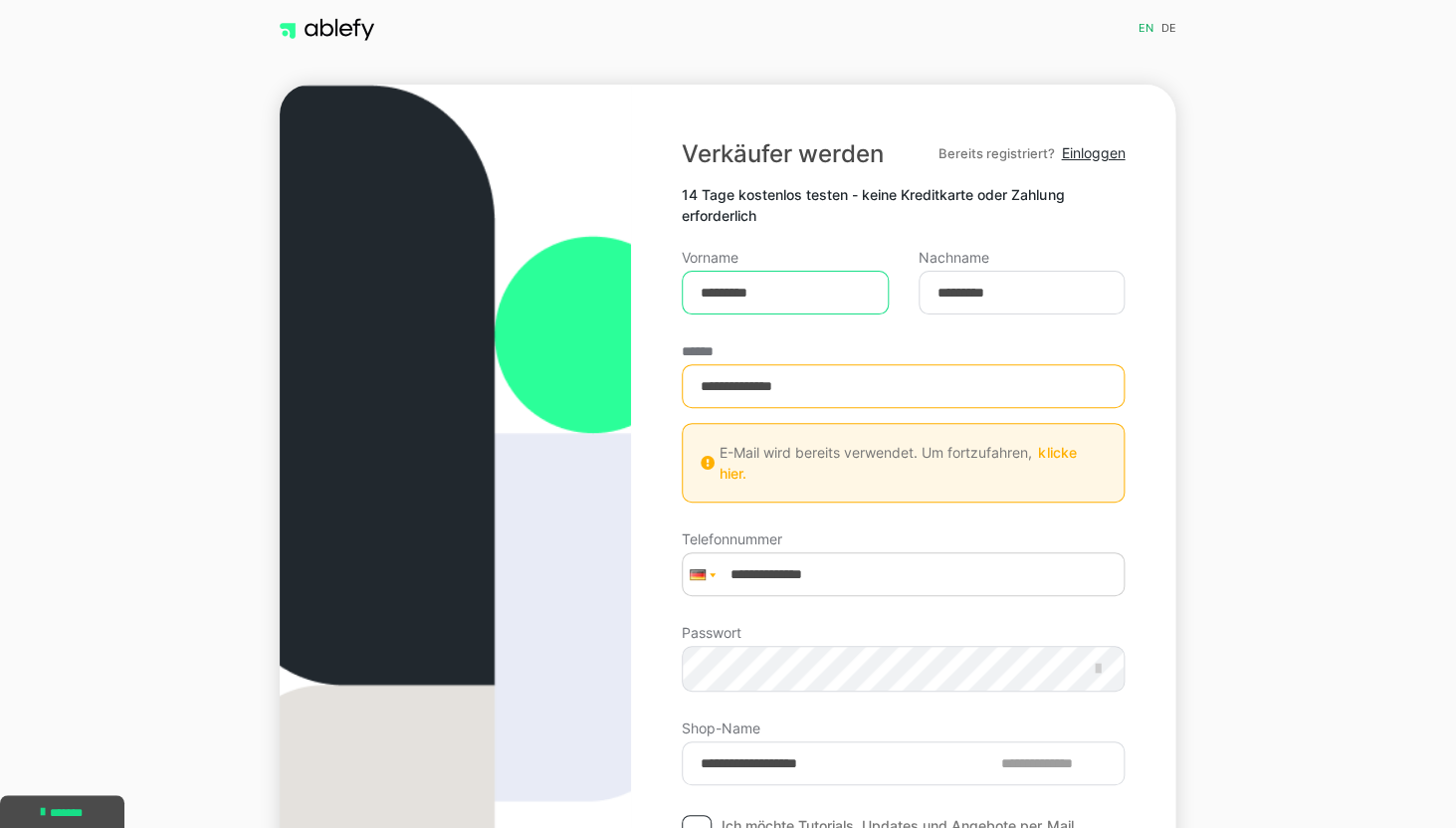 click on "*********" at bounding box center (785, 293) 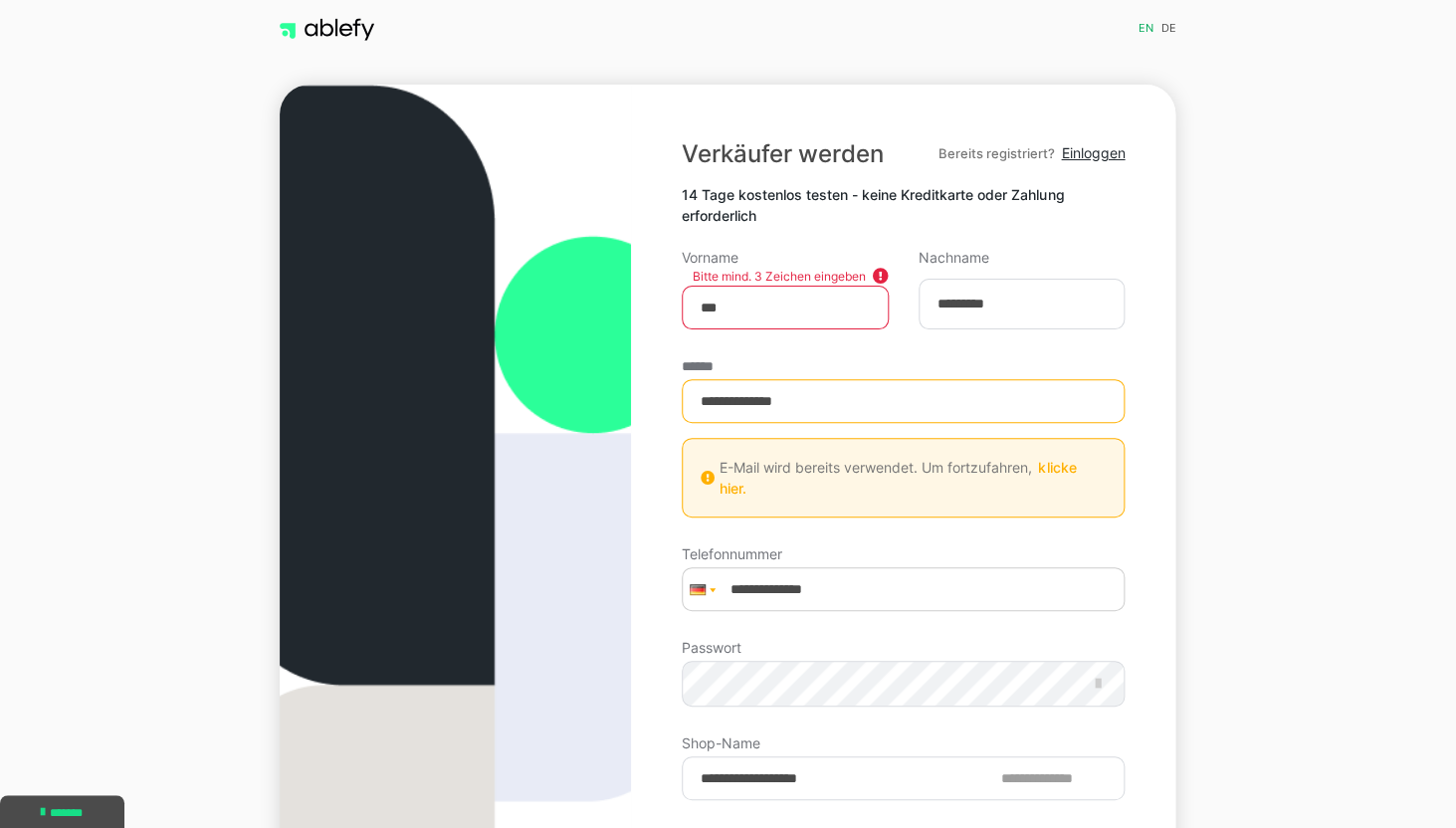 type on "***" 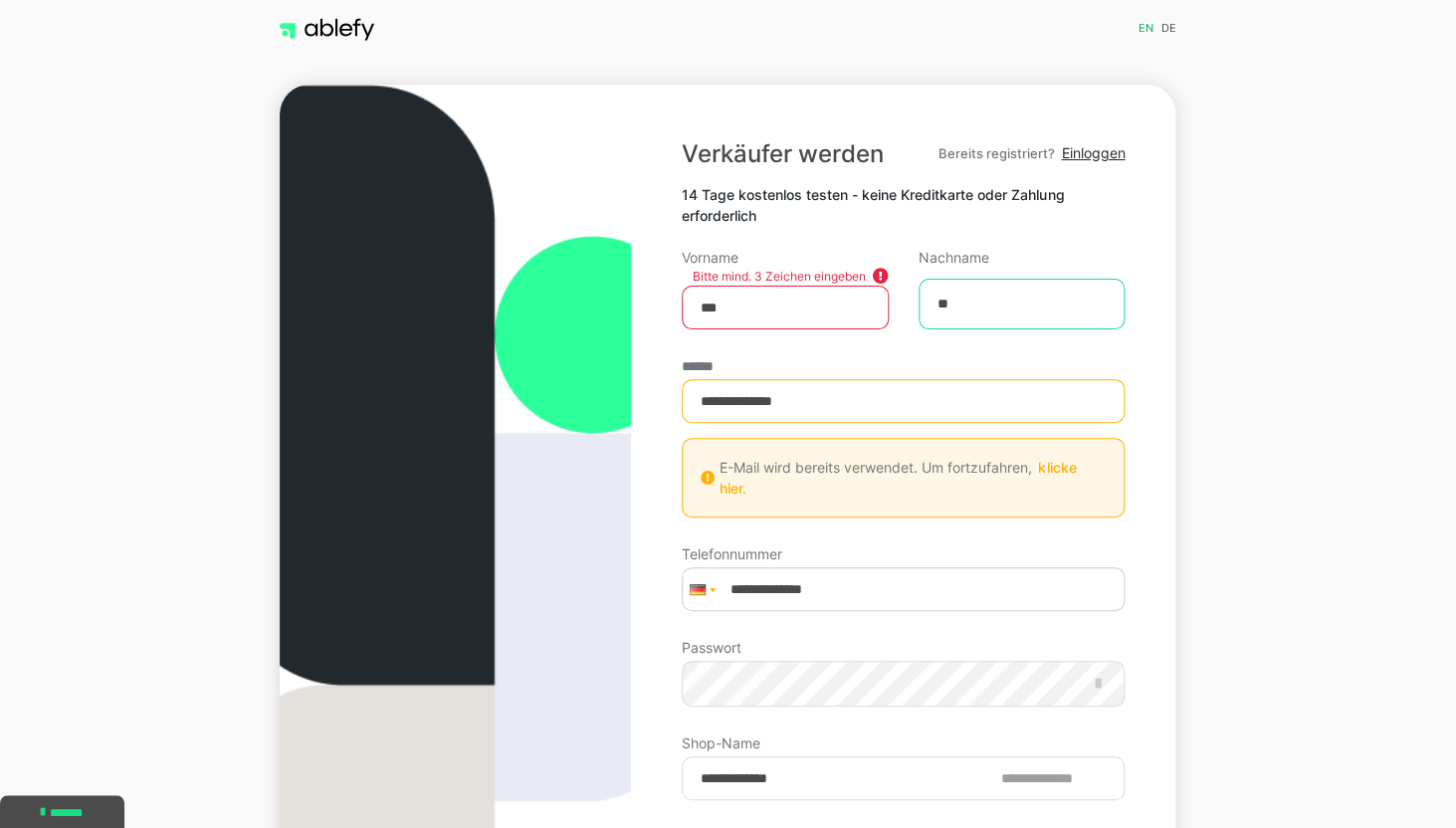 type on "***" 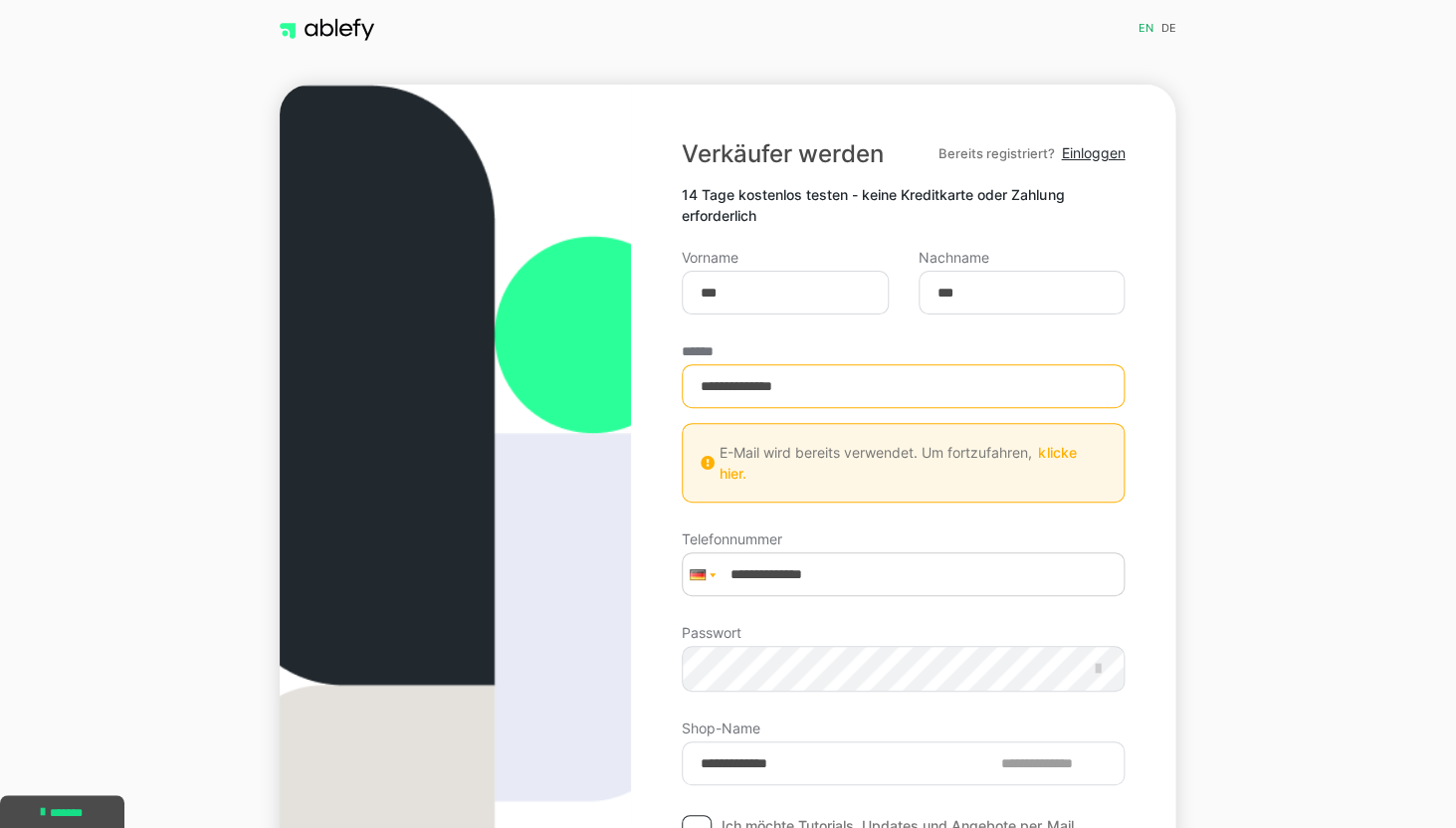 click on "klicke hier." at bounding box center (898, 463) 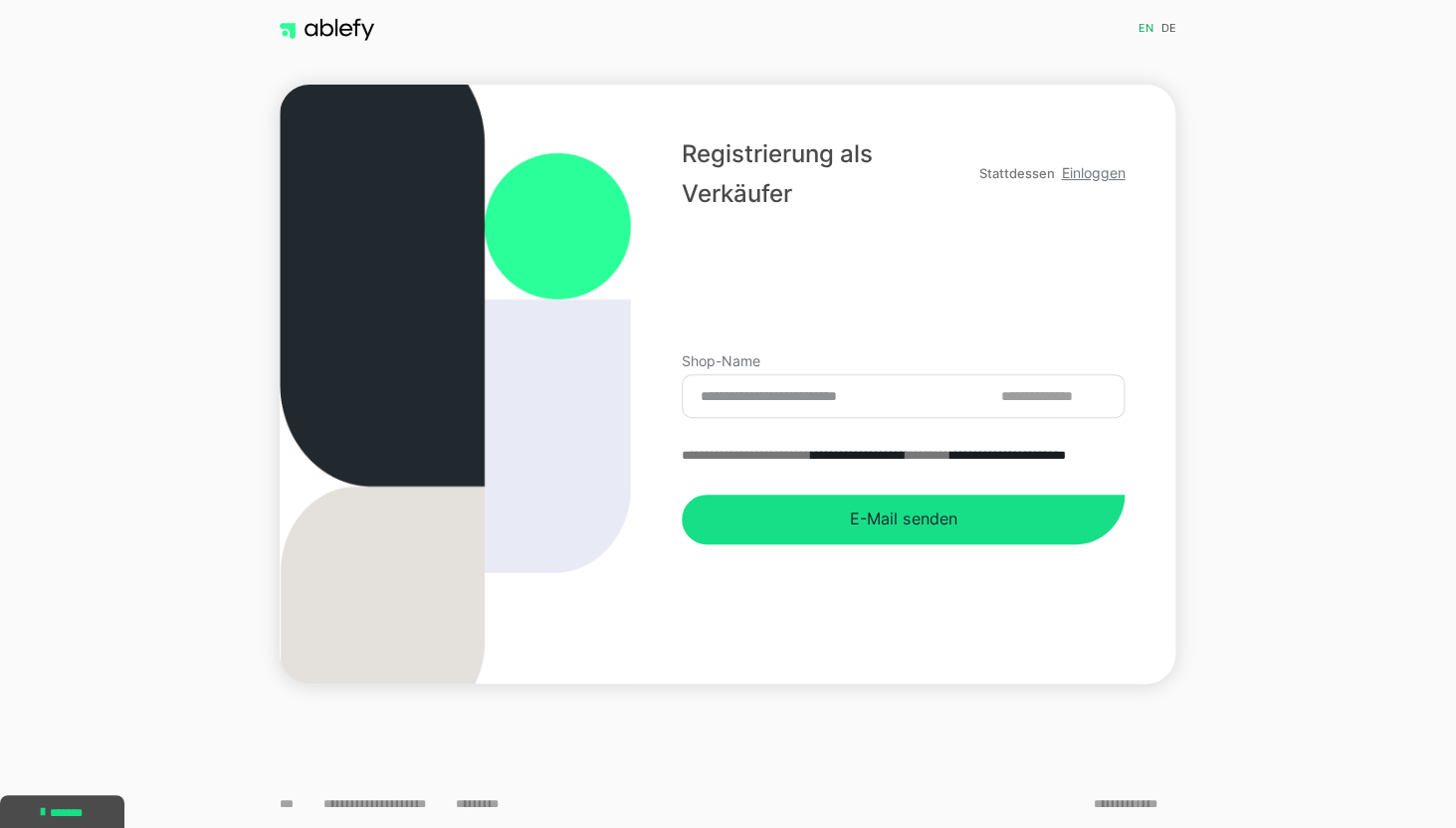 click on "Einloggen" at bounding box center (1093, 172) 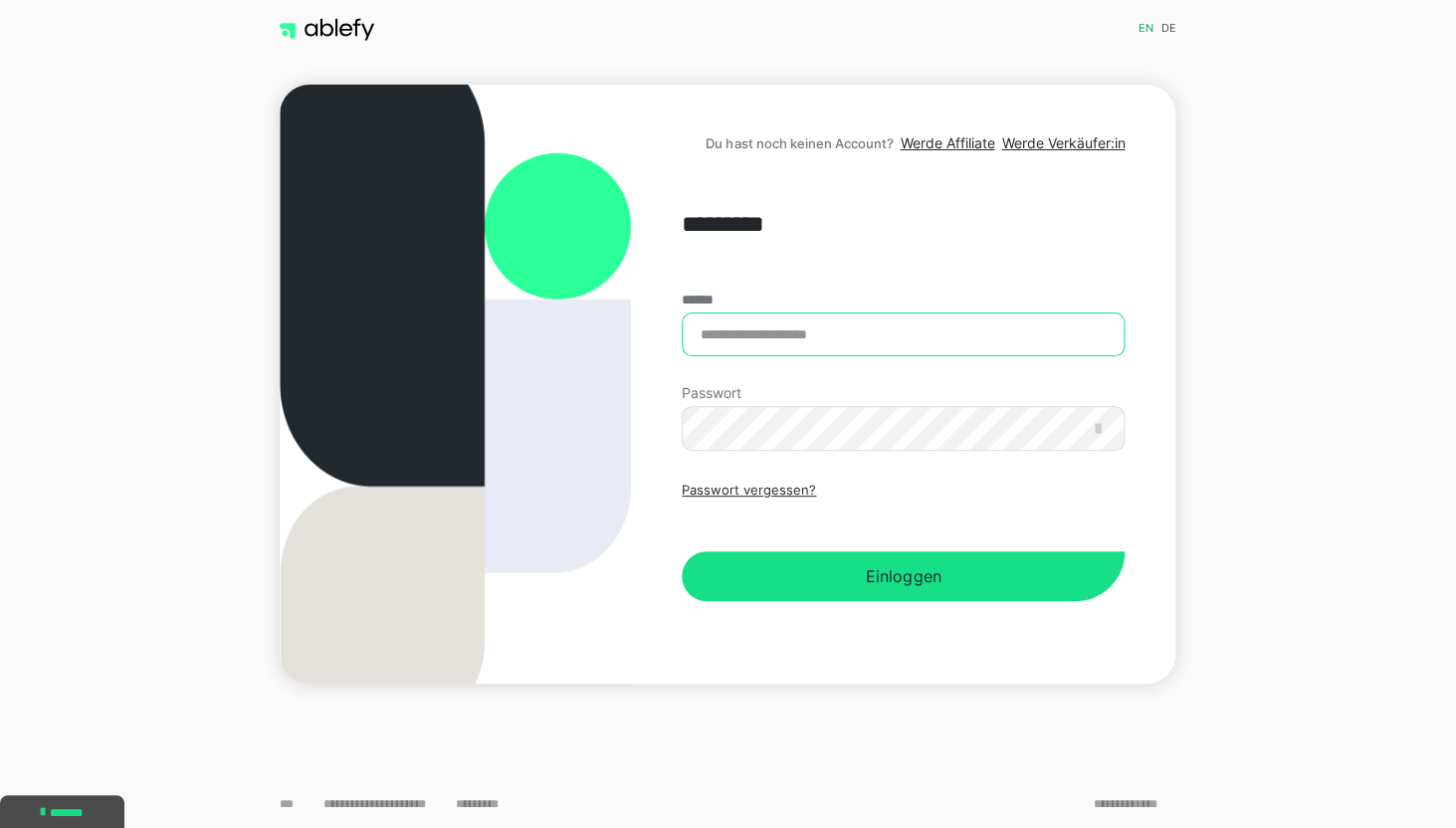 click on "******" at bounding box center (903, 334) 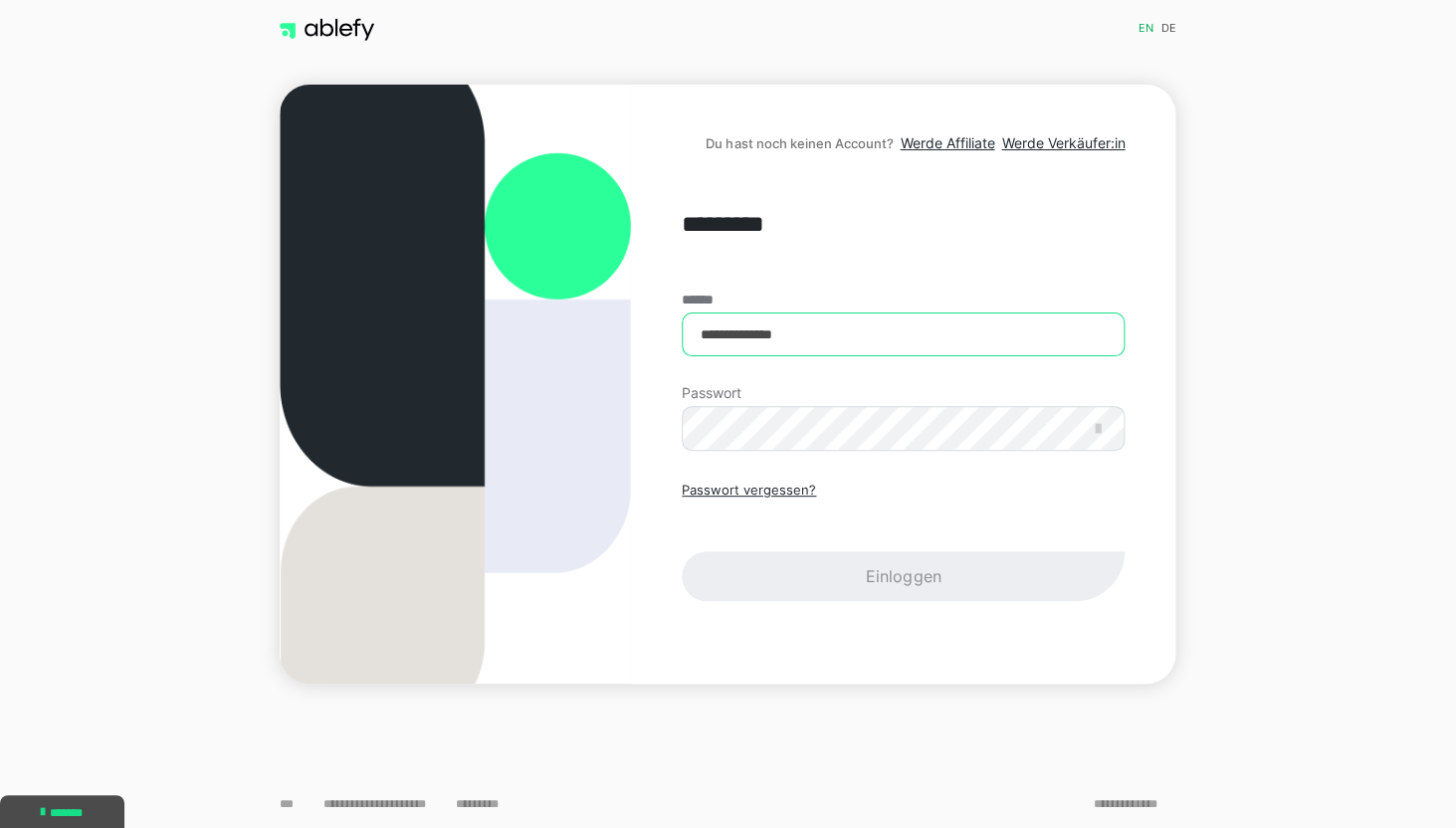 type on "**********" 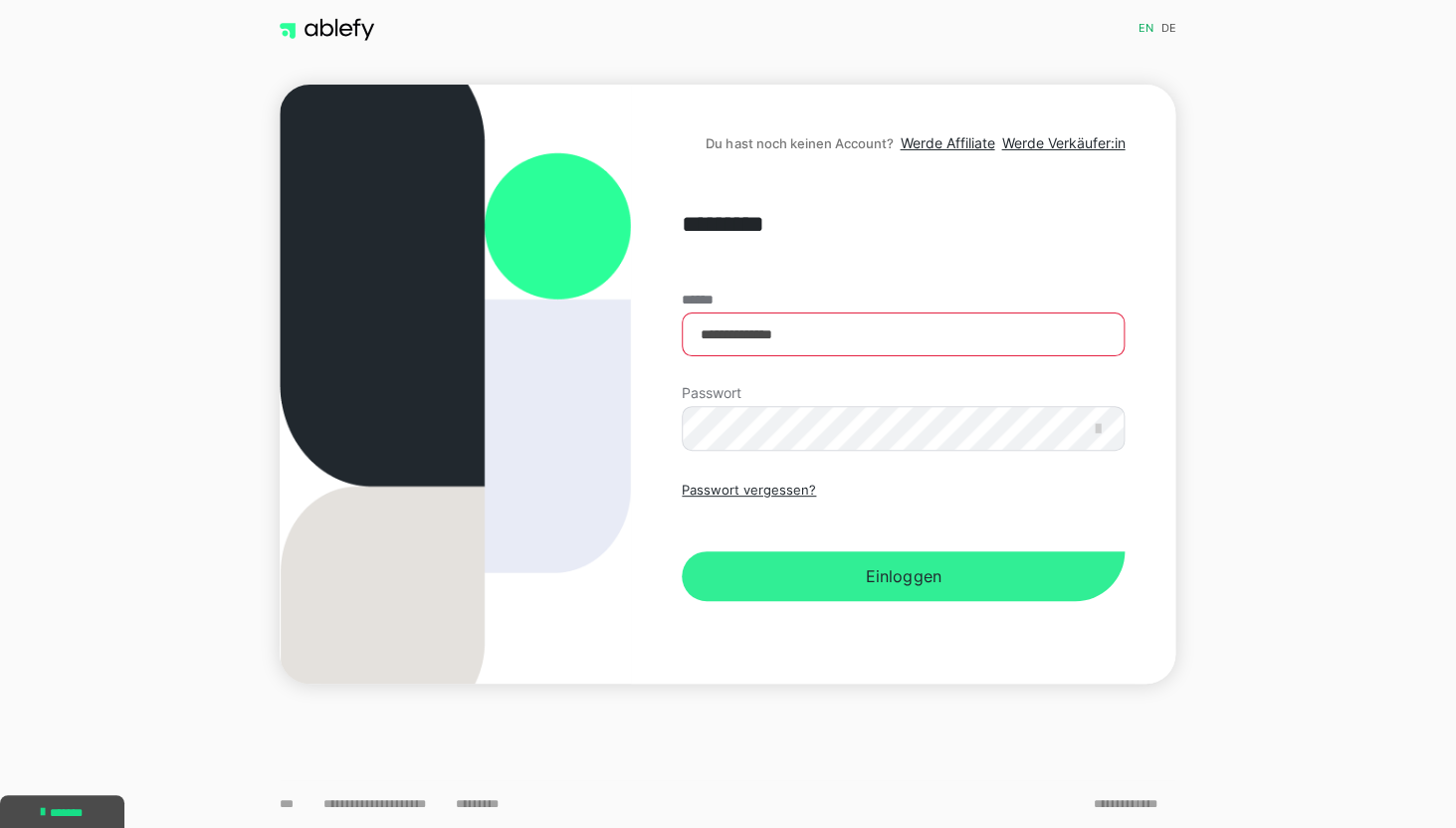 click on "Einloggen" at bounding box center [903, 576] 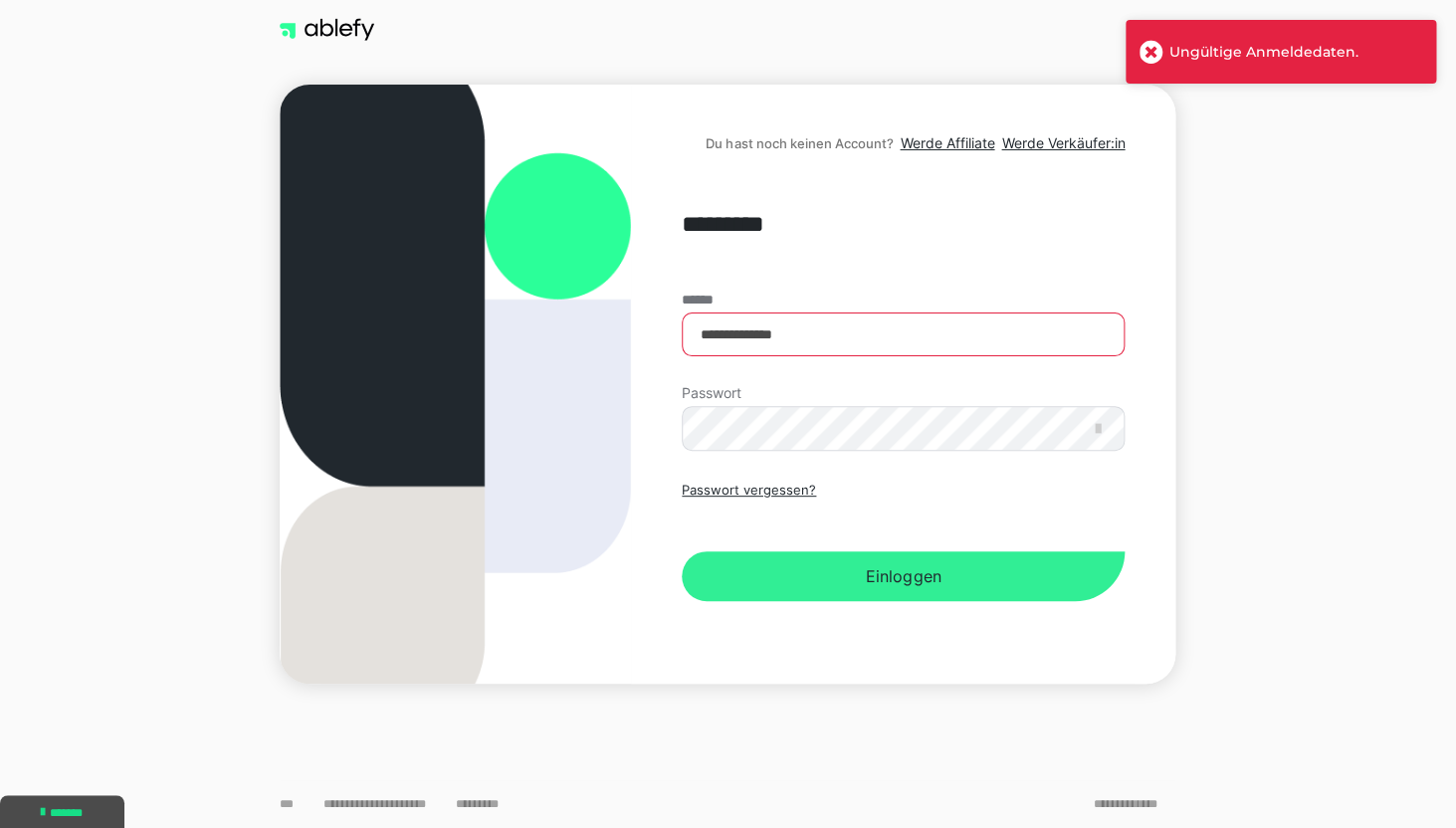 click on "Einloggen" at bounding box center [903, 576] 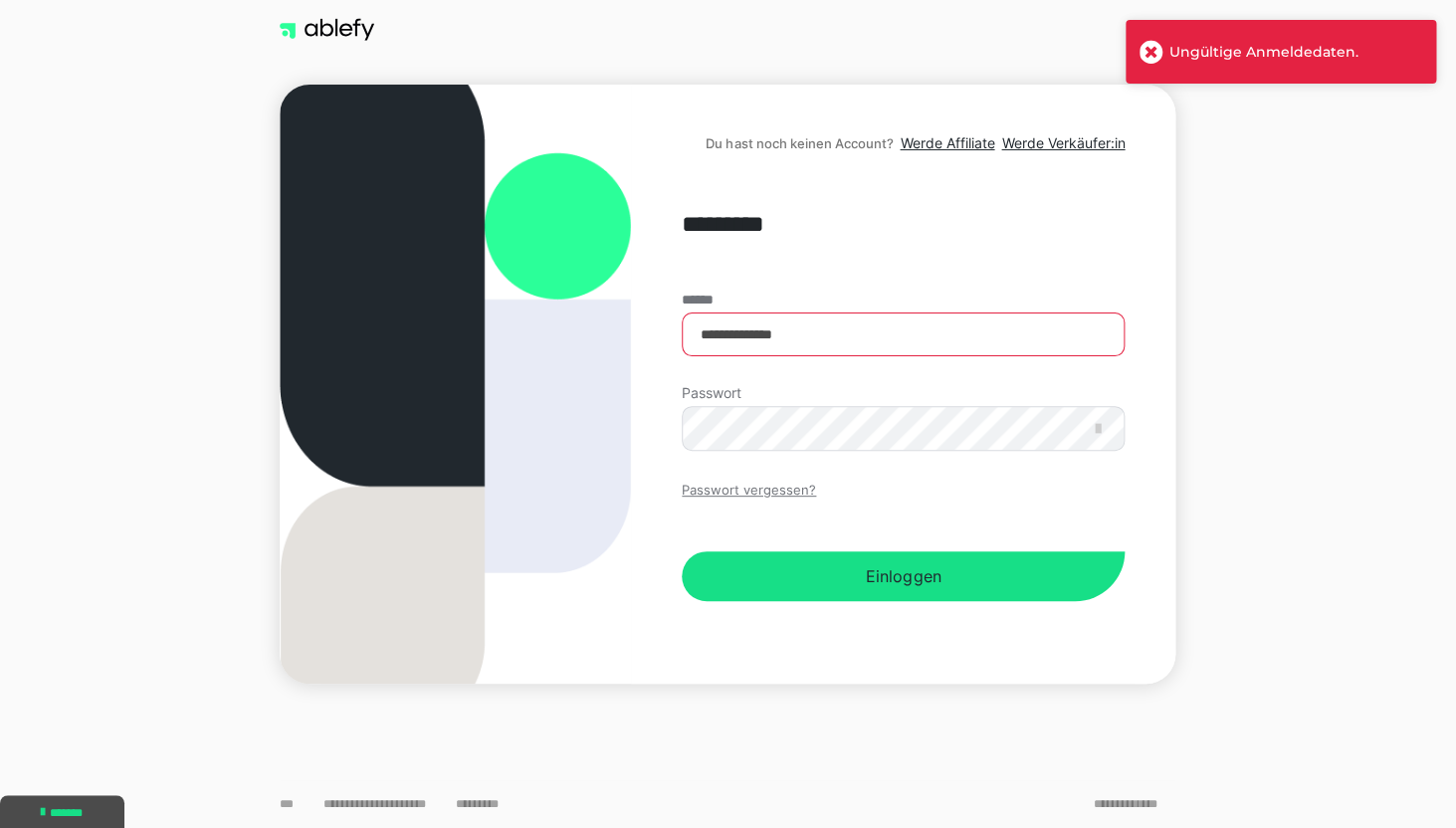 click on "Passwort vergessen?" at bounding box center (748, 491) 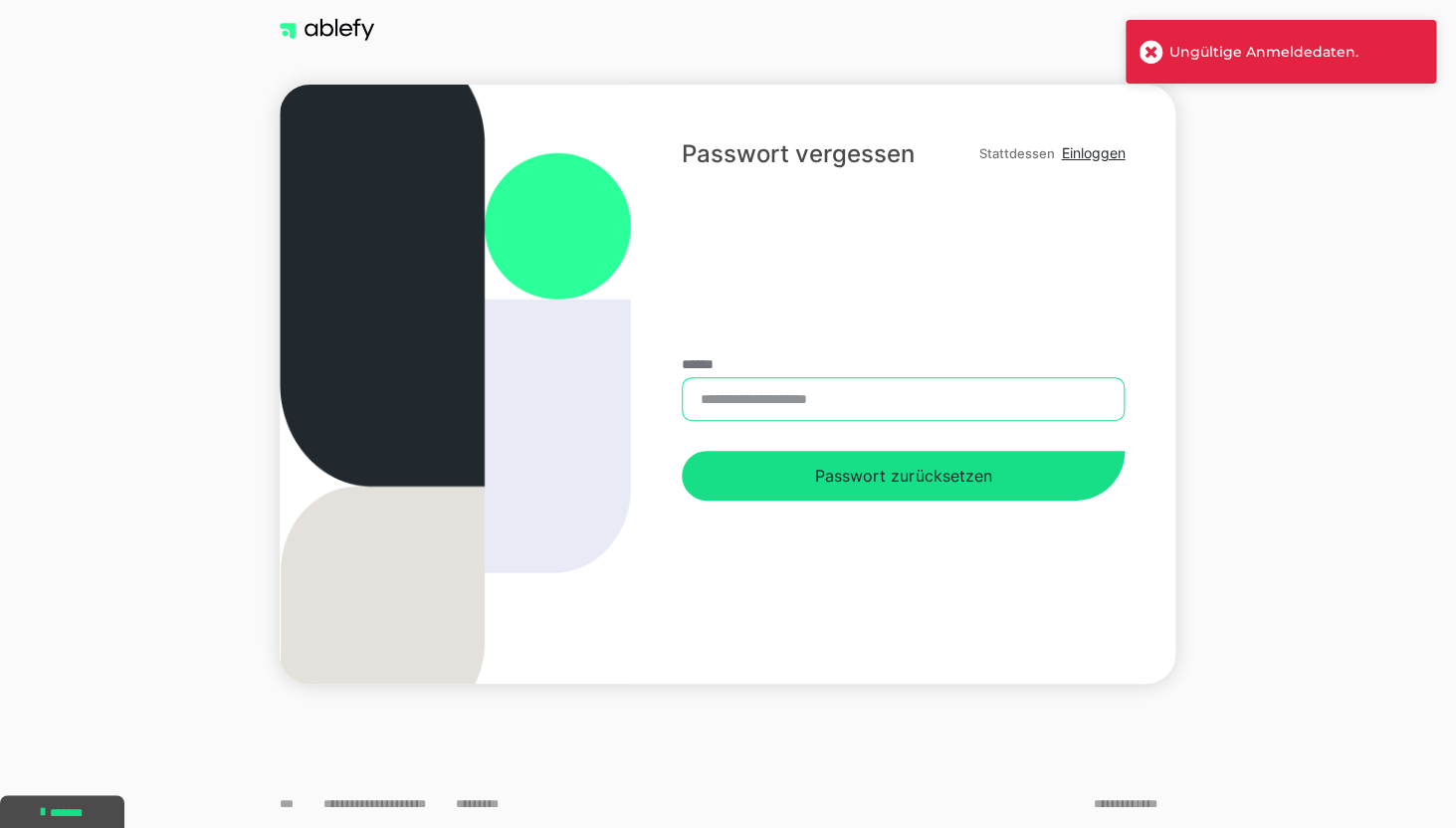 click on "******" at bounding box center [903, 399] 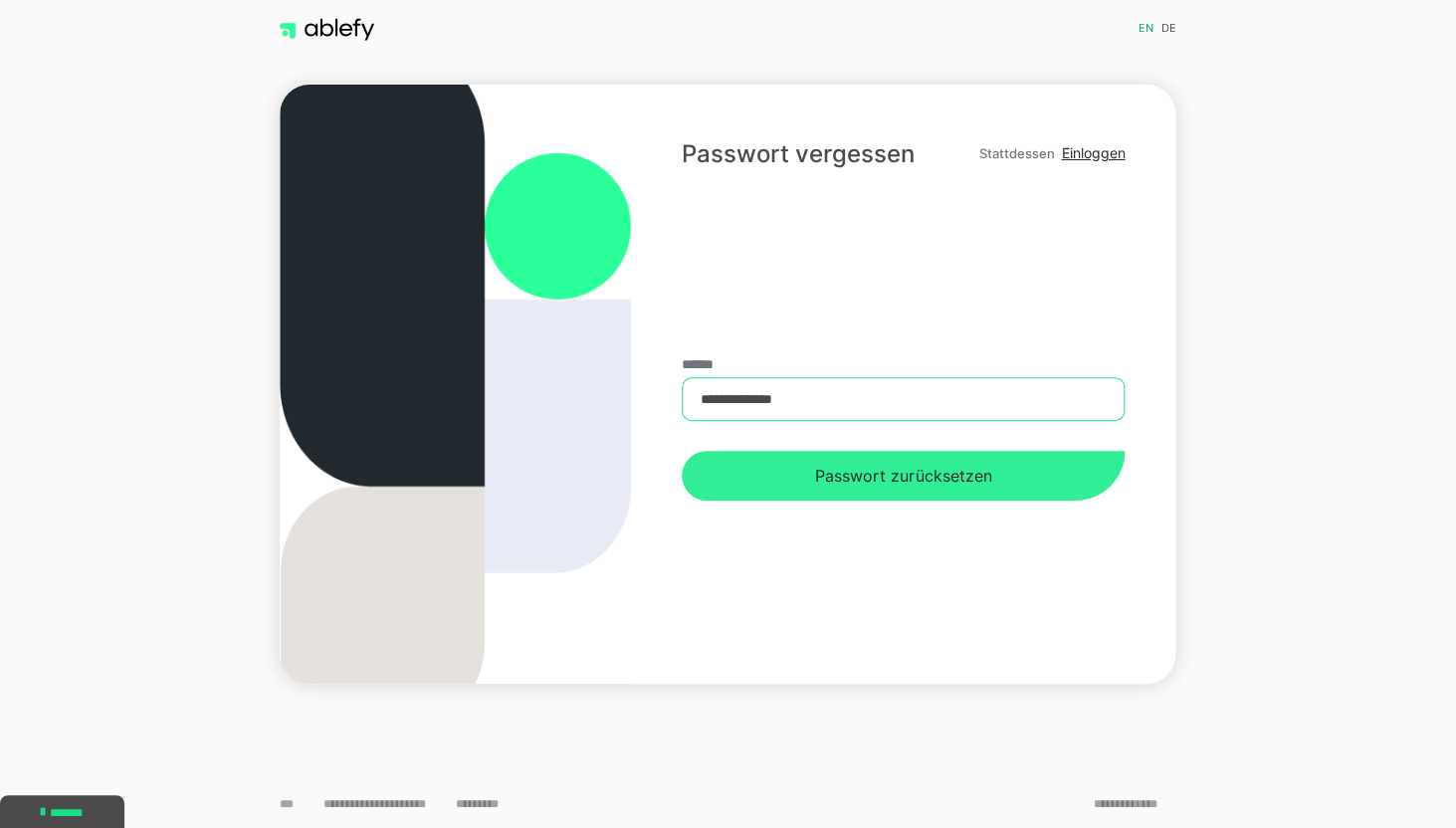 type on "**********" 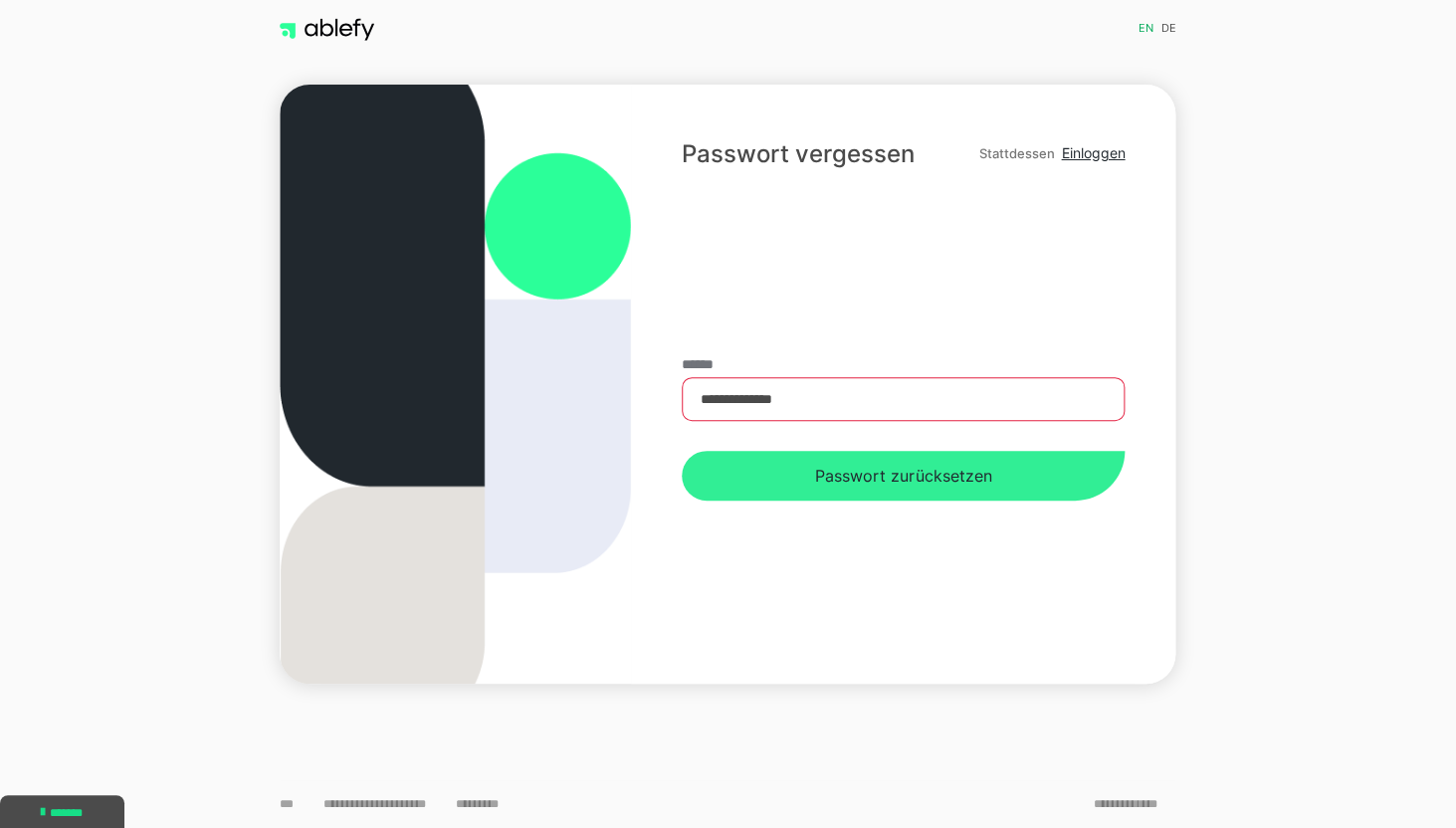 click on "Passwort zurücksetzen" at bounding box center (903, 476) 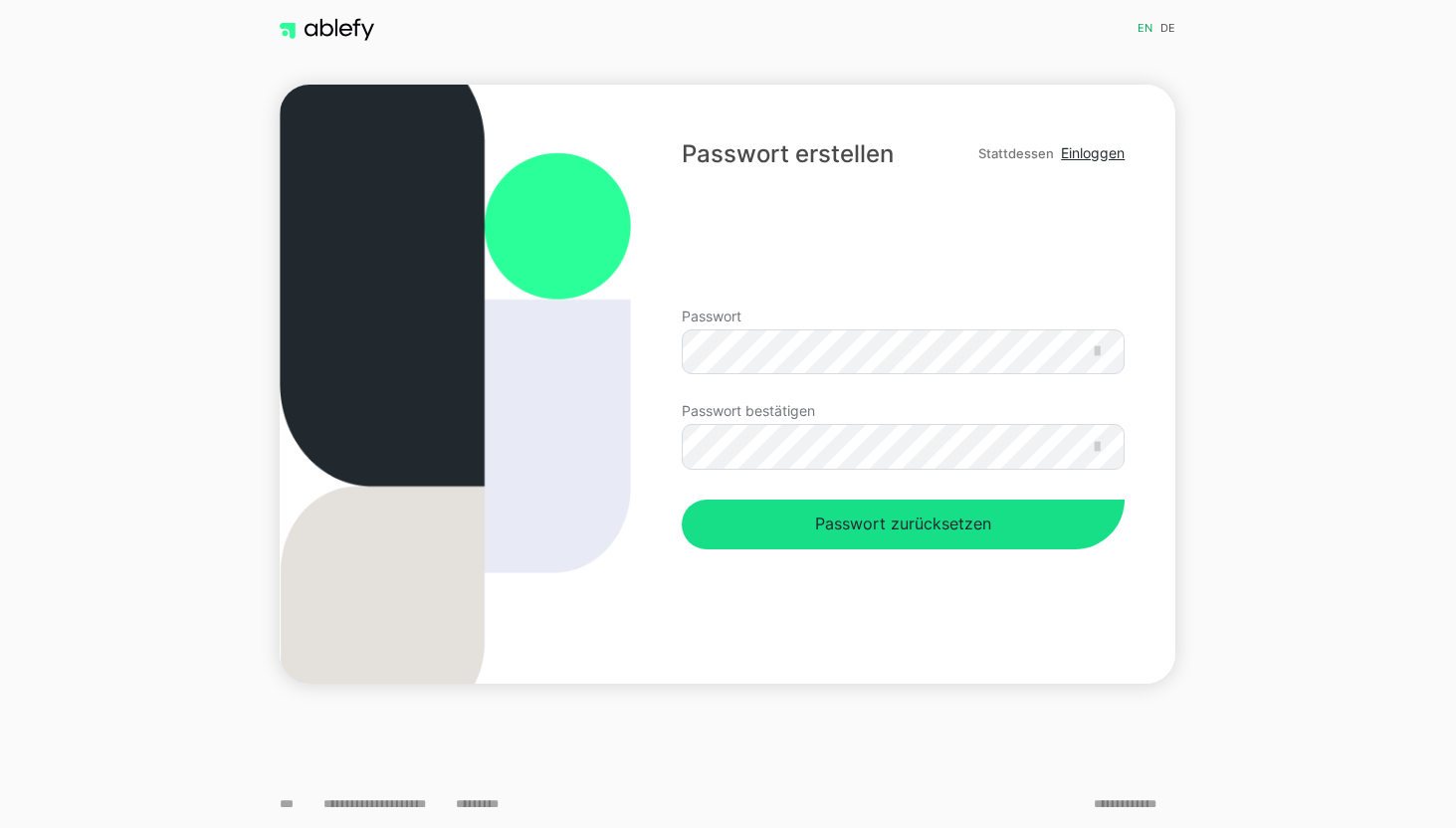 scroll, scrollTop: 0, scrollLeft: 0, axis: both 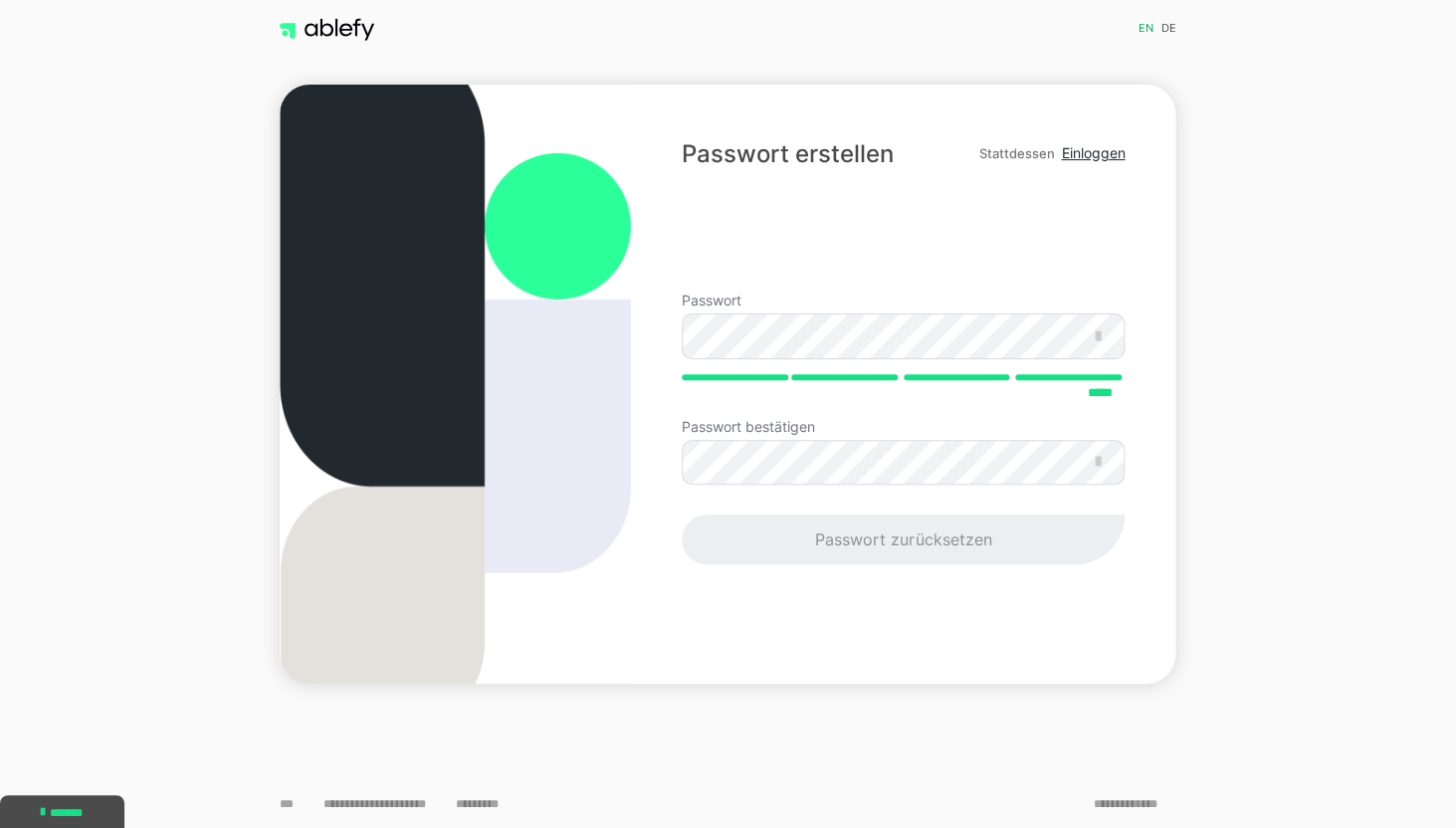click on "Passwort ***** Passwort bestätigen Passwort zurücksetzen" at bounding box center [903, 429] 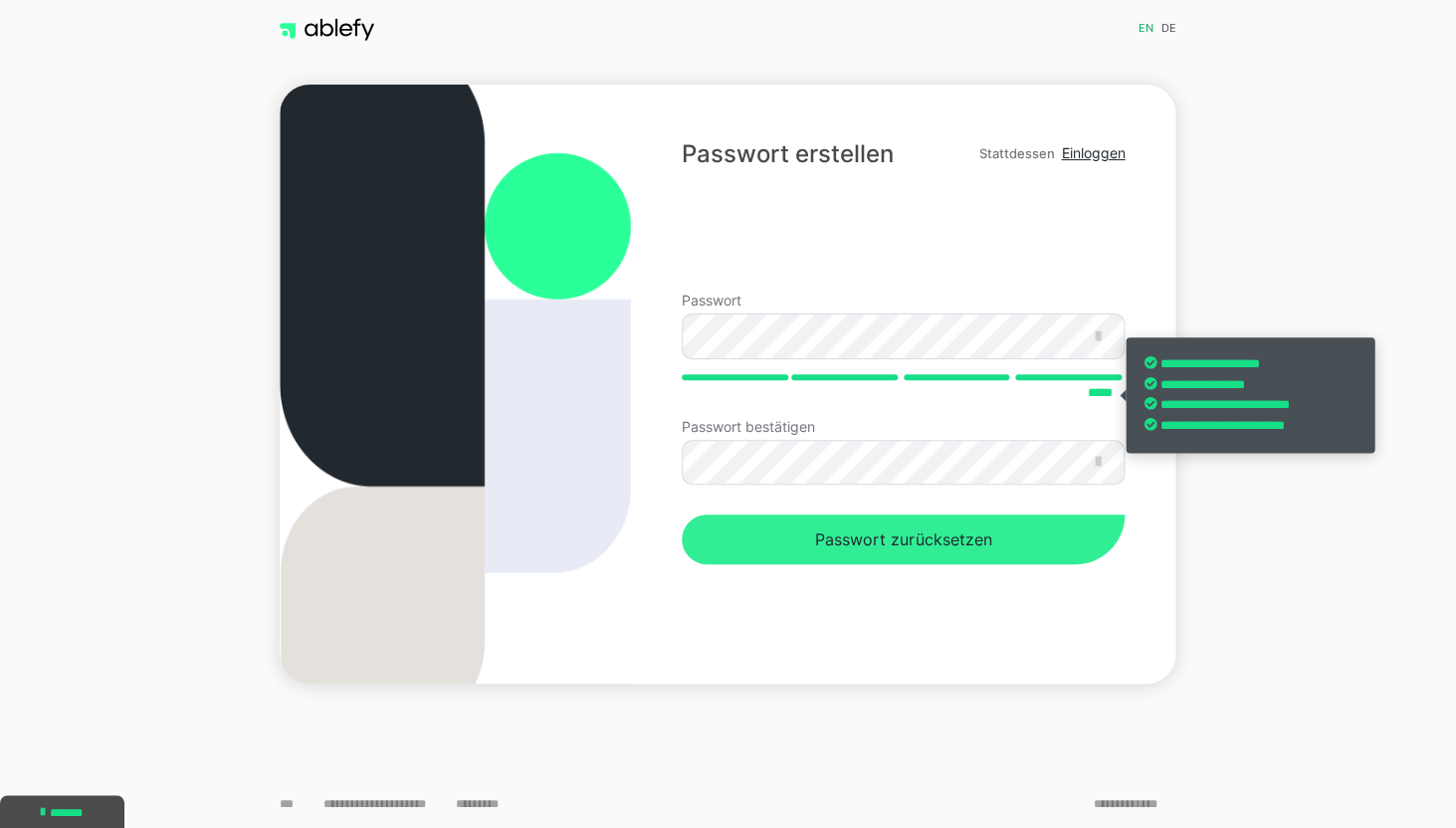 click on "Passwort zurücksetzen" at bounding box center [903, 539] 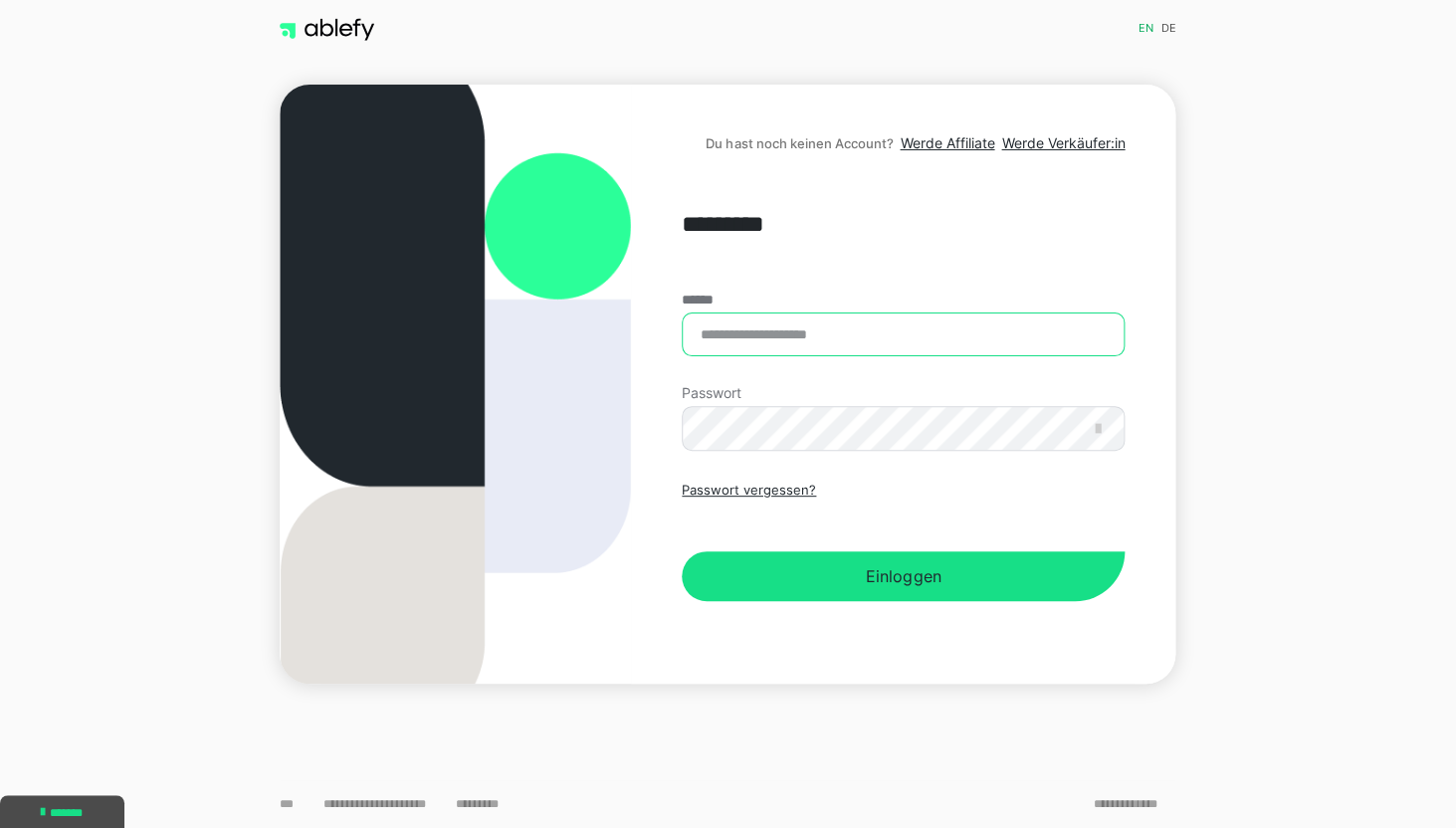 click on "******" at bounding box center [903, 334] 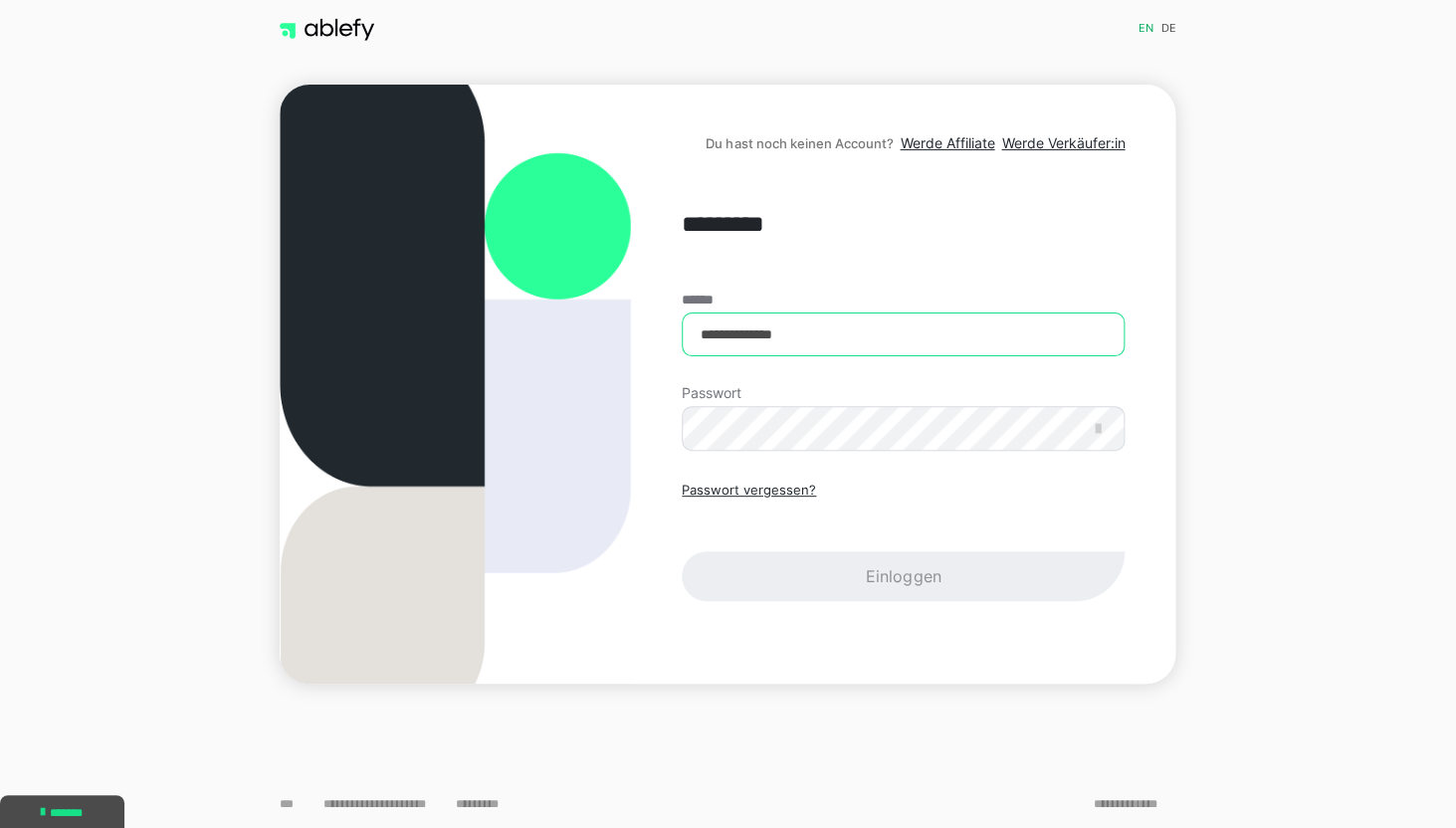 type on "**********" 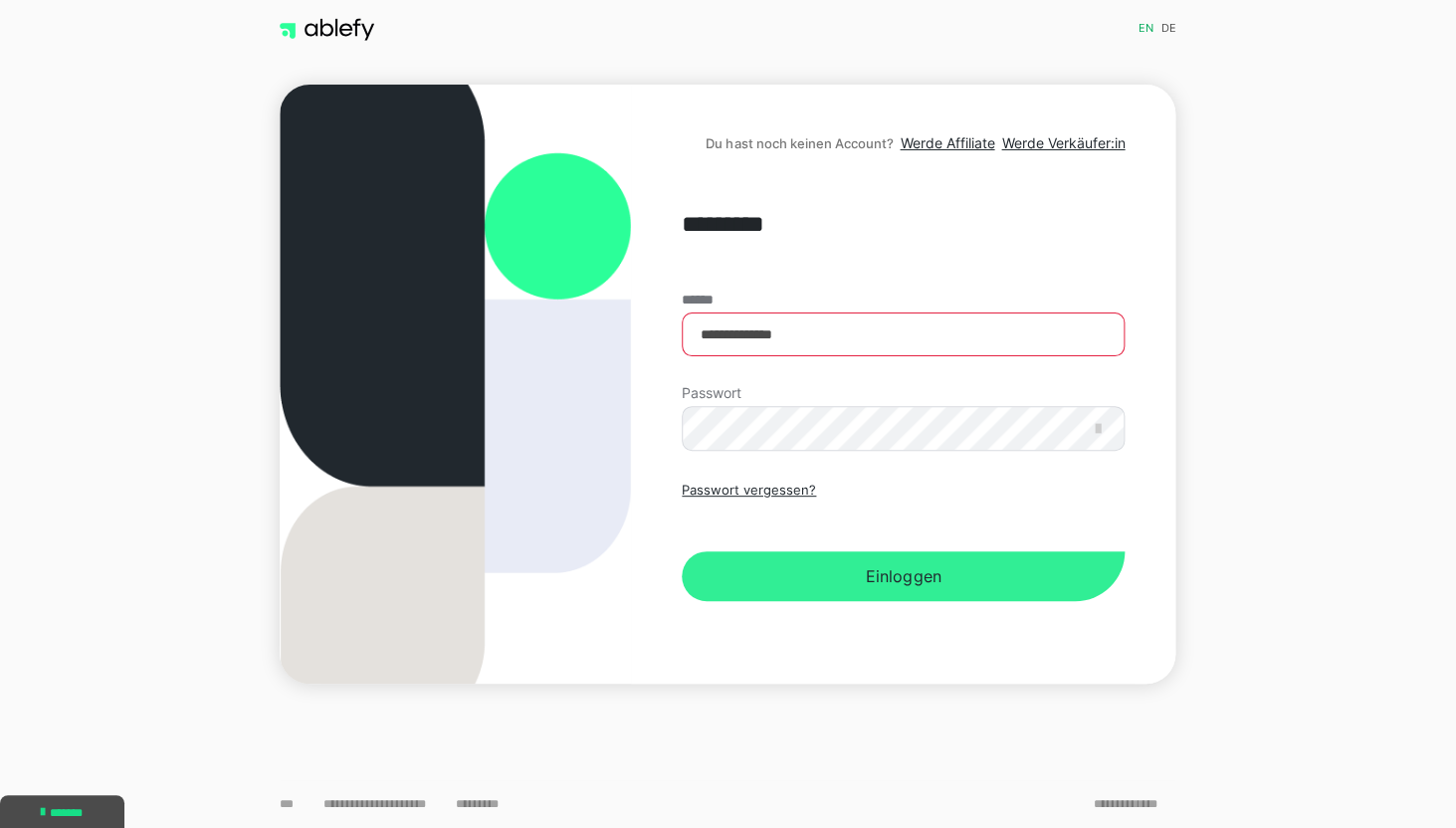 click on "Einloggen" at bounding box center [903, 576] 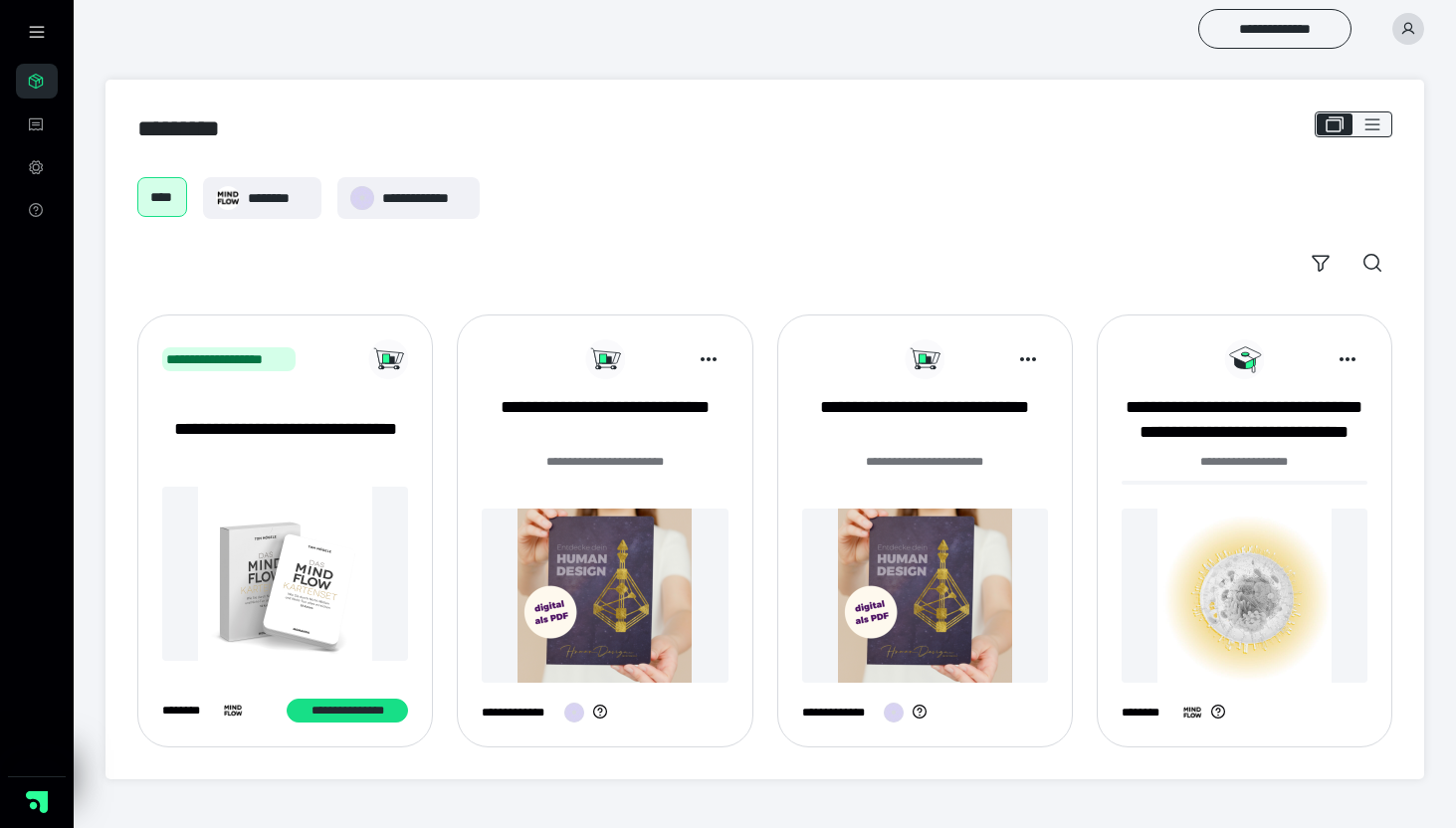 scroll, scrollTop: 0, scrollLeft: 0, axis: both 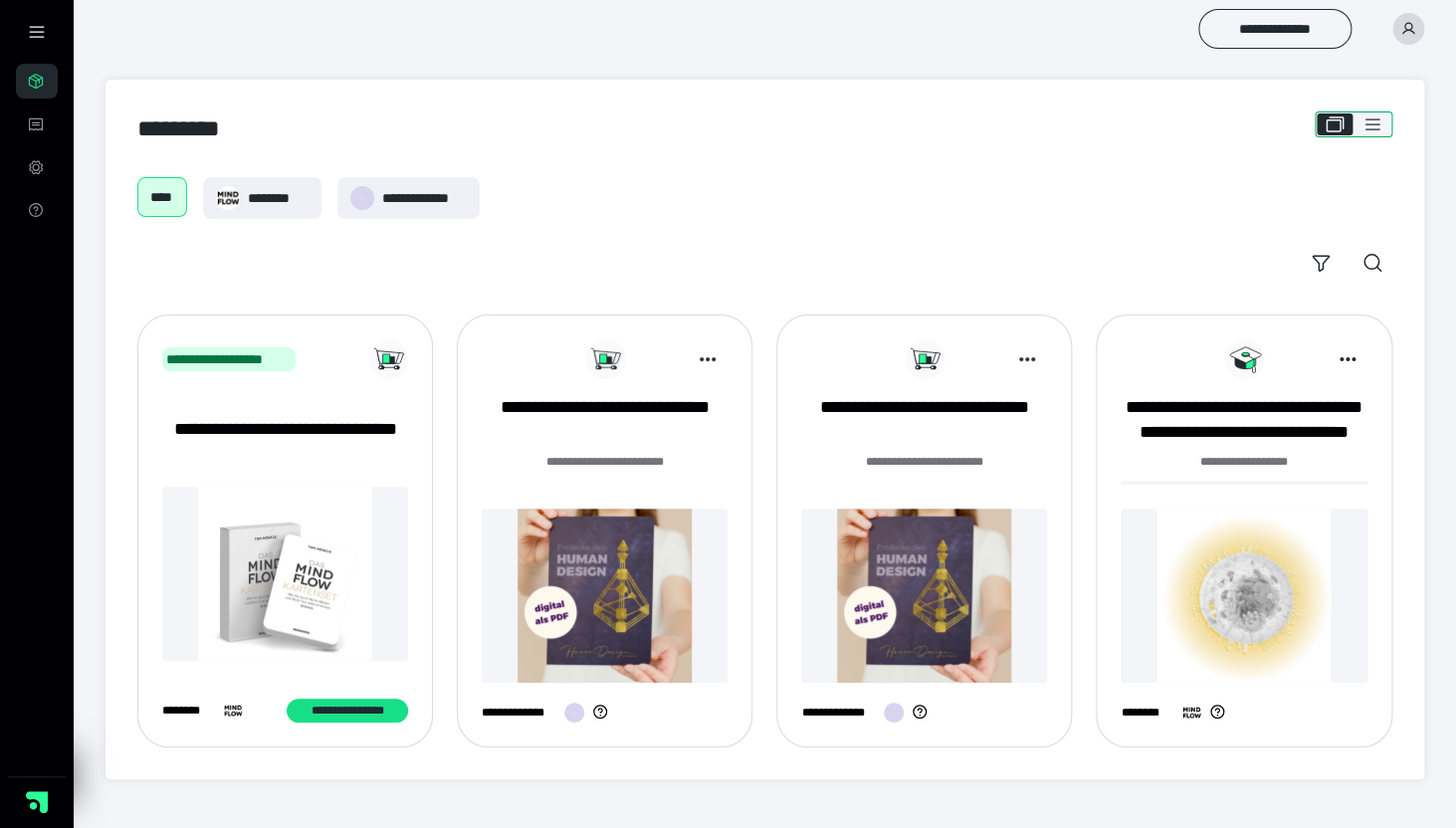 click at bounding box center (1372, 124) 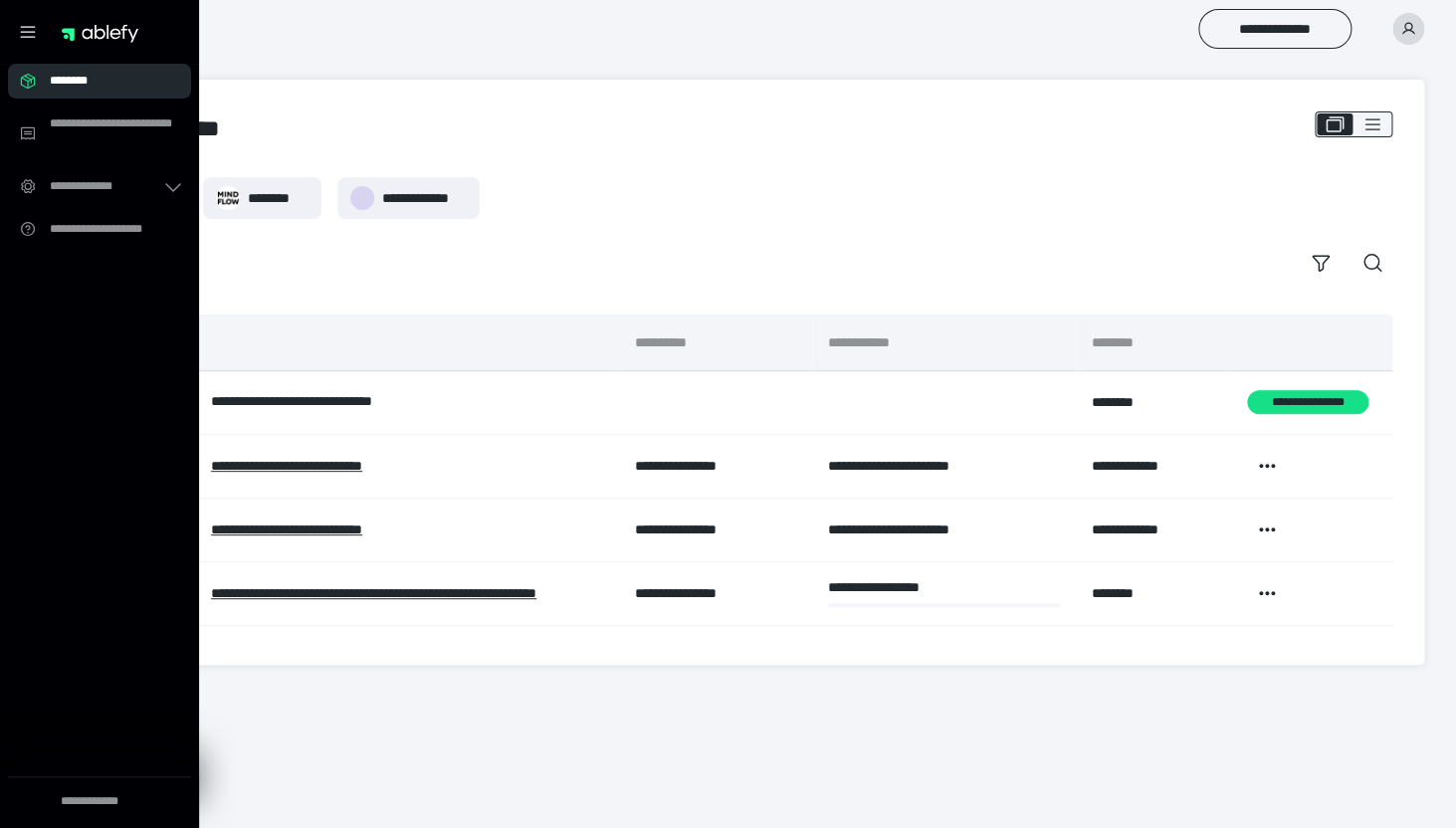 click on "********" at bounding box center [105, 81] 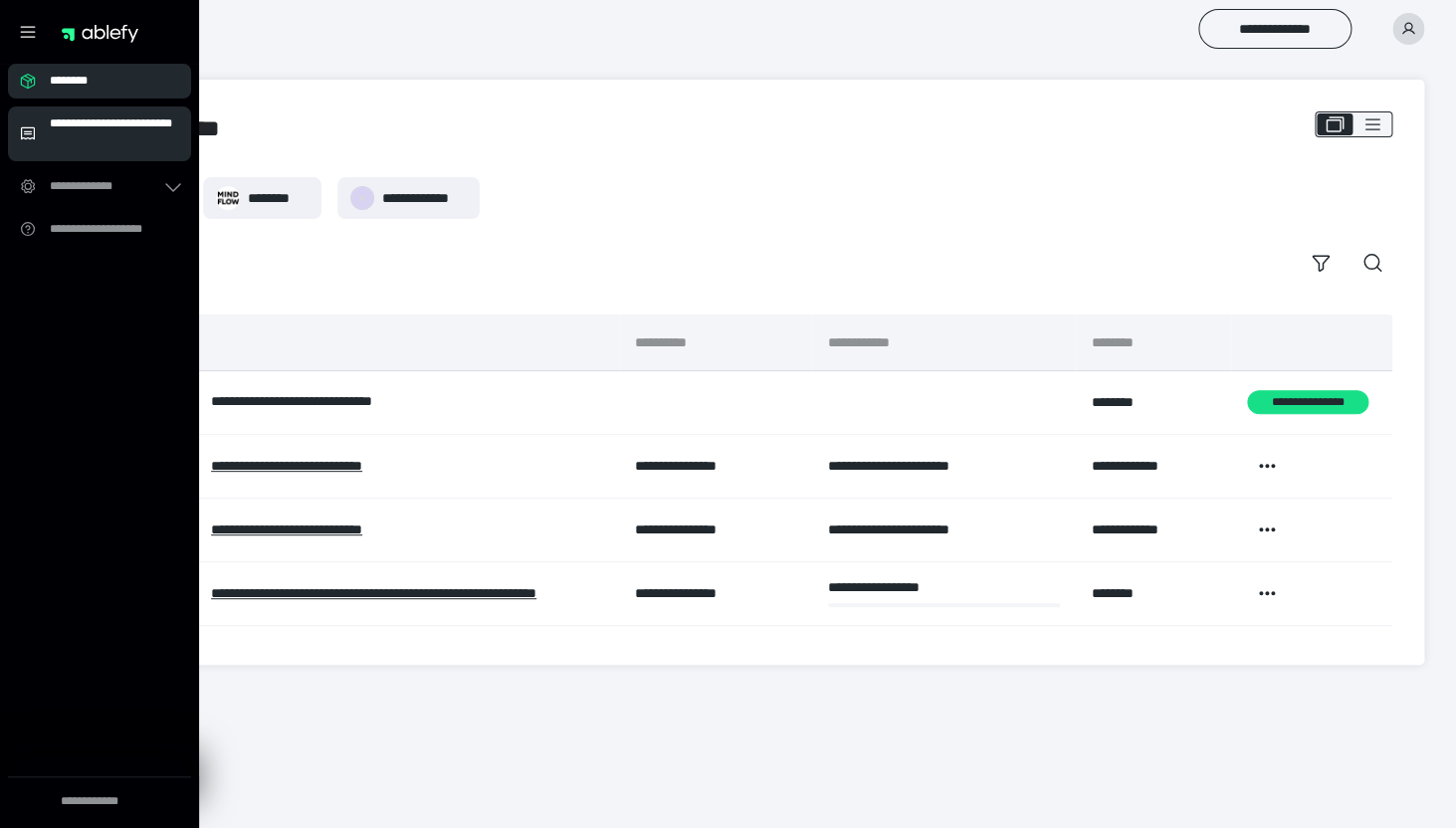 click on "**********" at bounding box center (114, 133) 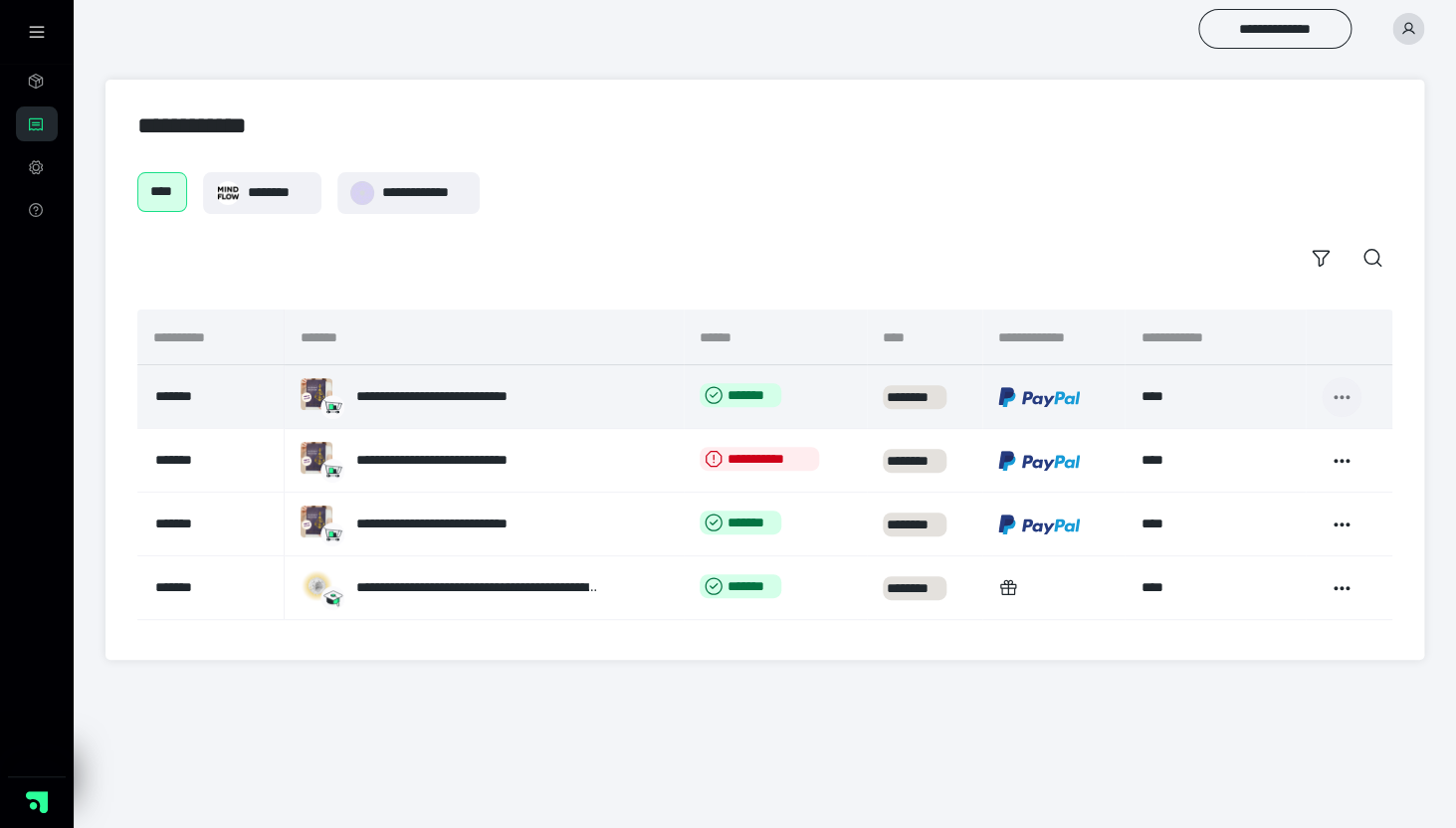 click 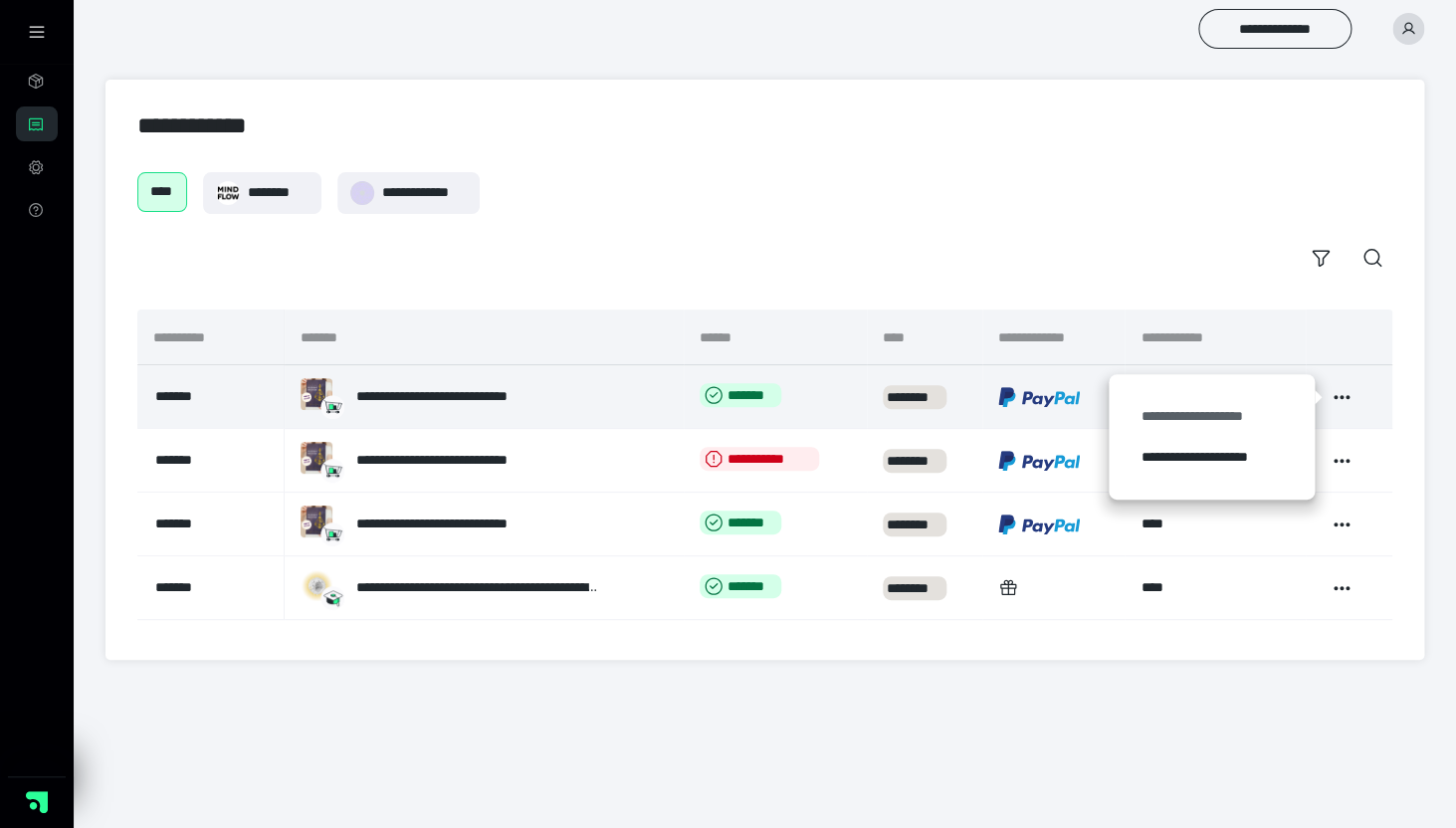 click on "**********" at bounding box center (1211, 416) 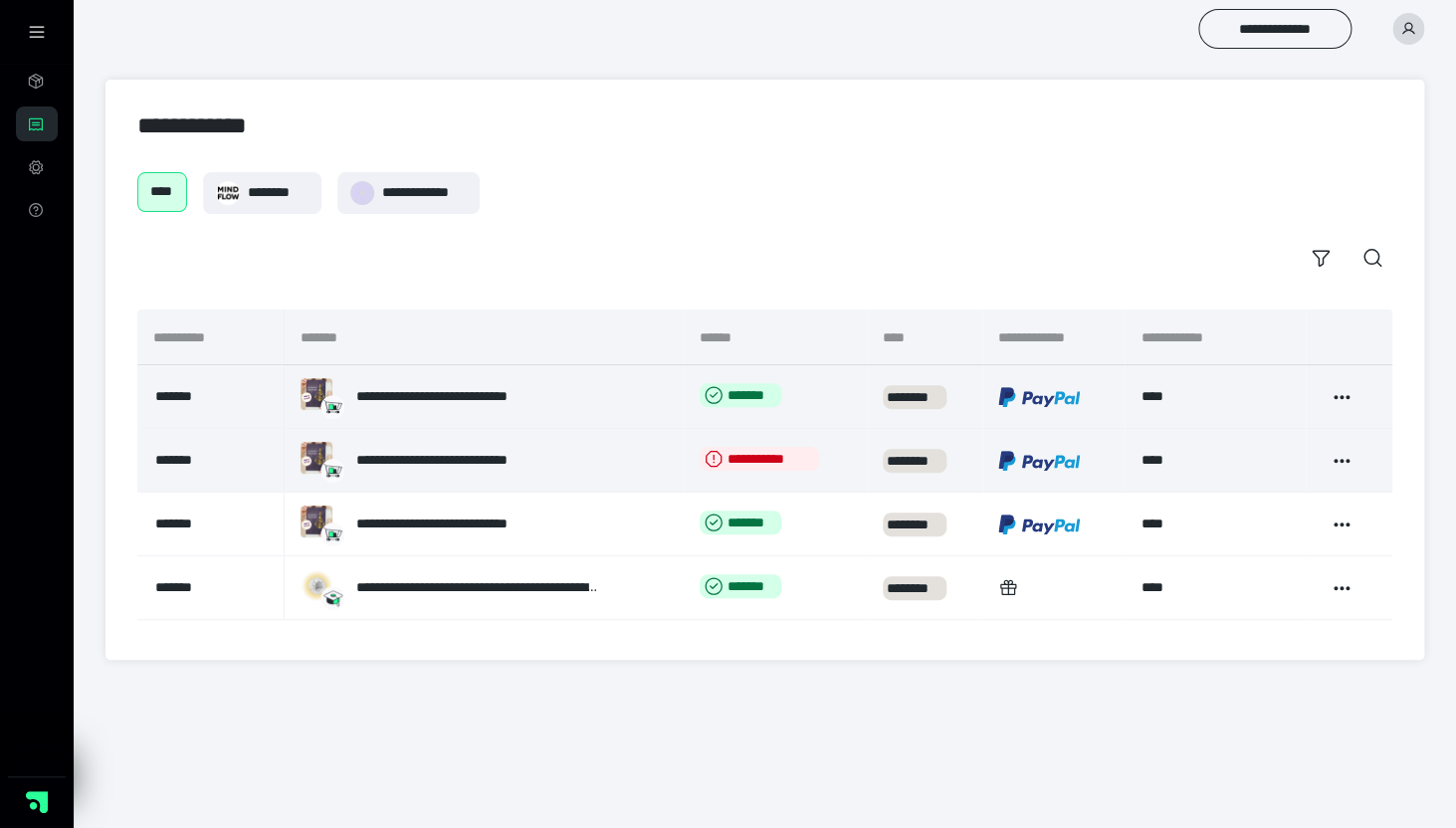 click on "**********" at bounding box center [469, 460] 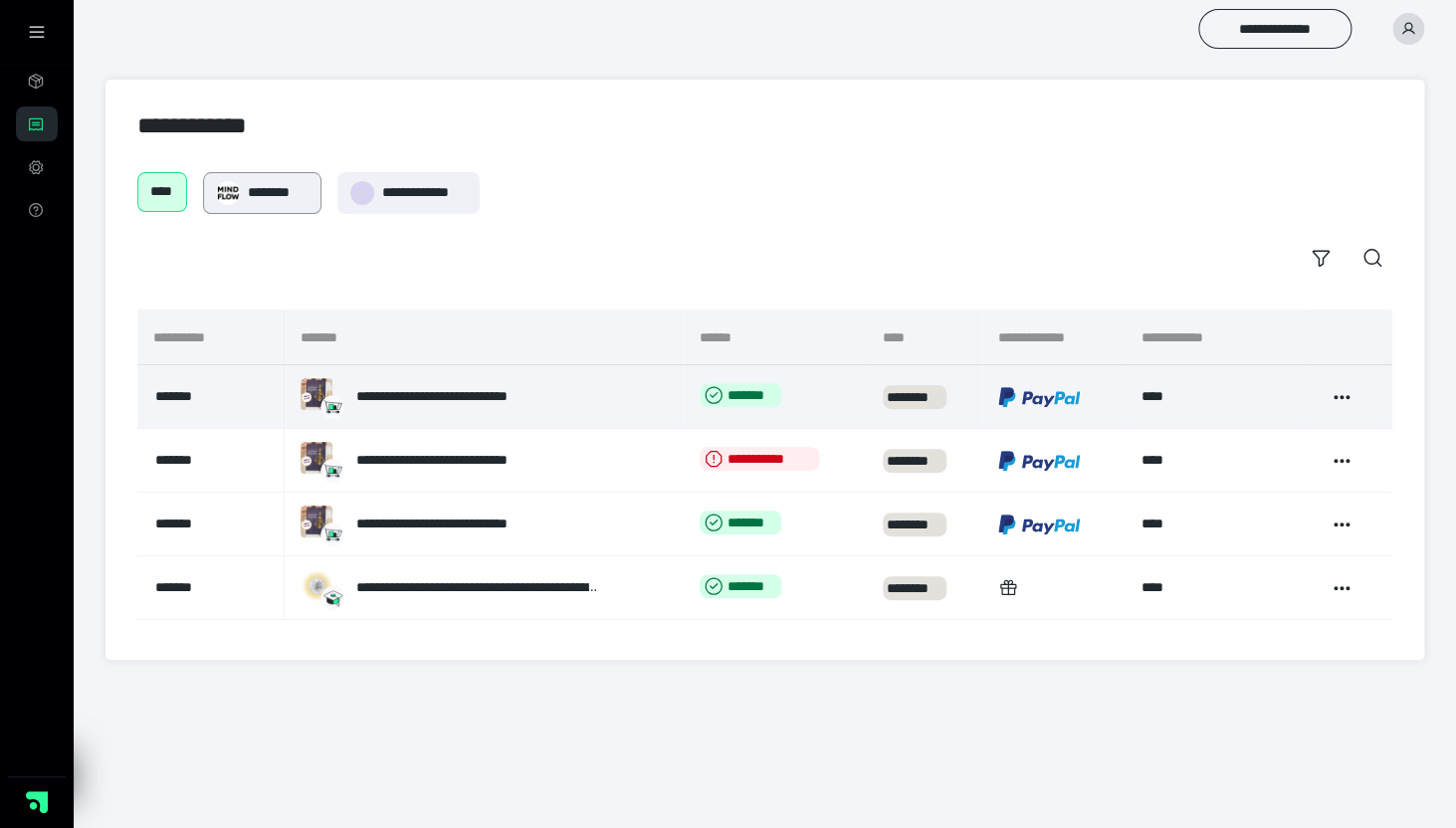 click on "********" at bounding box center (278, 192) 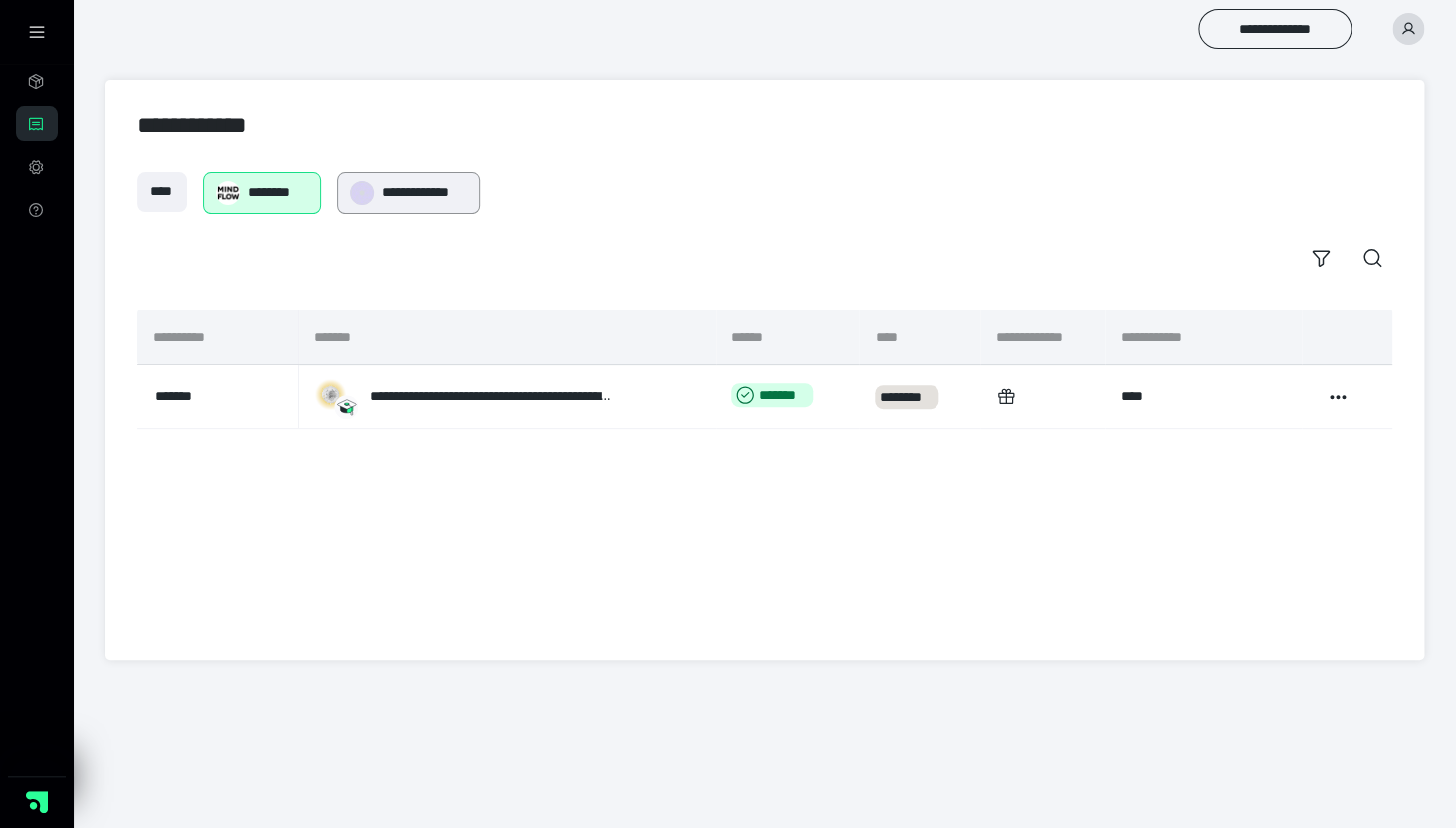 click on "**********" at bounding box center (425, 192) 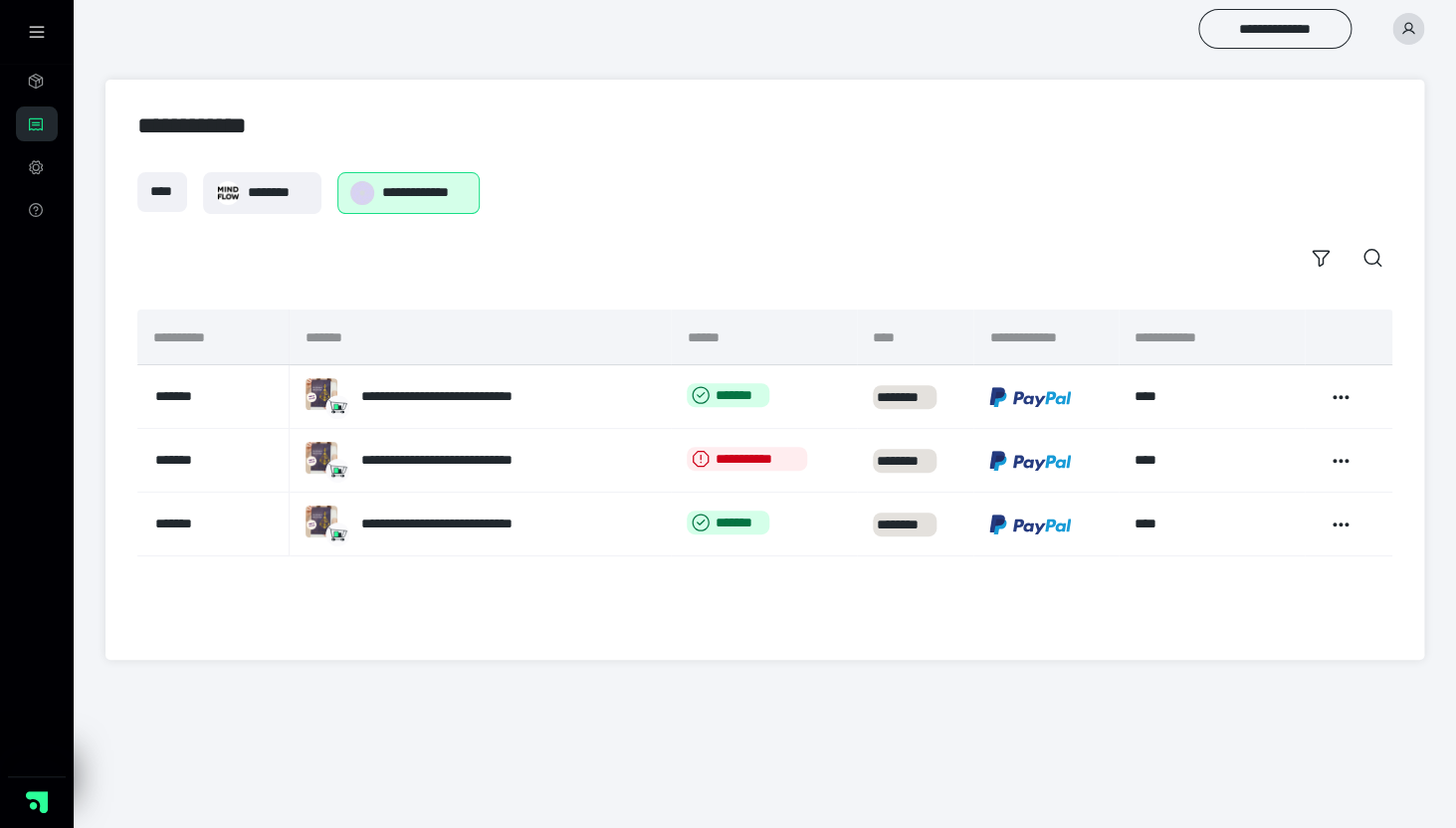 click at bounding box center (37, 32) 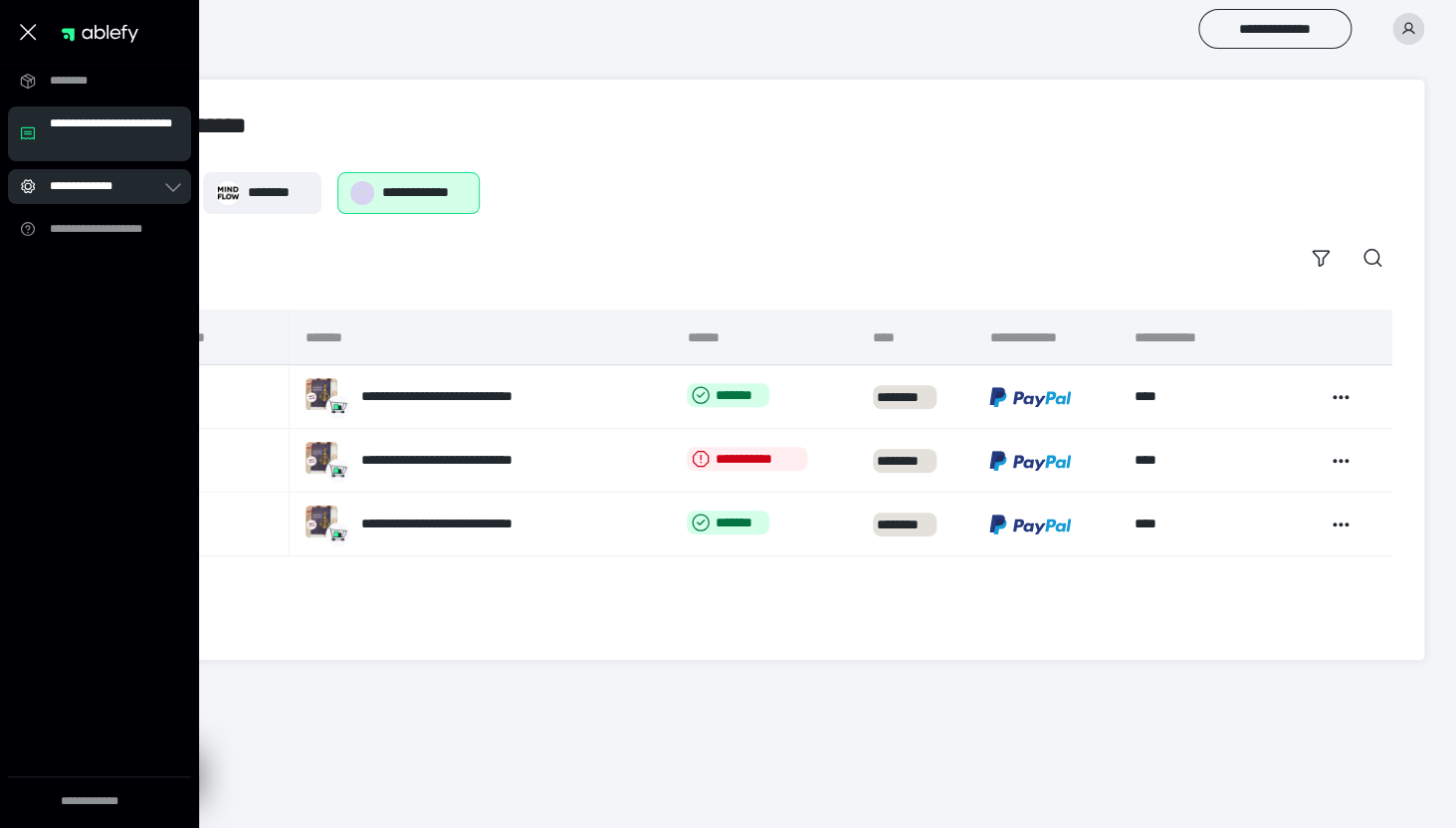 click on "**********" at bounding box center (100, 186) 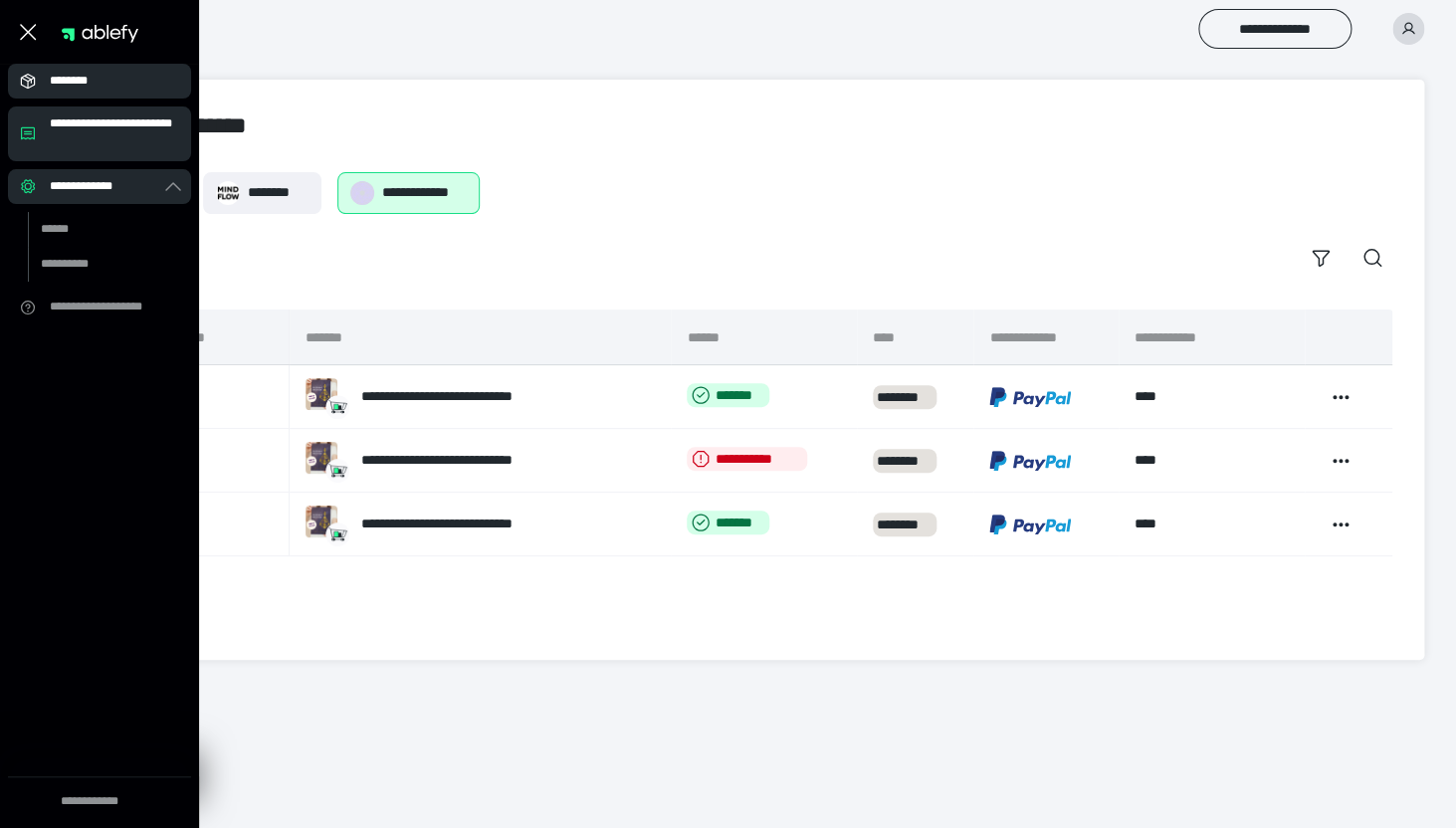 click on "********" at bounding box center [105, 81] 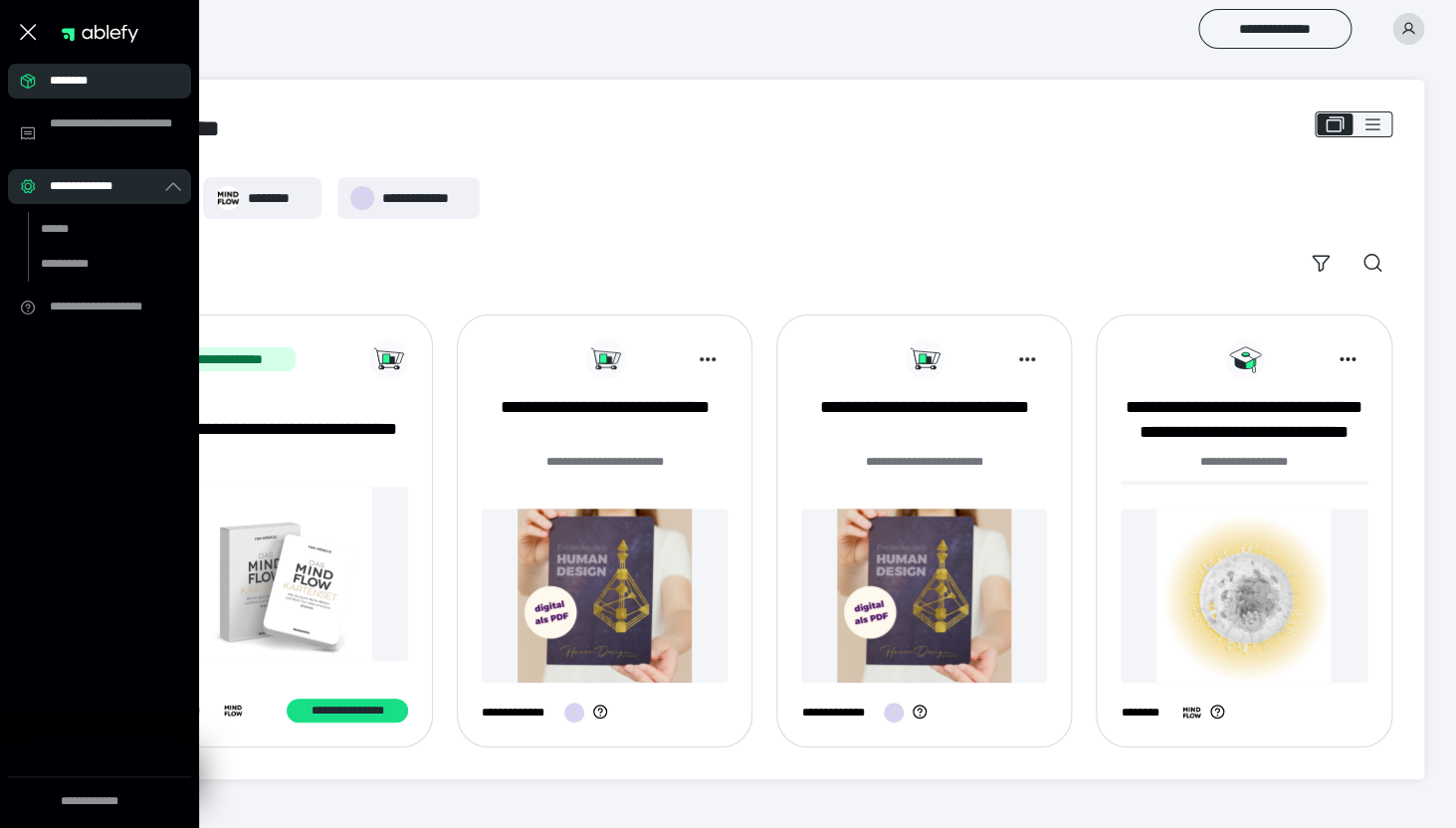 click 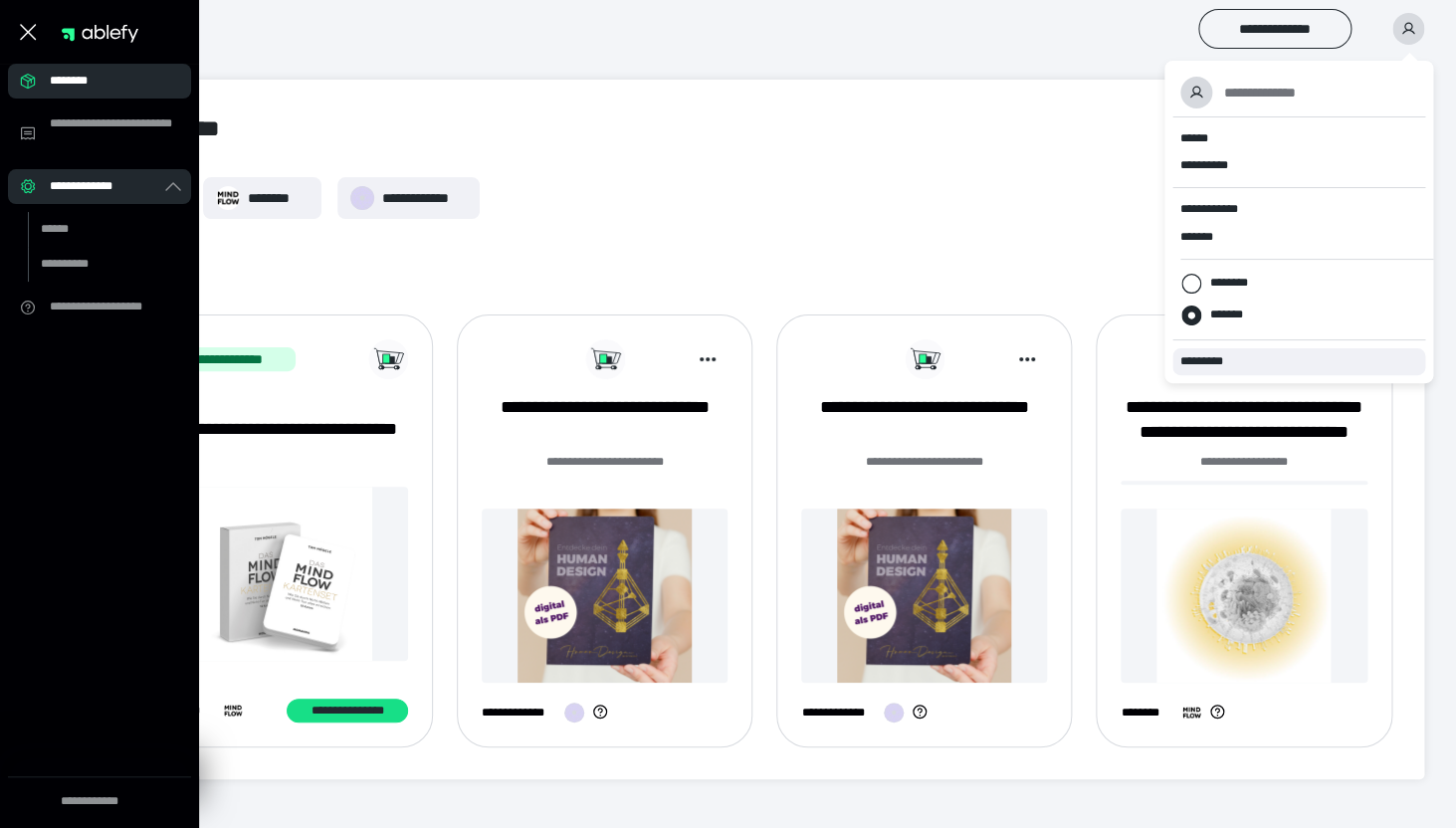 click on "*********" at bounding box center (1210, 361) 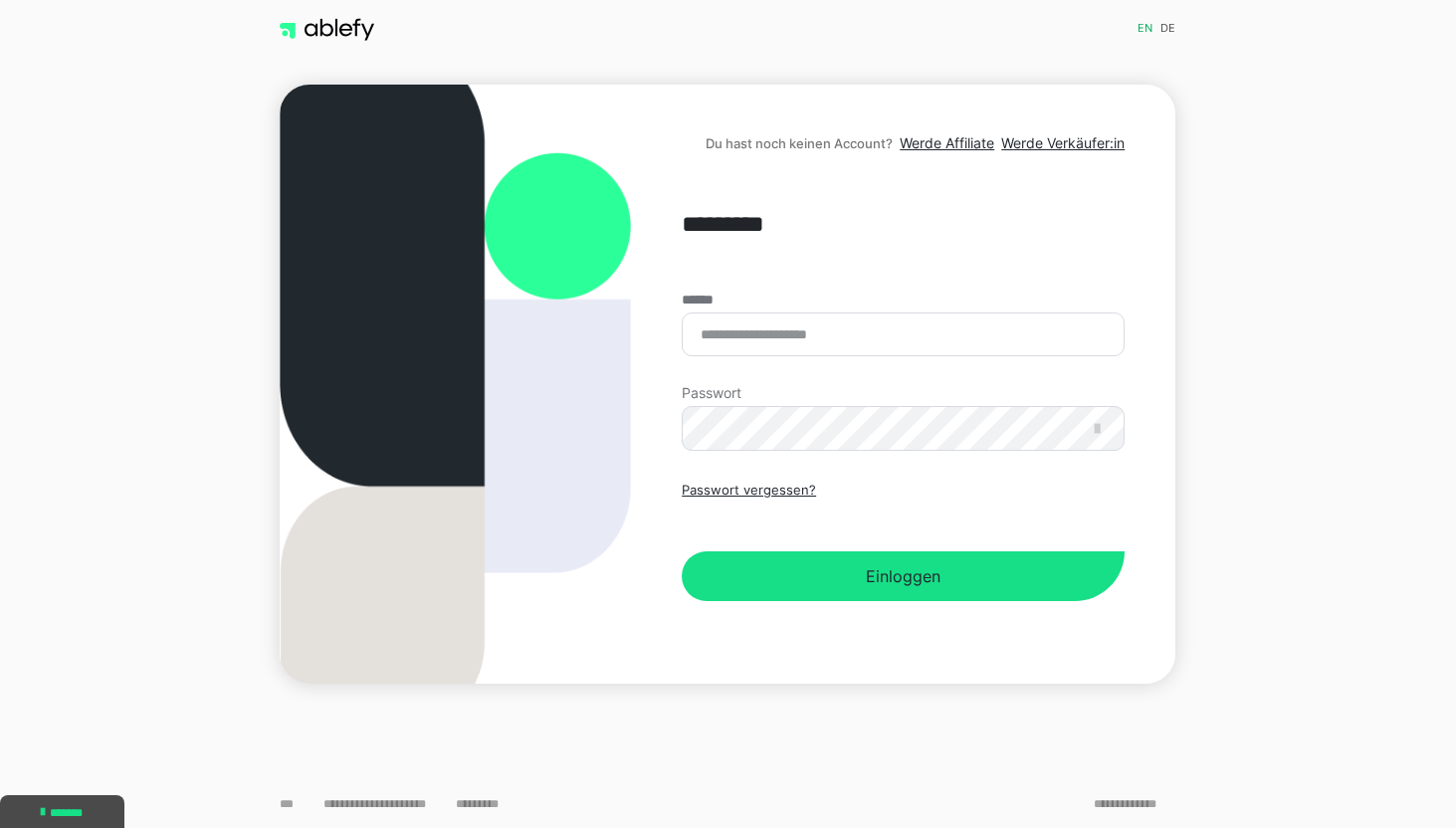 scroll, scrollTop: 0, scrollLeft: 0, axis: both 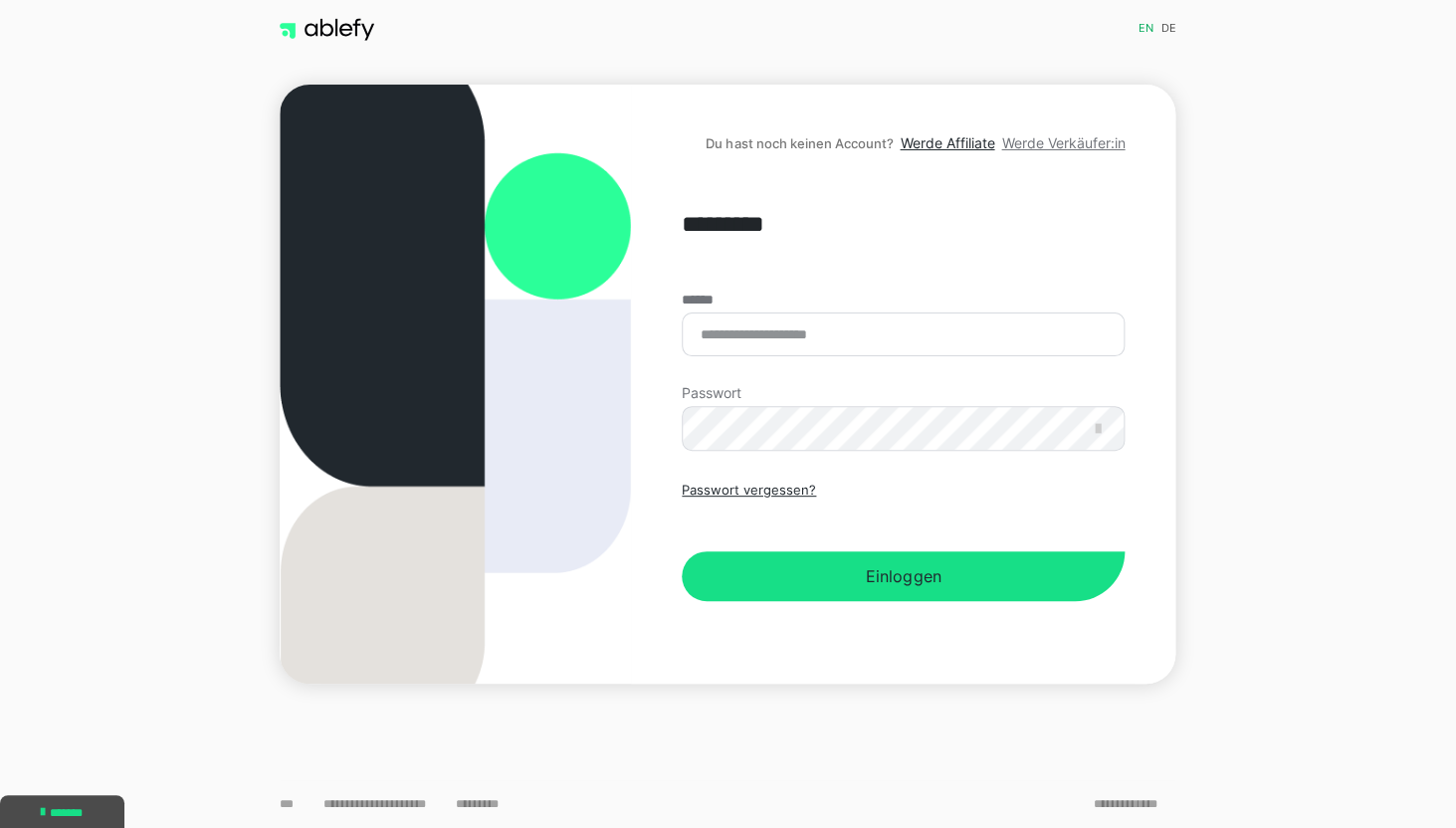 click on "Werde Verkäufer:in" at bounding box center [1063, 142] 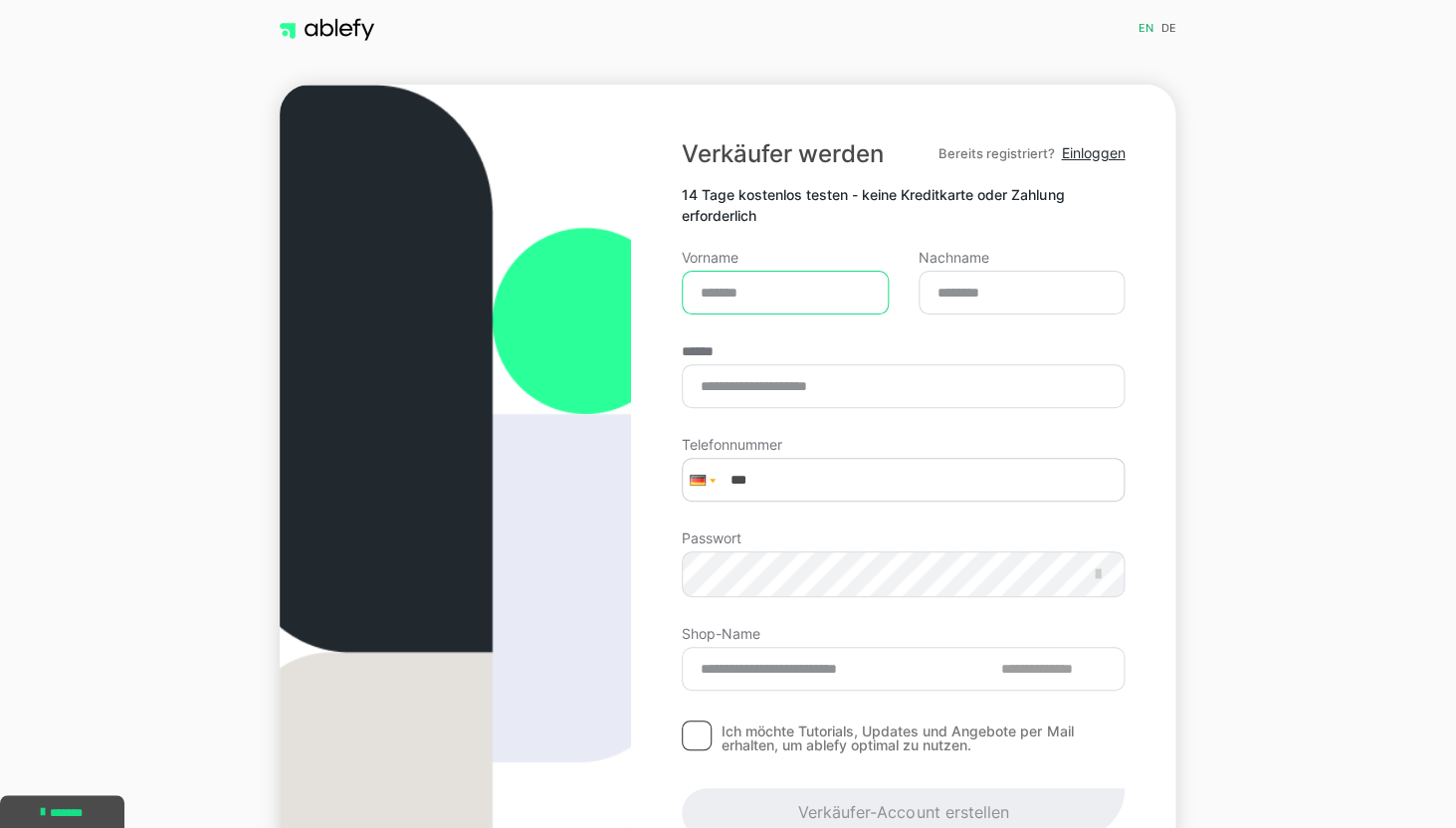 click on "Vorname" at bounding box center (785, 293) 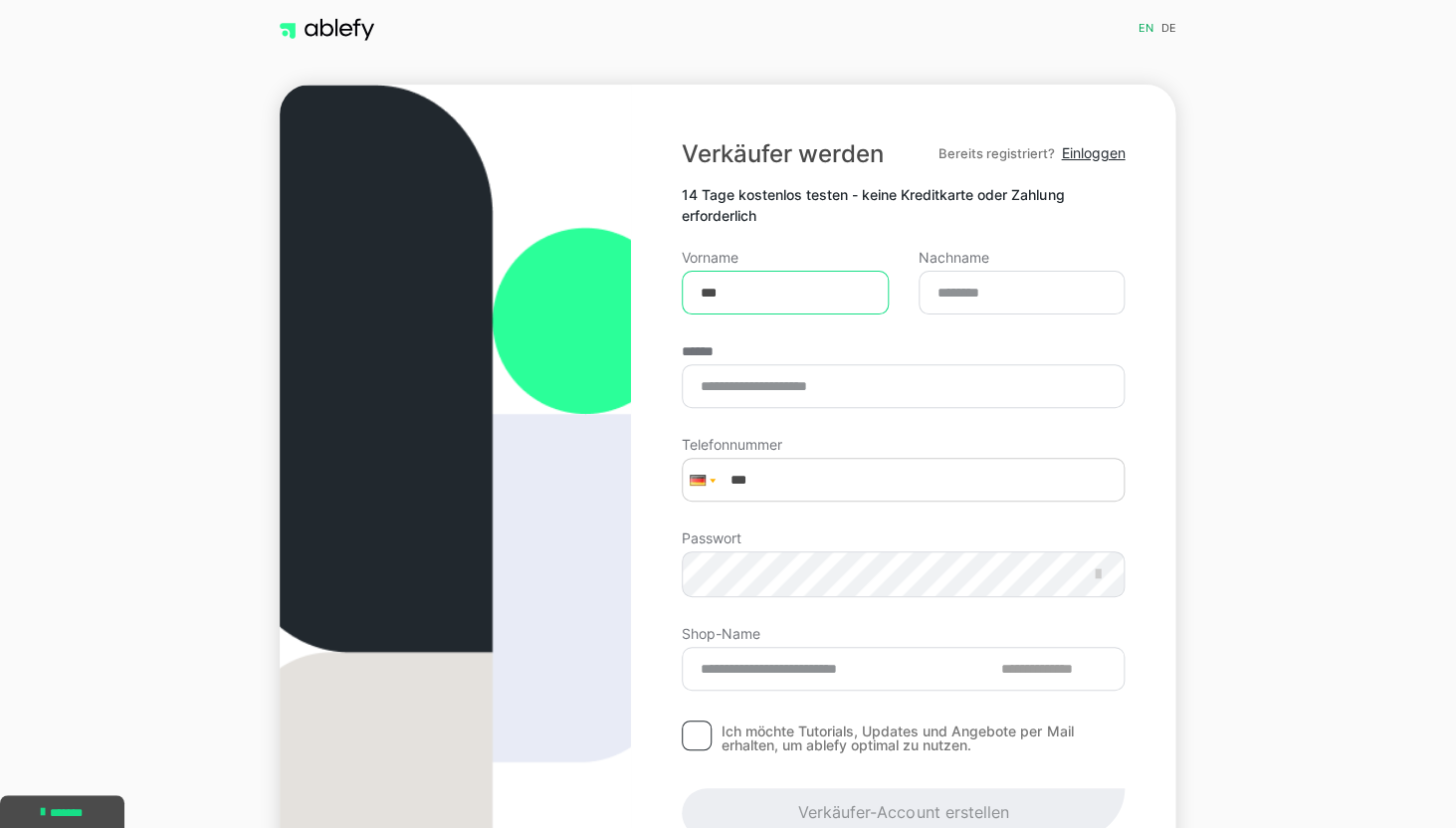 type on "***" 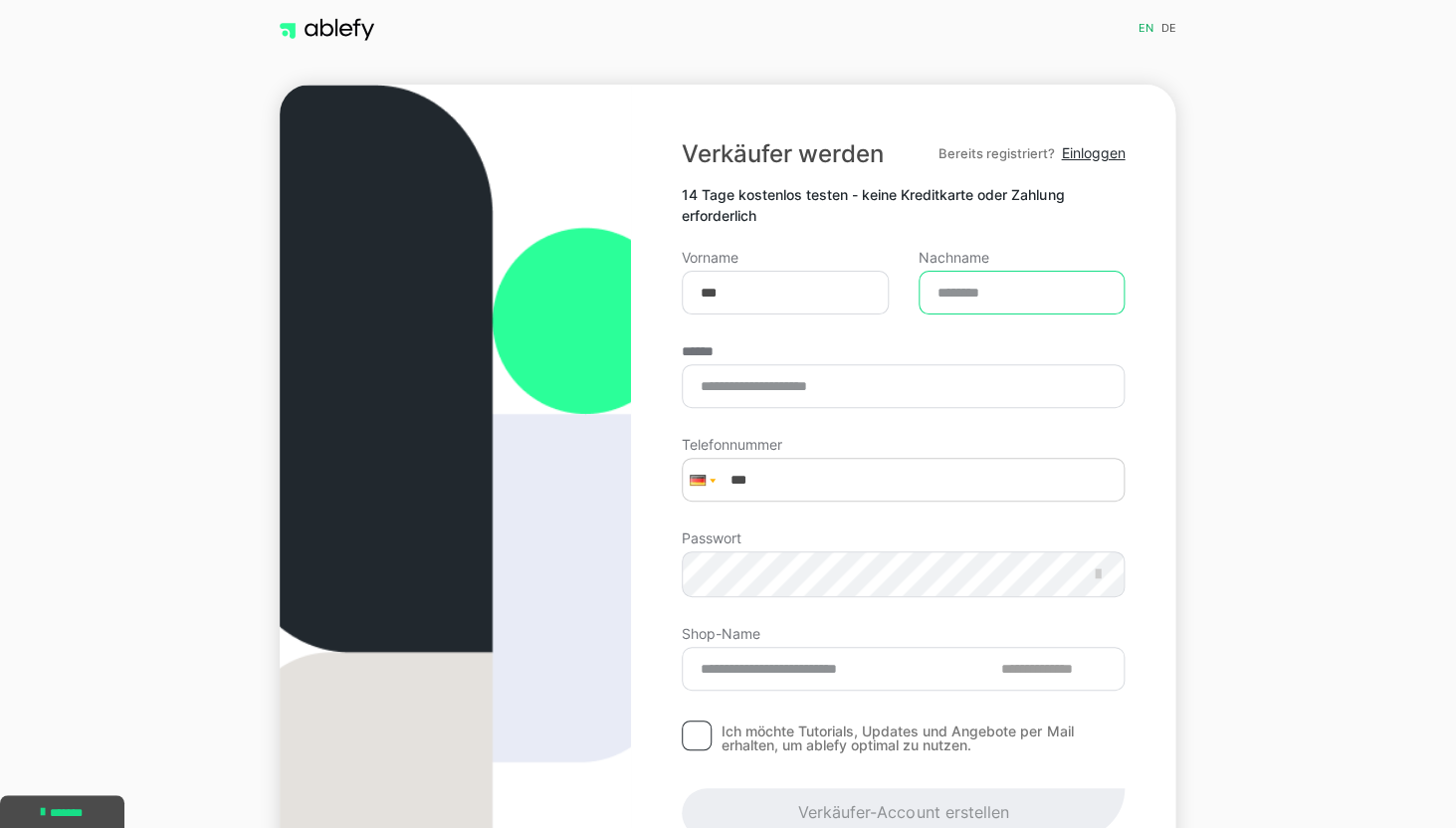type on "*" 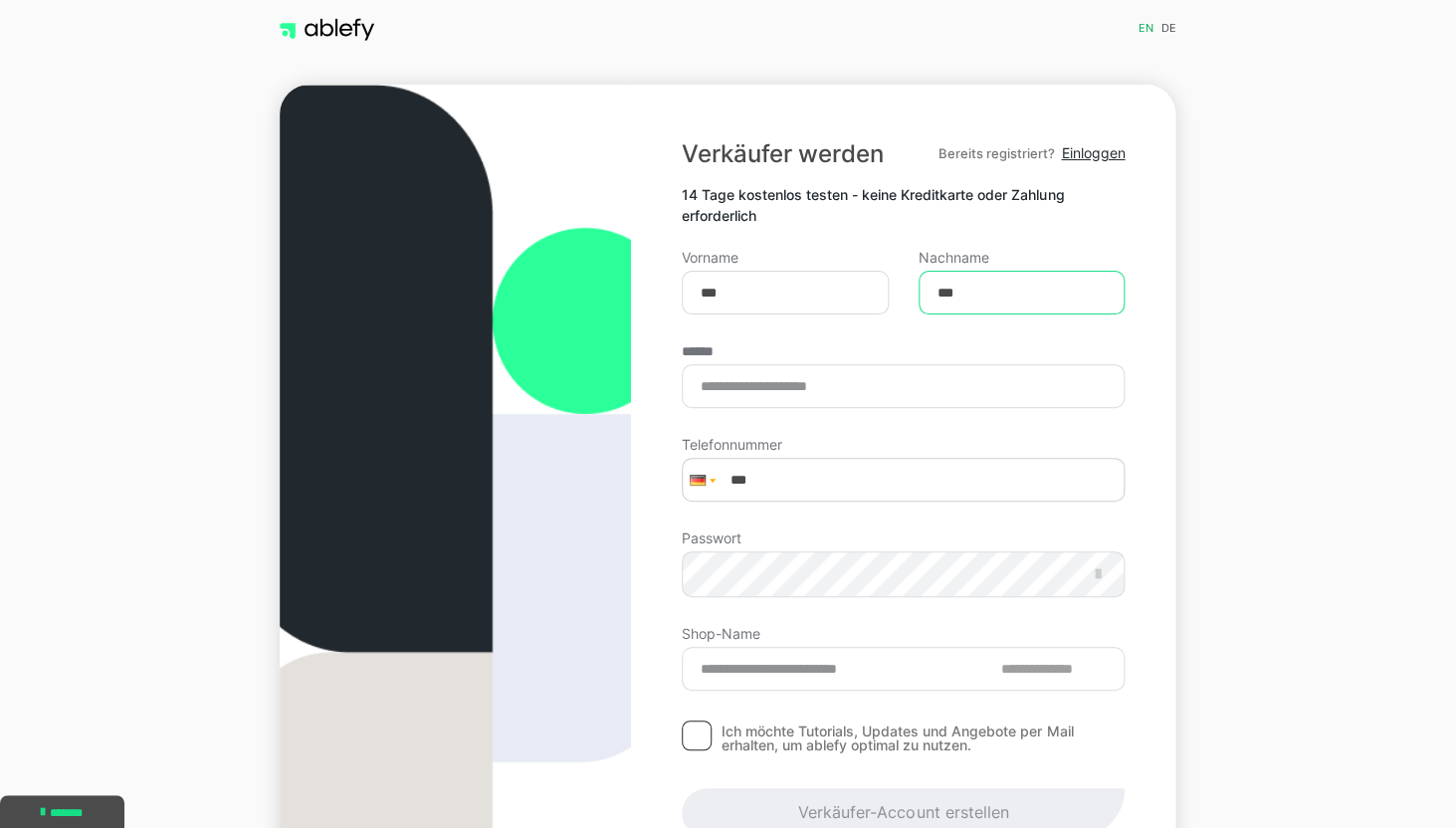 type on "***" 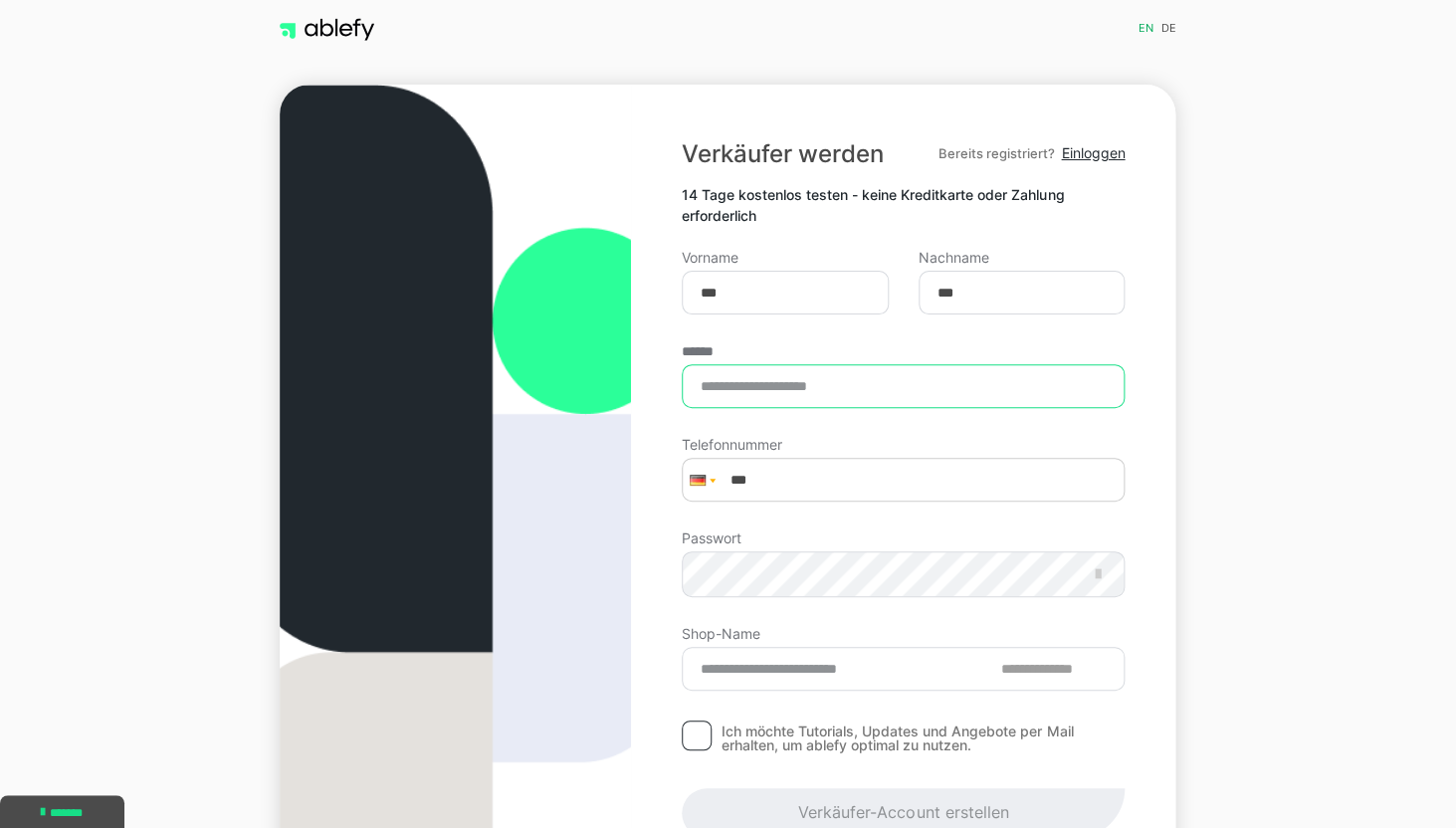 type on "*******" 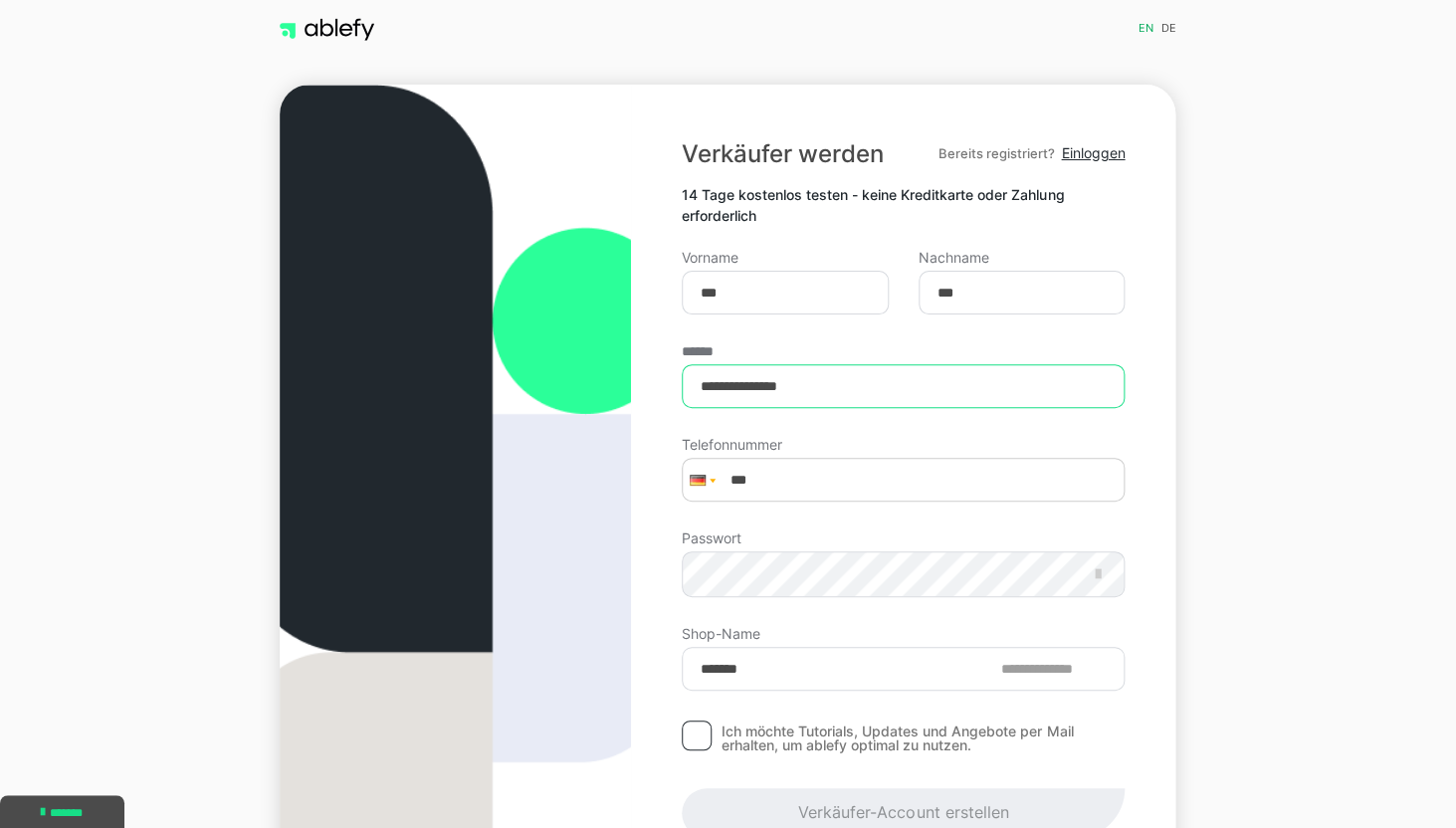 click on "**********" at bounding box center [903, 386] 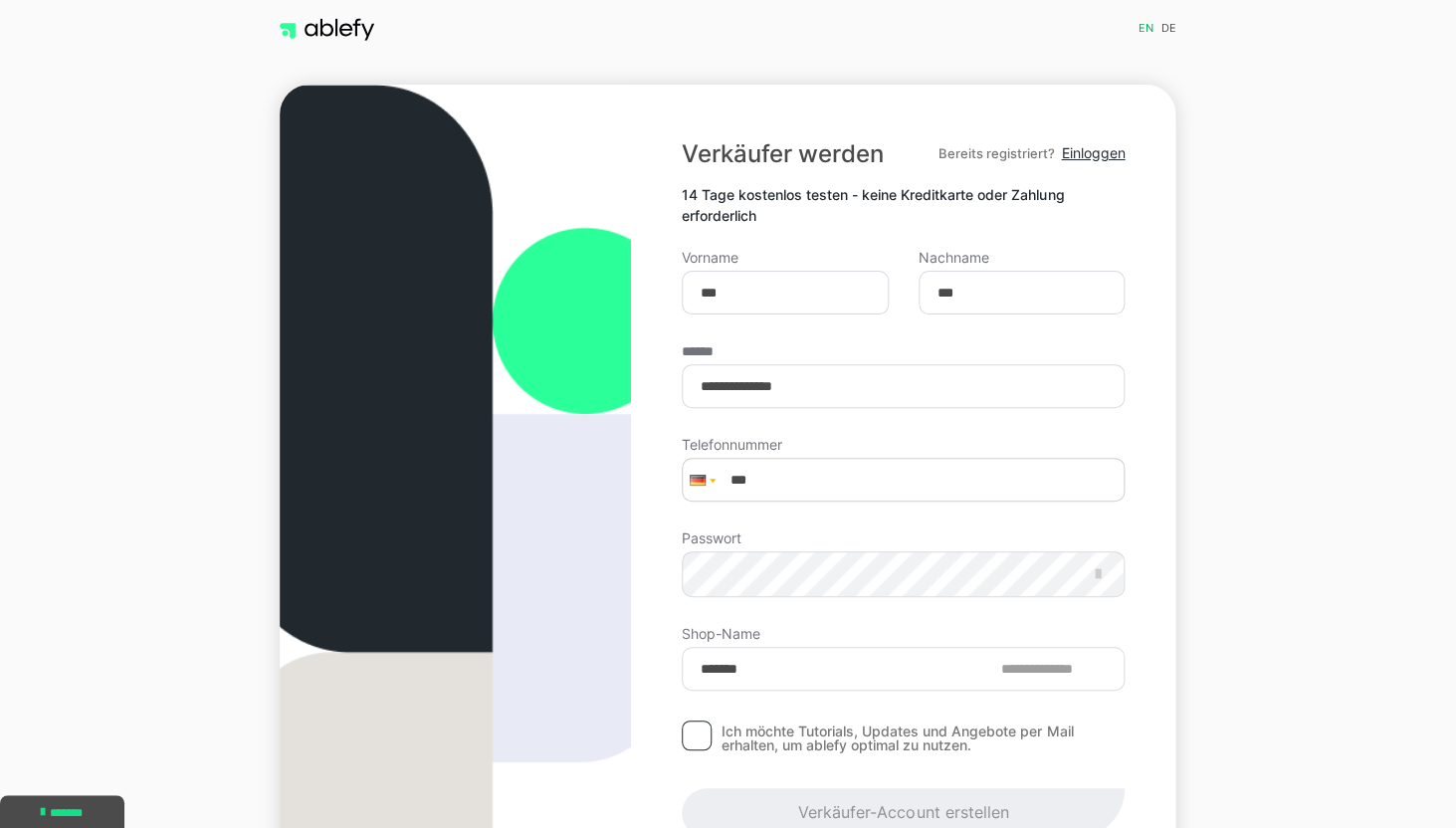 click on "**********" at bounding box center [903, 376] 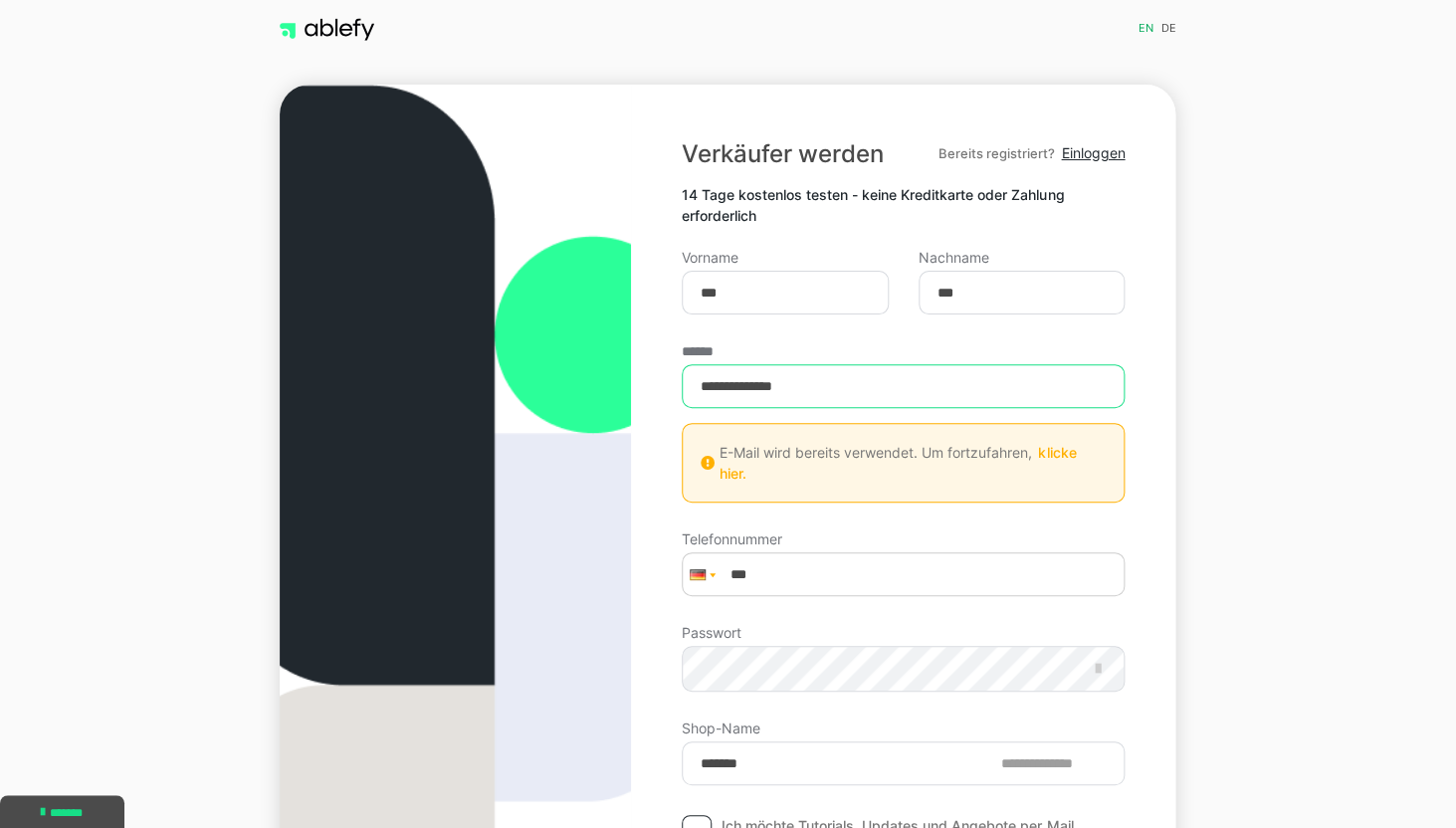 click on "**********" at bounding box center (903, 386) 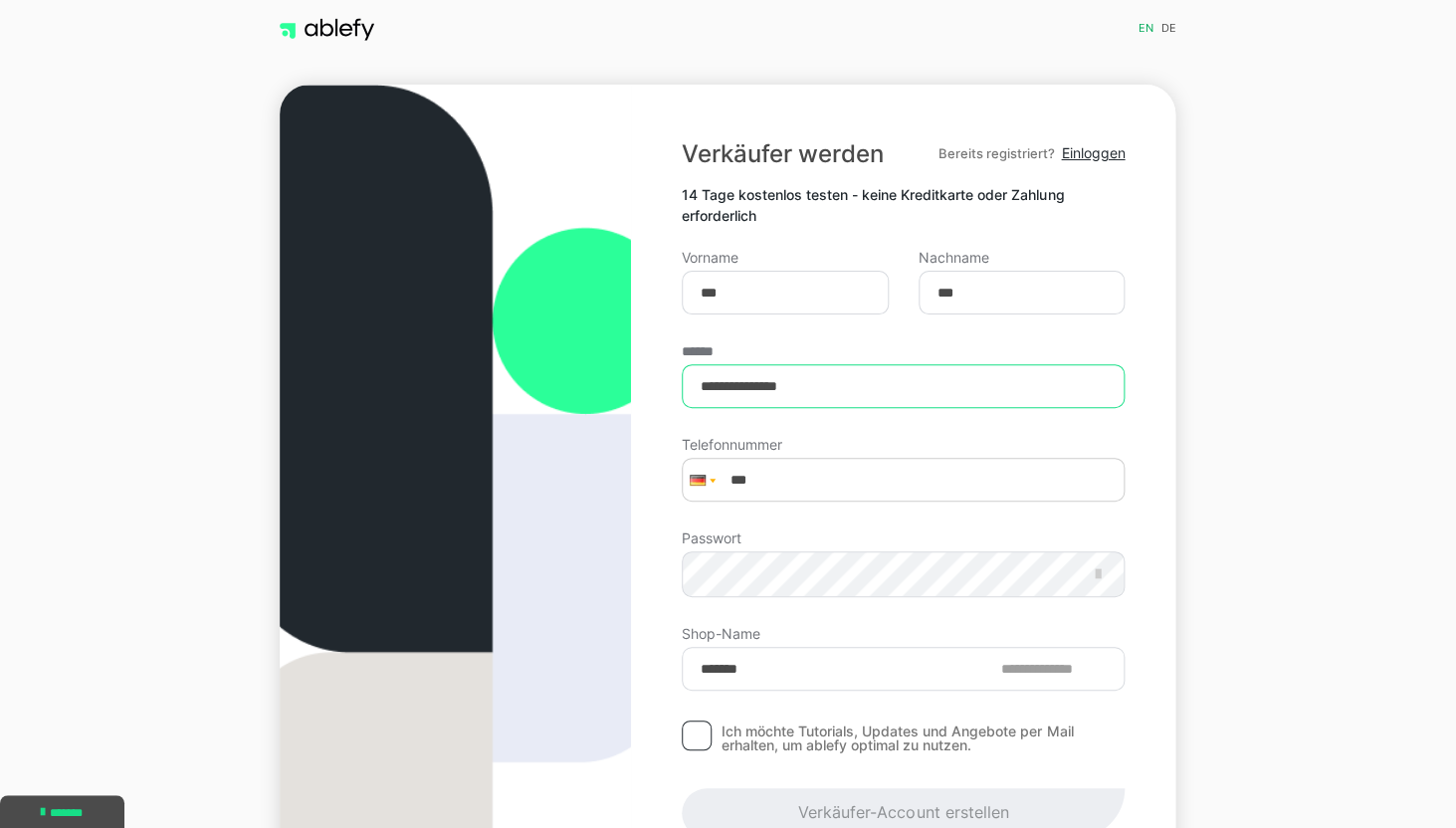 type on "**********" 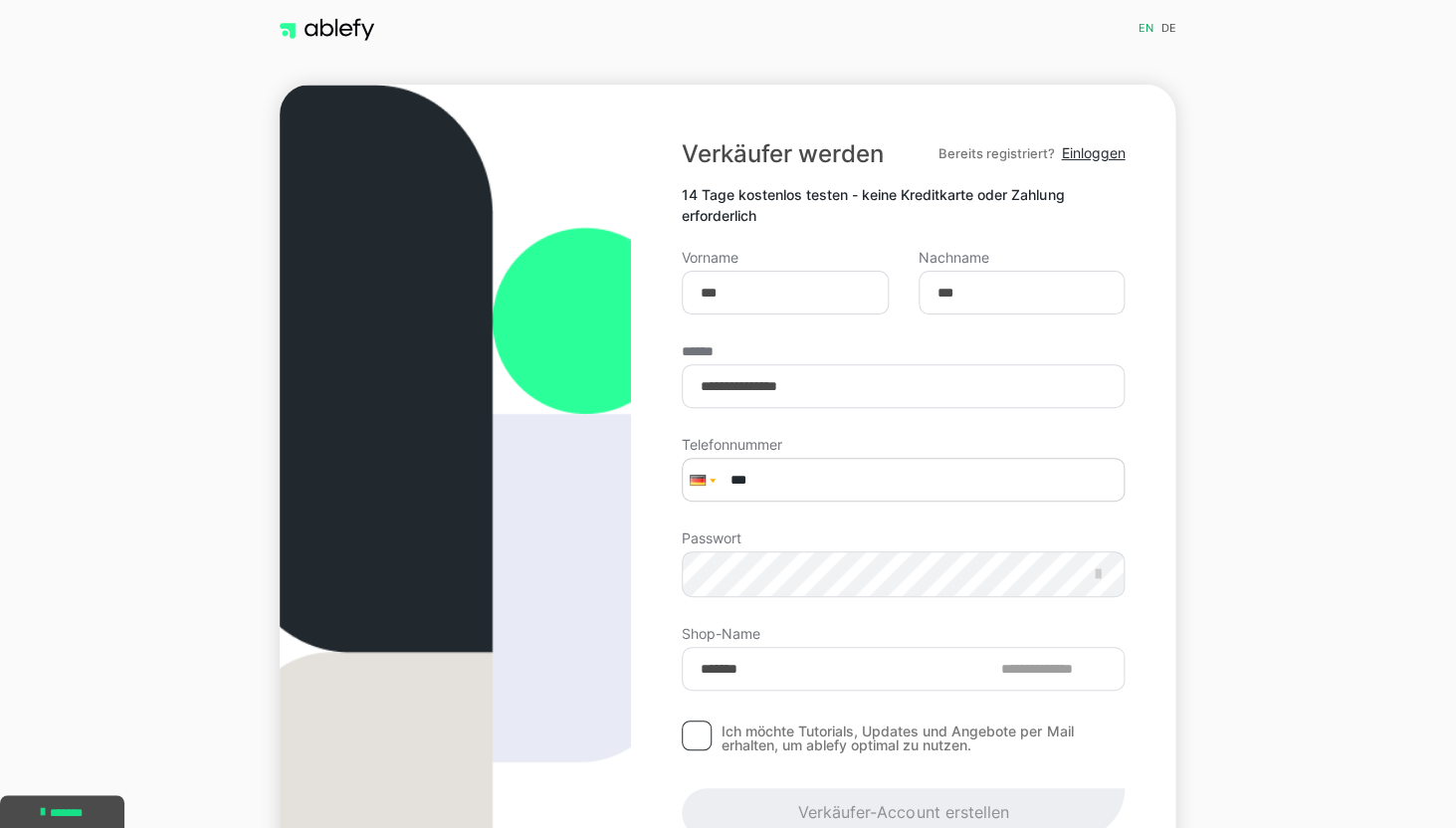 click on "***" at bounding box center (903, 480) 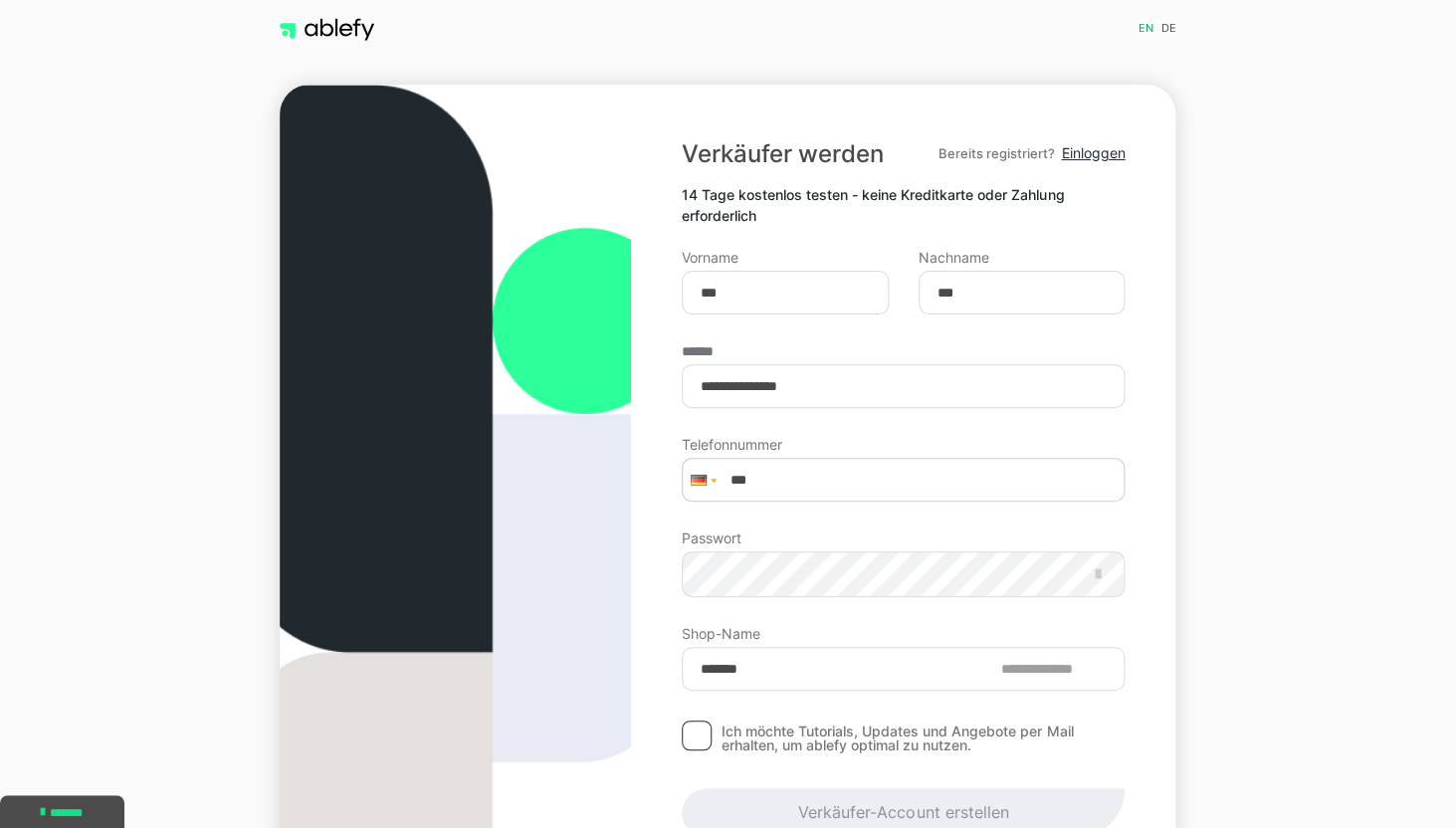 click at bounding box center [701, 480] 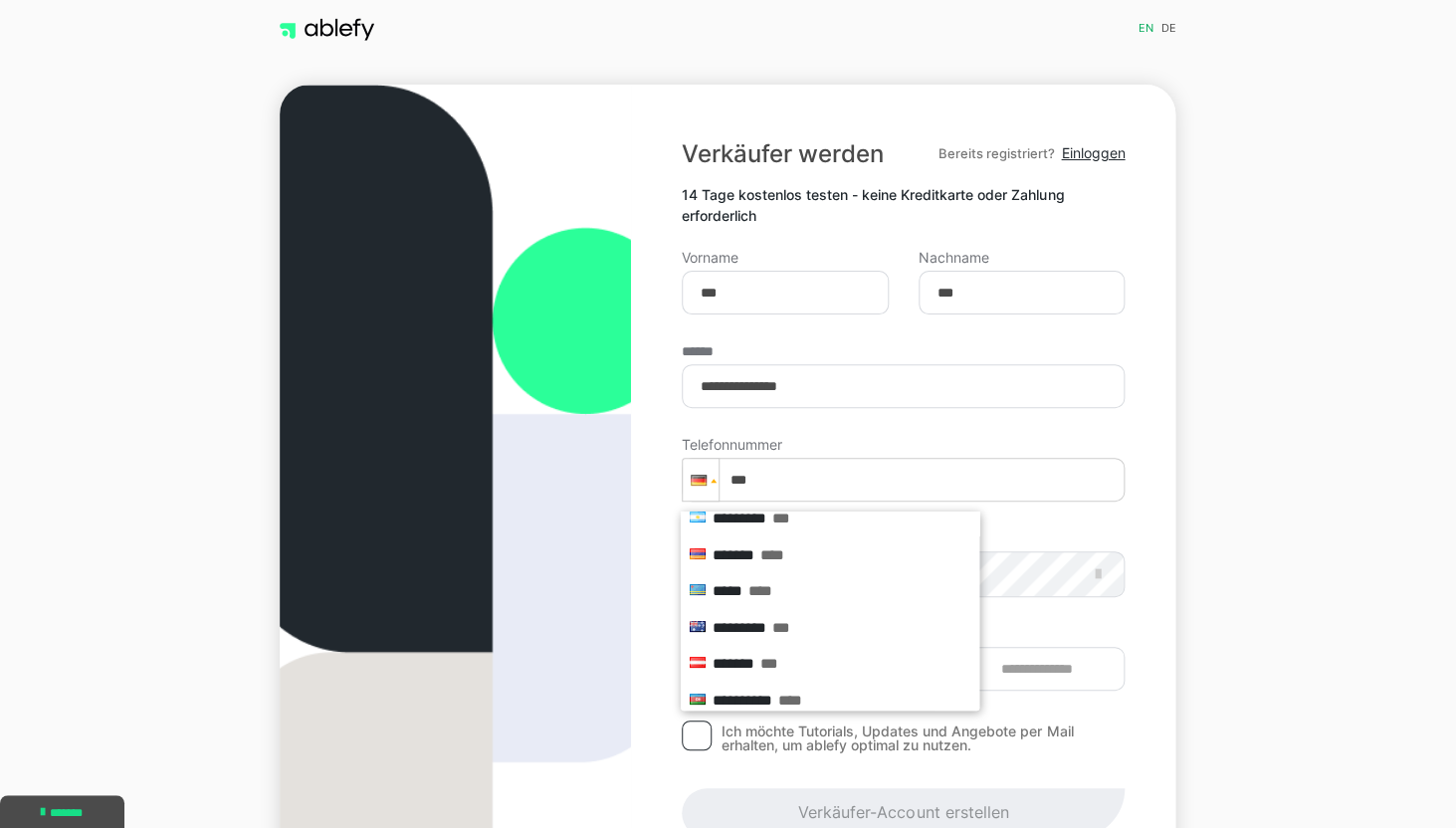 scroll, scrollTop: 239, scrollLeft: 0, axis: vertical 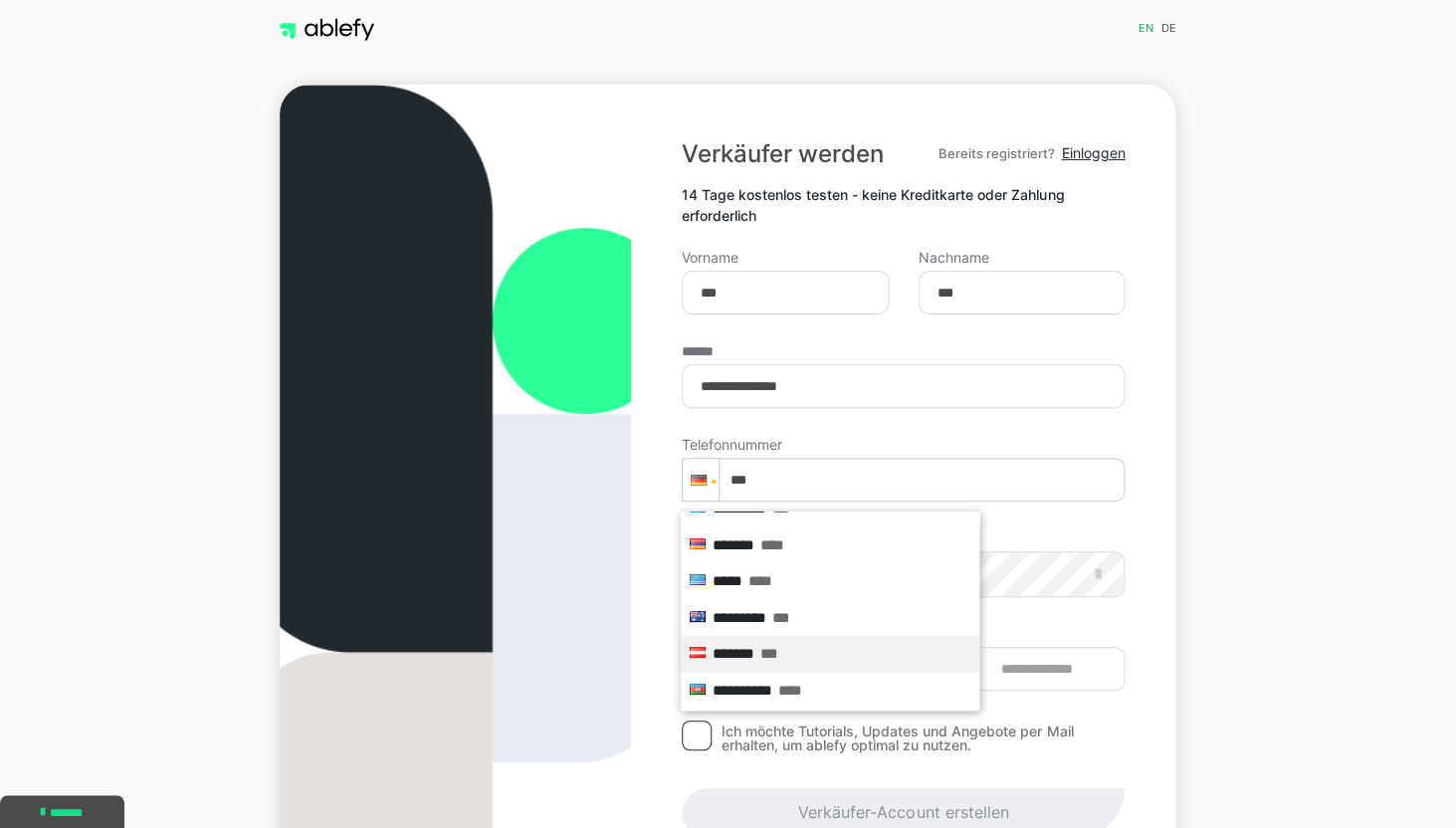 click on "*******" at bounding box center [733, 653] 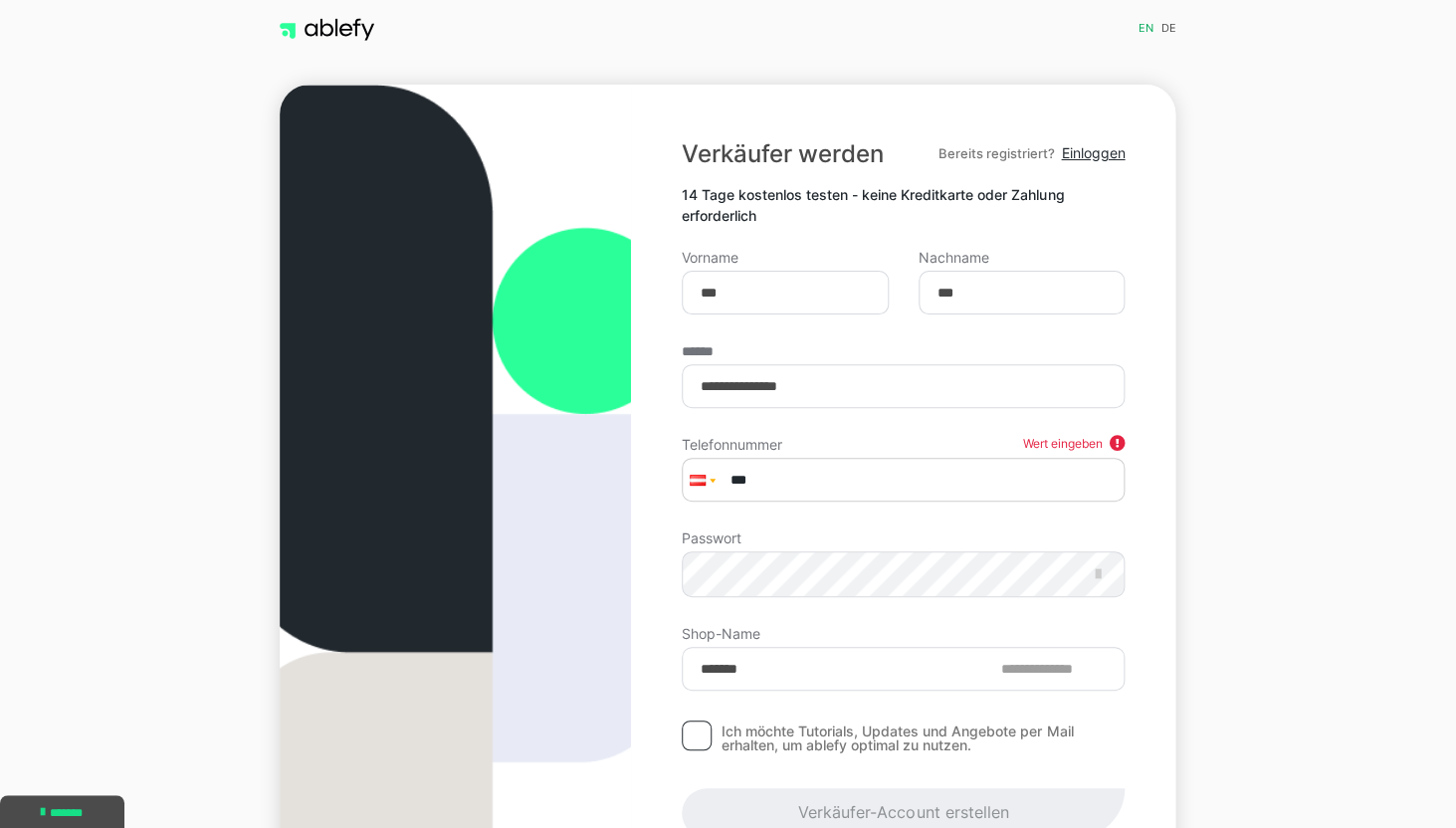 click on "***" at bounding box center (903, 480) 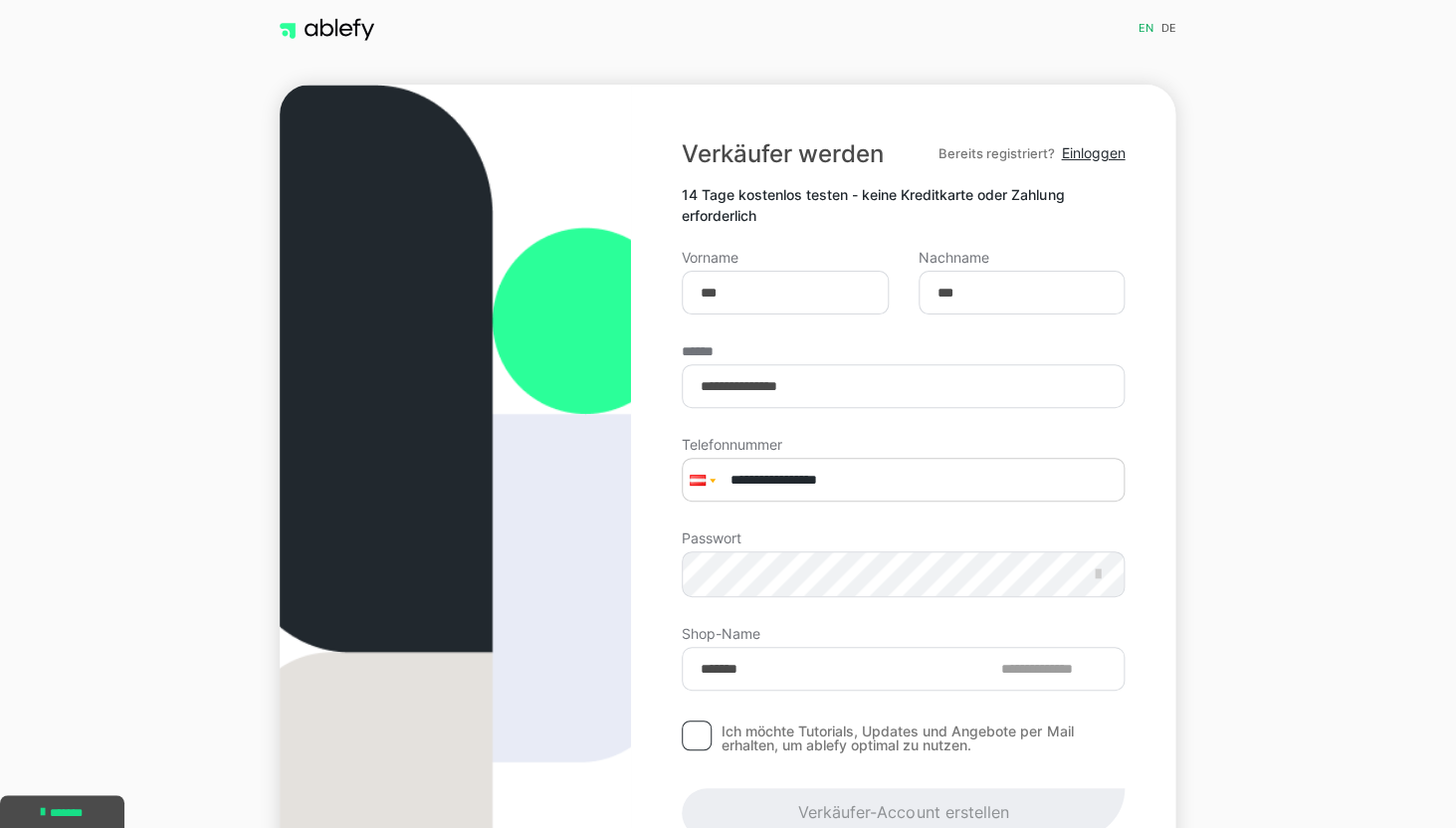 type on "**********" 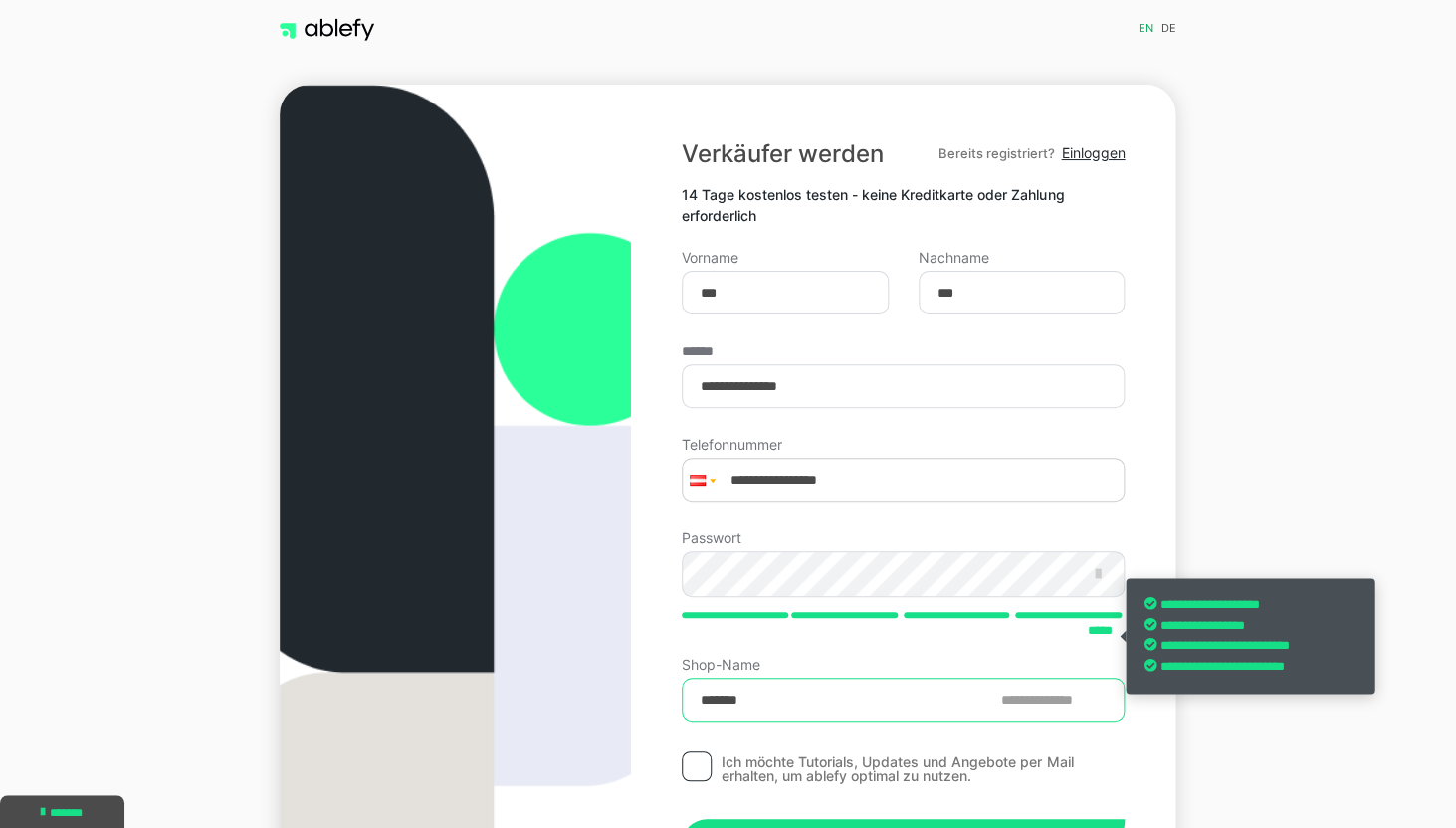 click on "*******" at bounding box center (903, 700) 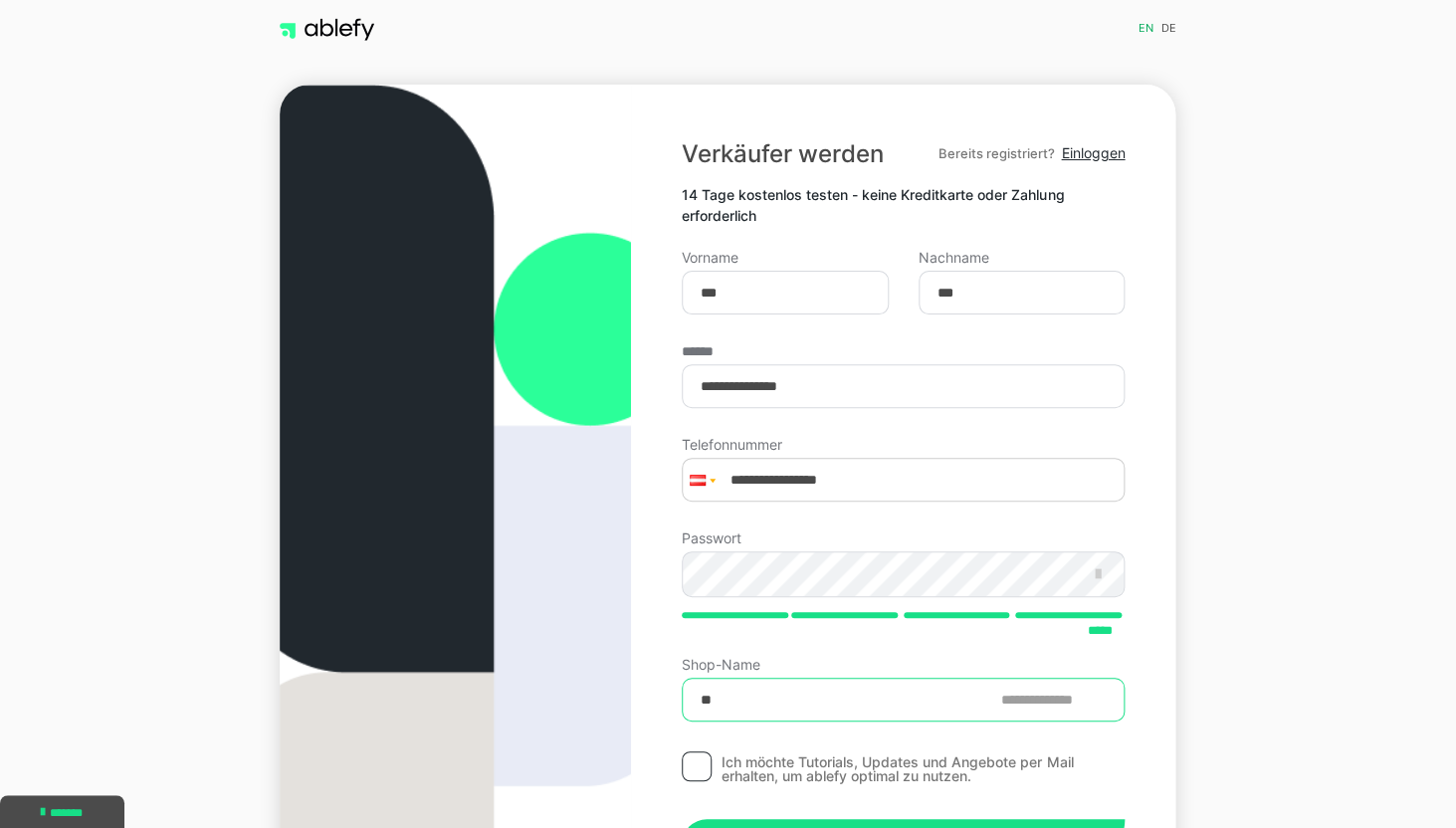 type on "*" 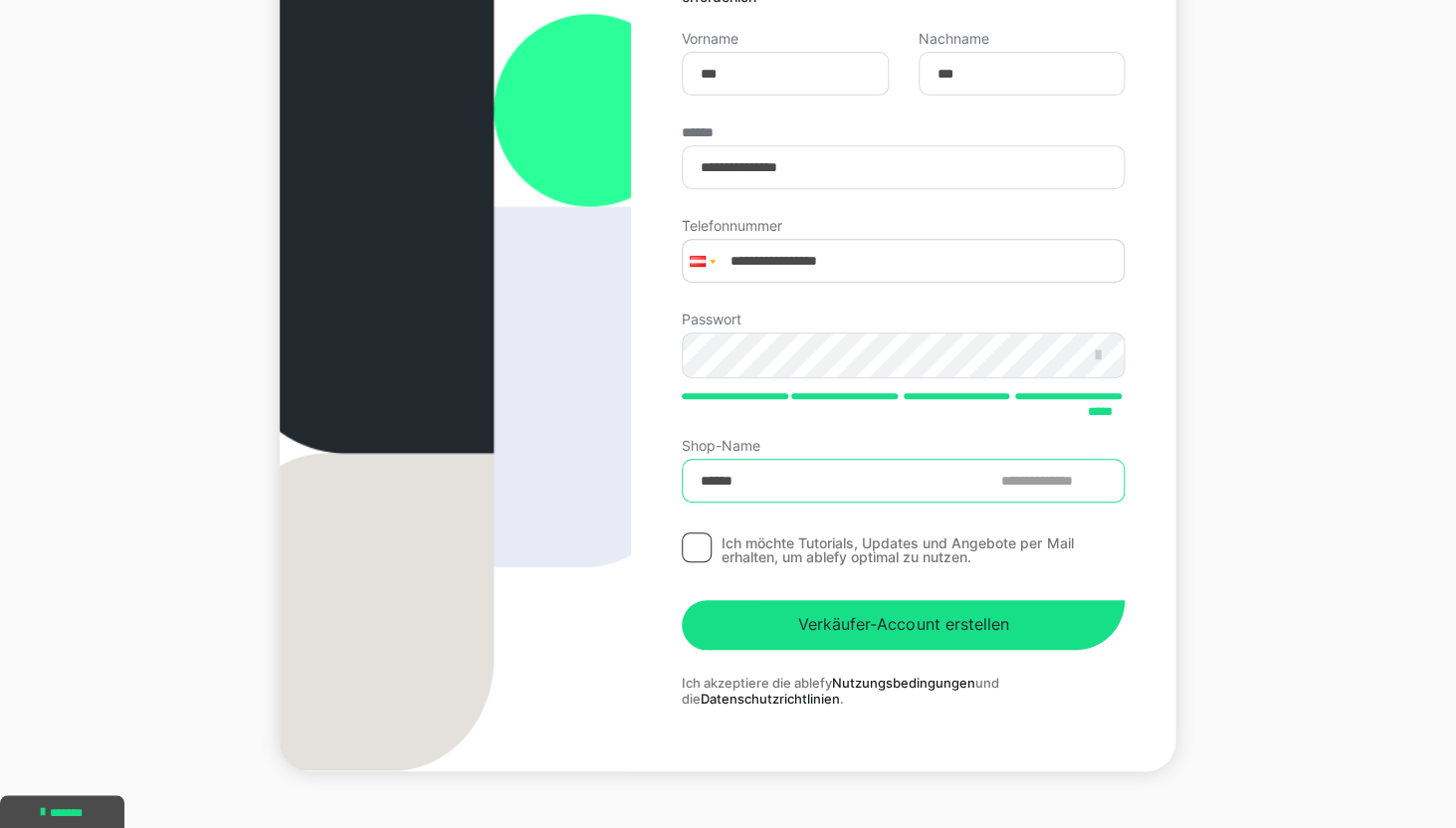 scroll, scrollTop: 221, scrollLeft: 0, axis: vertical 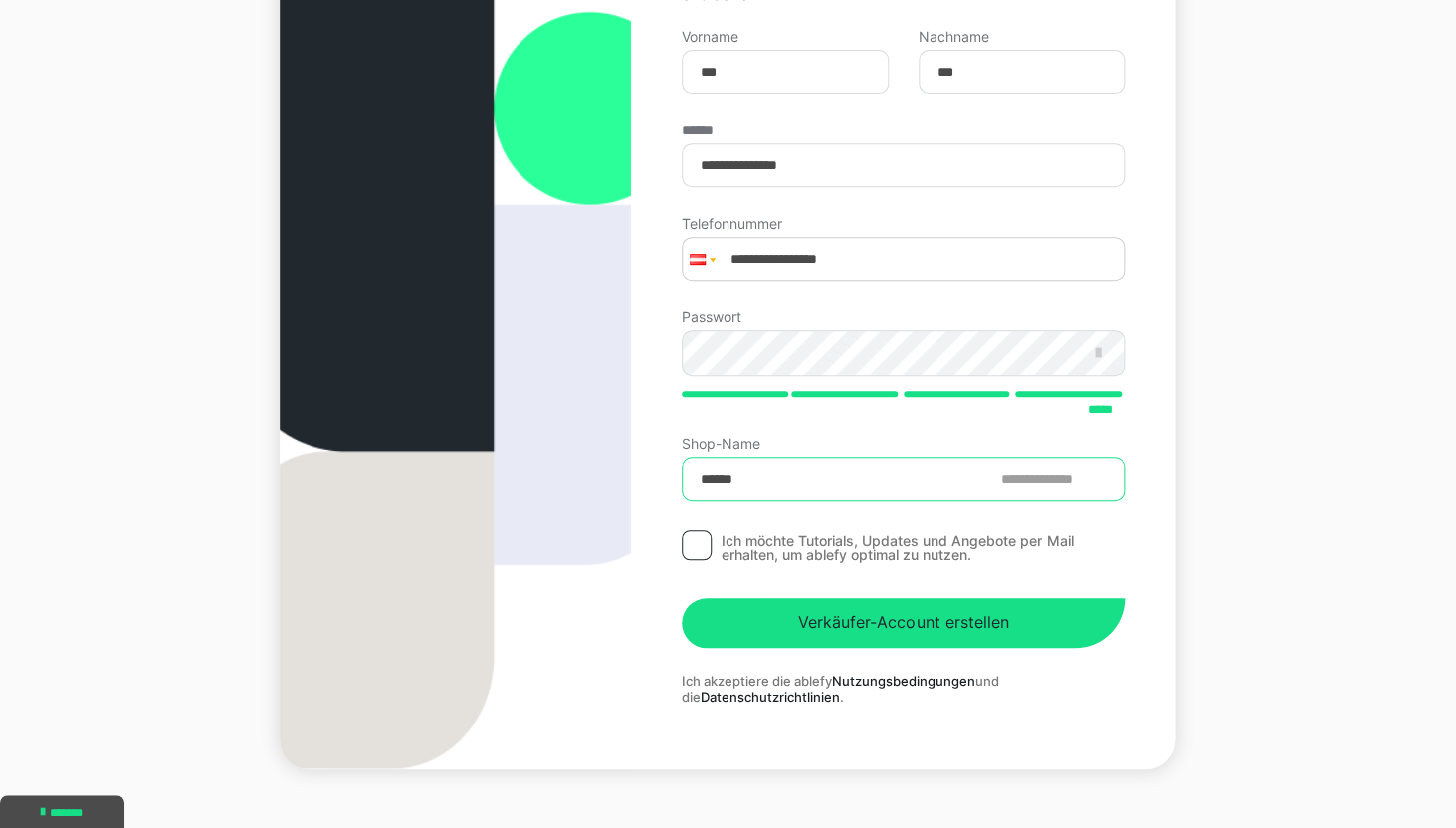 click on "******" at bounding box center (903, 479) 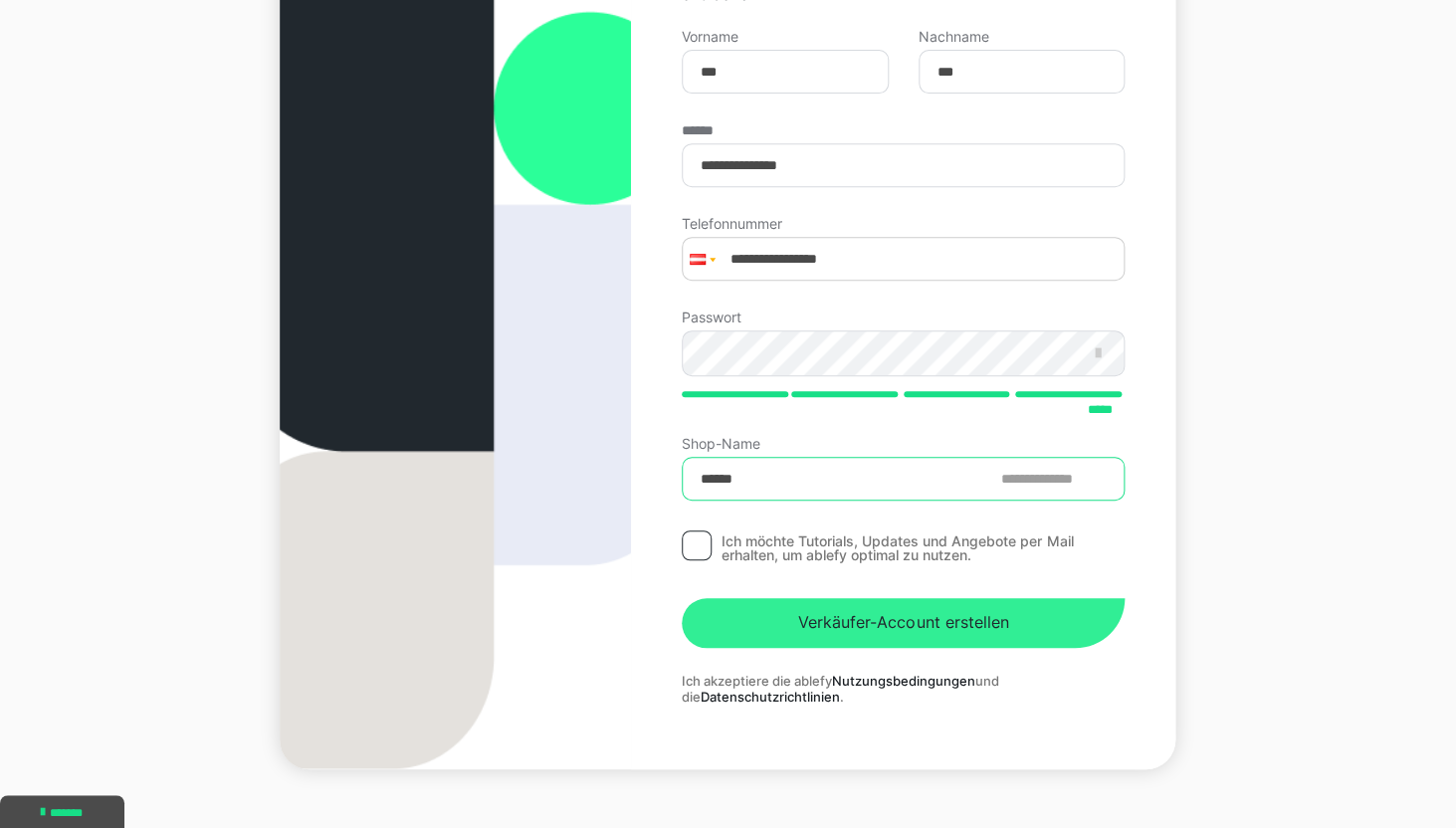 type on "******" 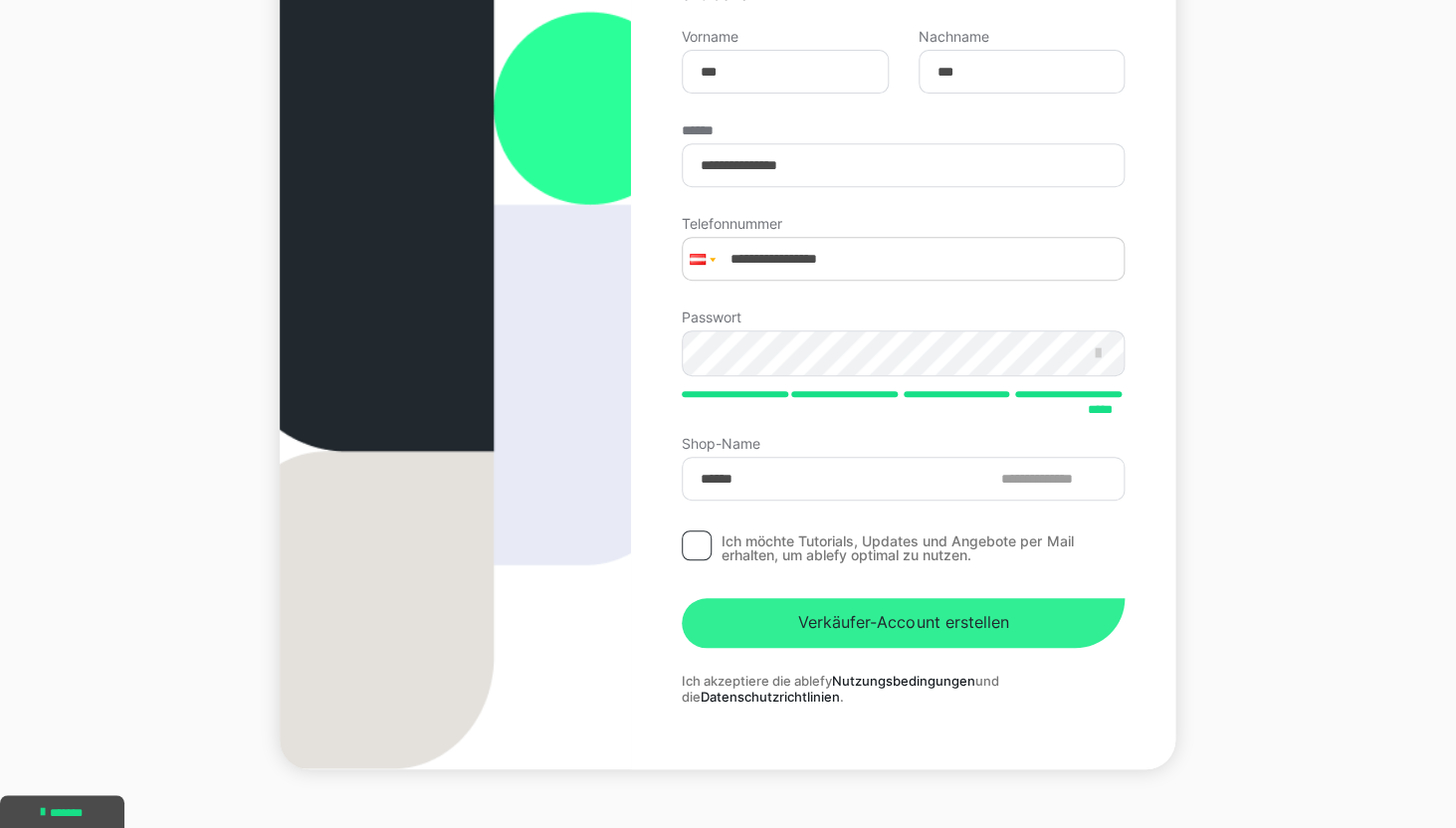 click on "Verkäufer-Account erstellen" at bounding box center (903, 623) 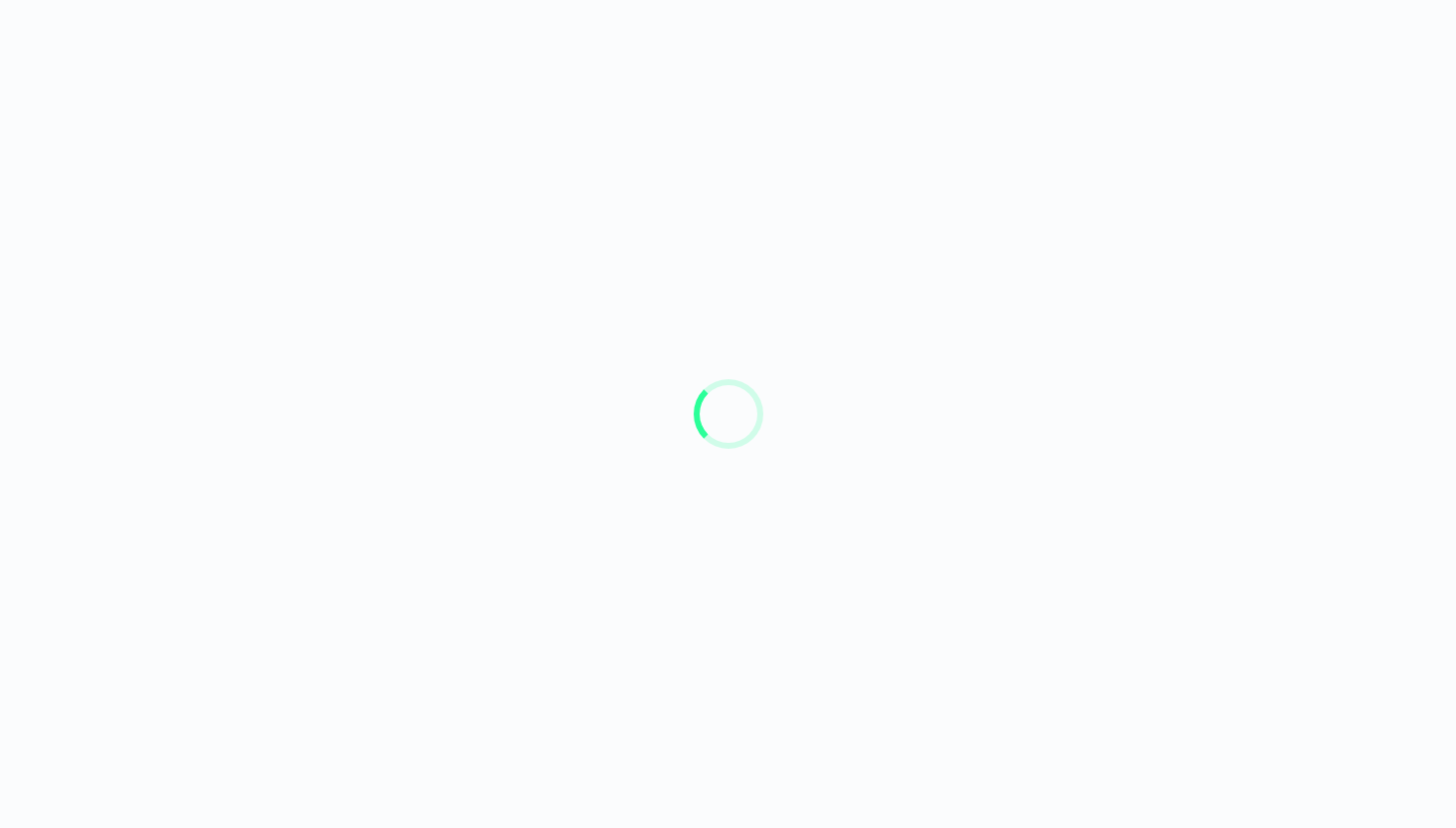 scroll, scrollTop: 0, scrollLeft: 0, axis: both 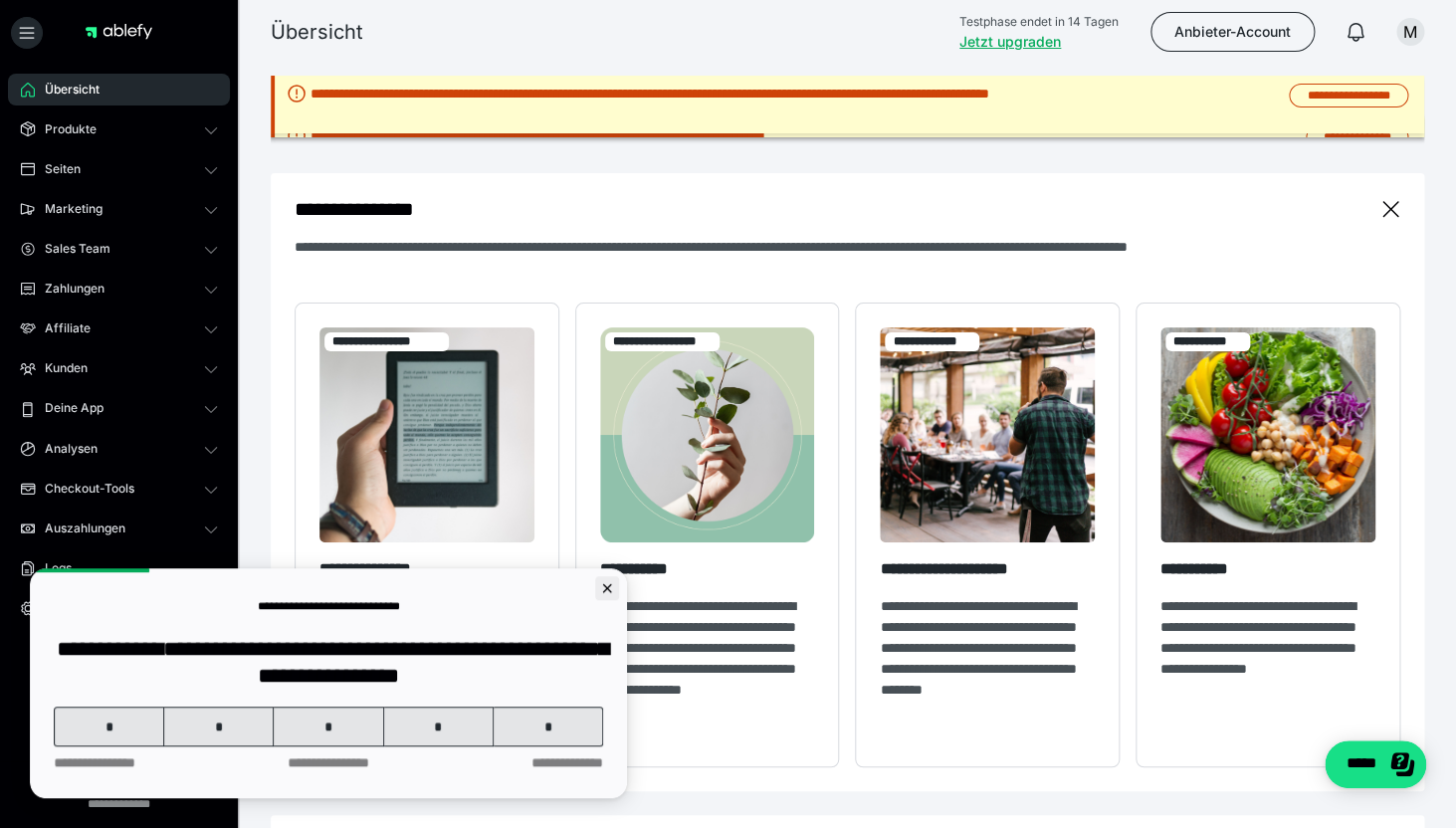 click 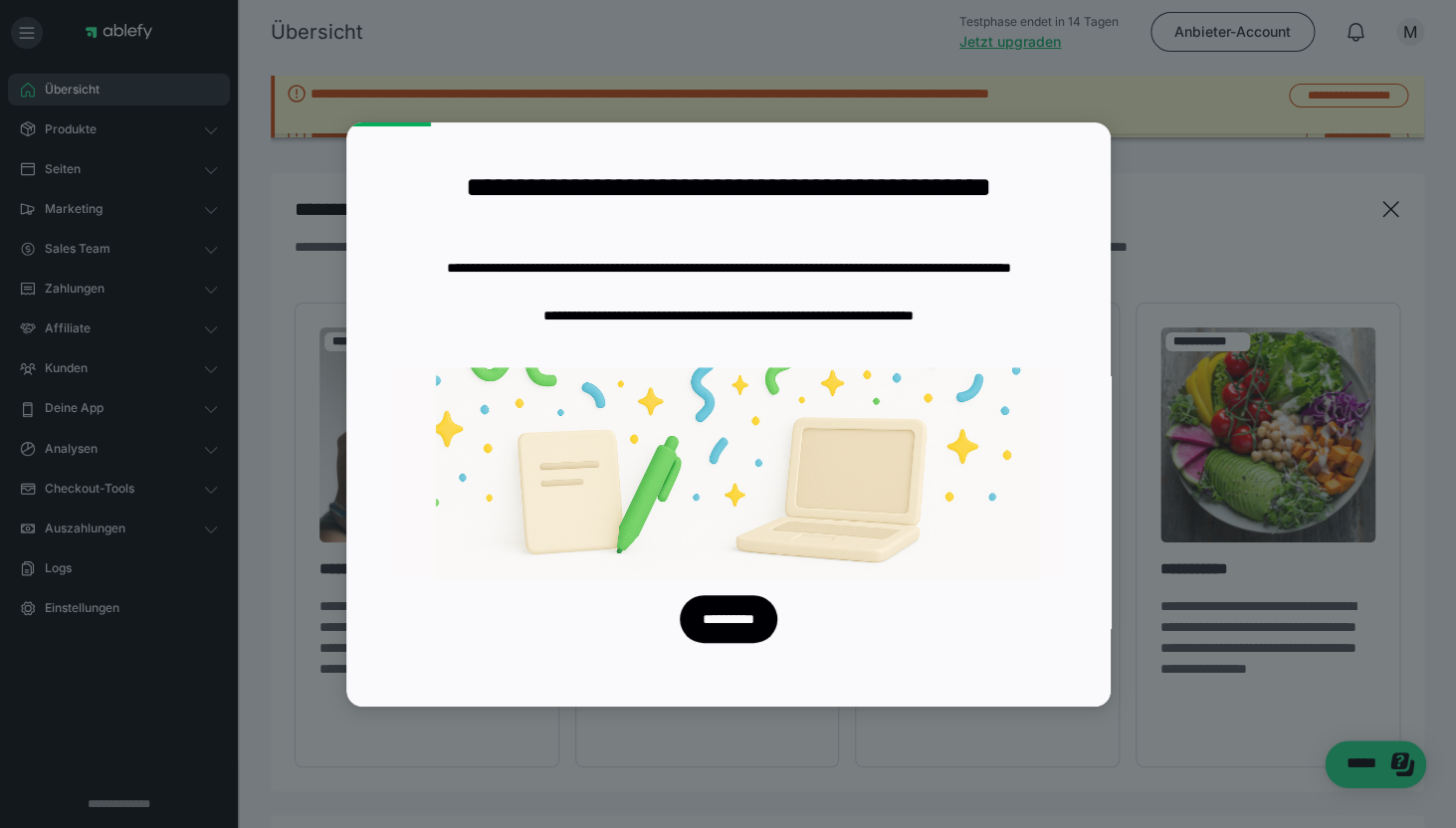 scroll, scrollTop: 0, scrollLeft: 0, axis: both 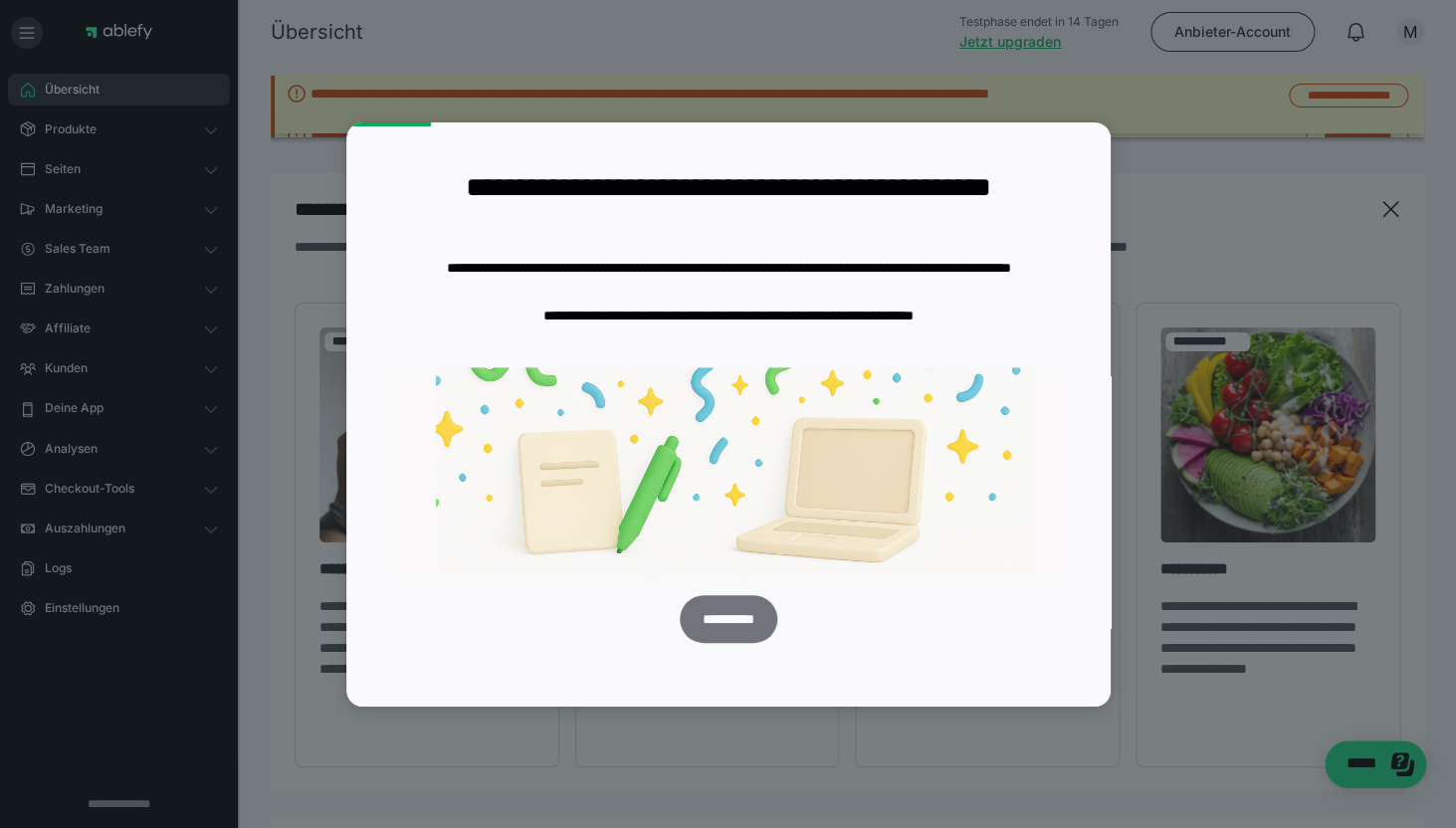 click on "**********" at bounding box center [728, 619] 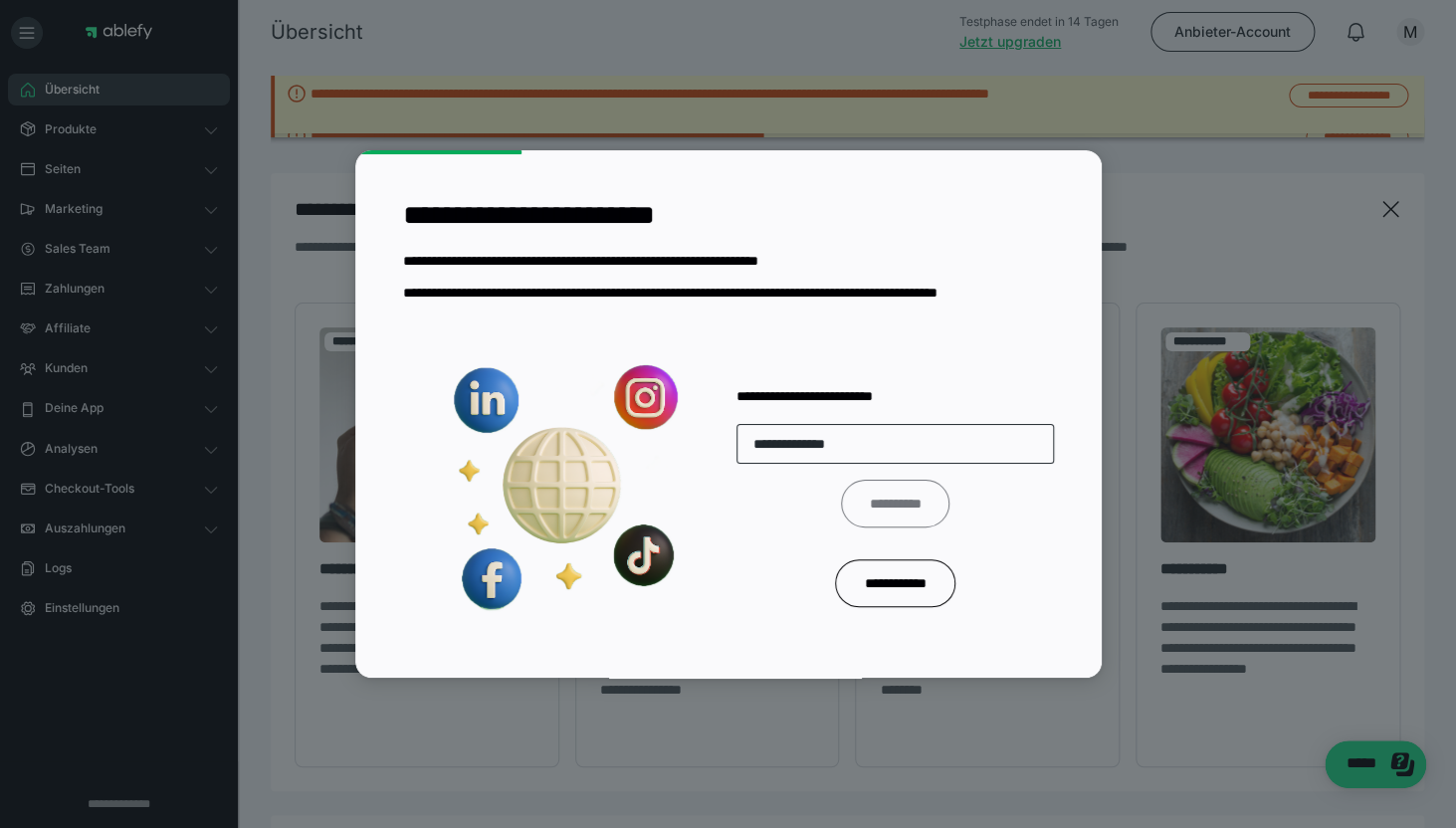 type on "**********" 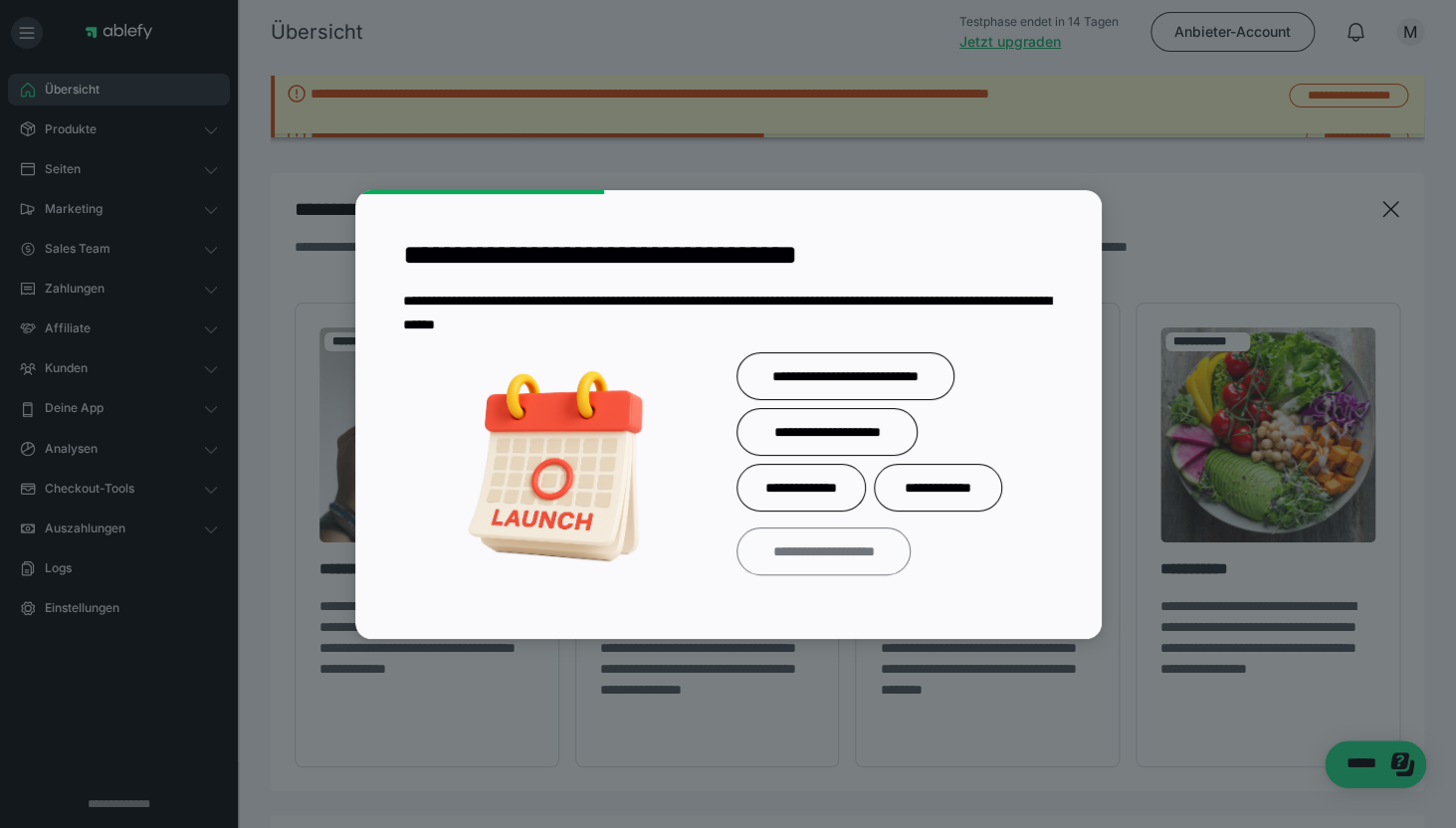 click on "**********" at bounding box center (823, 551) 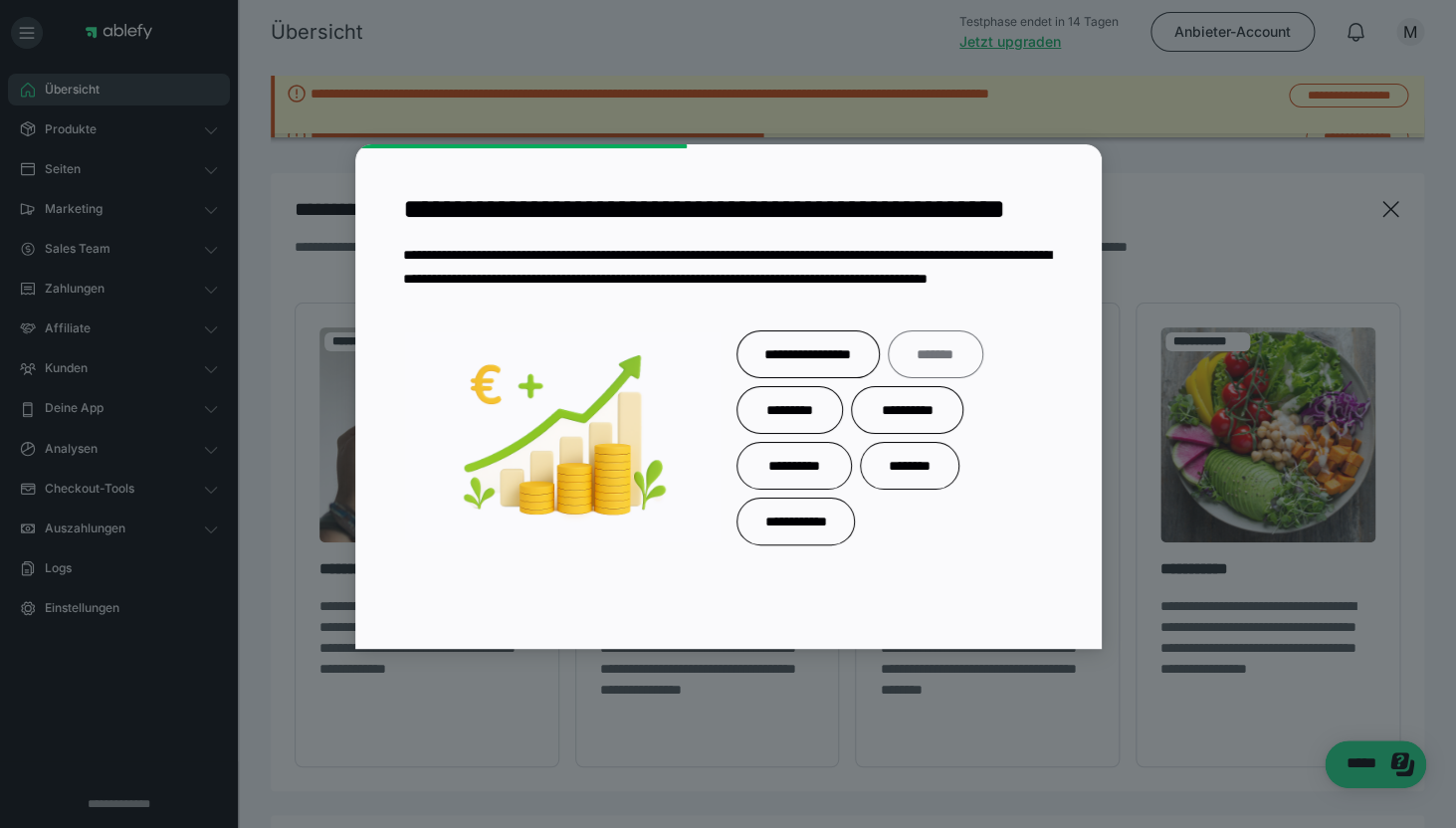 click on "*******" at bounding box center [936, 354] 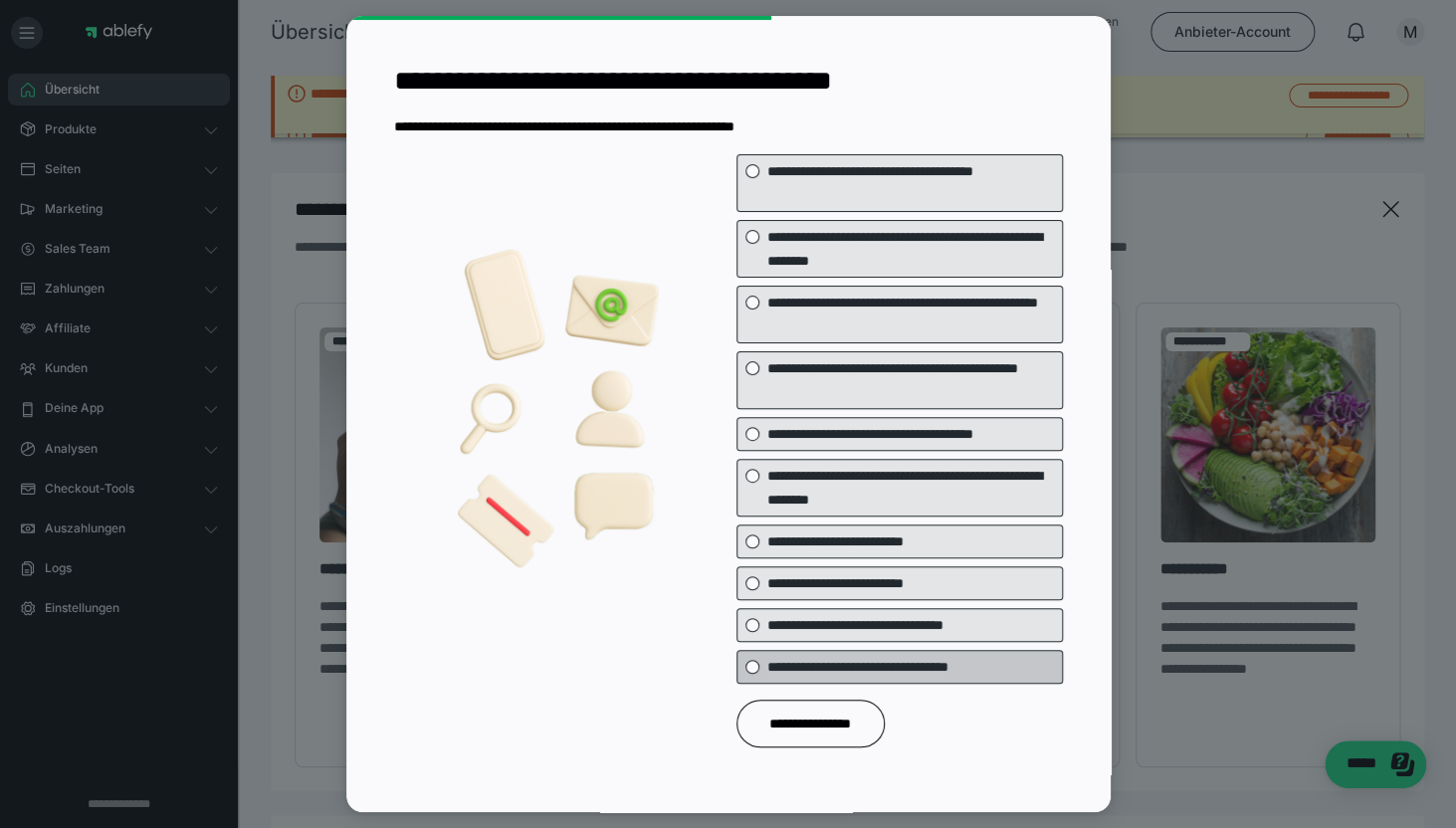 click at bounding box center [752, 667] 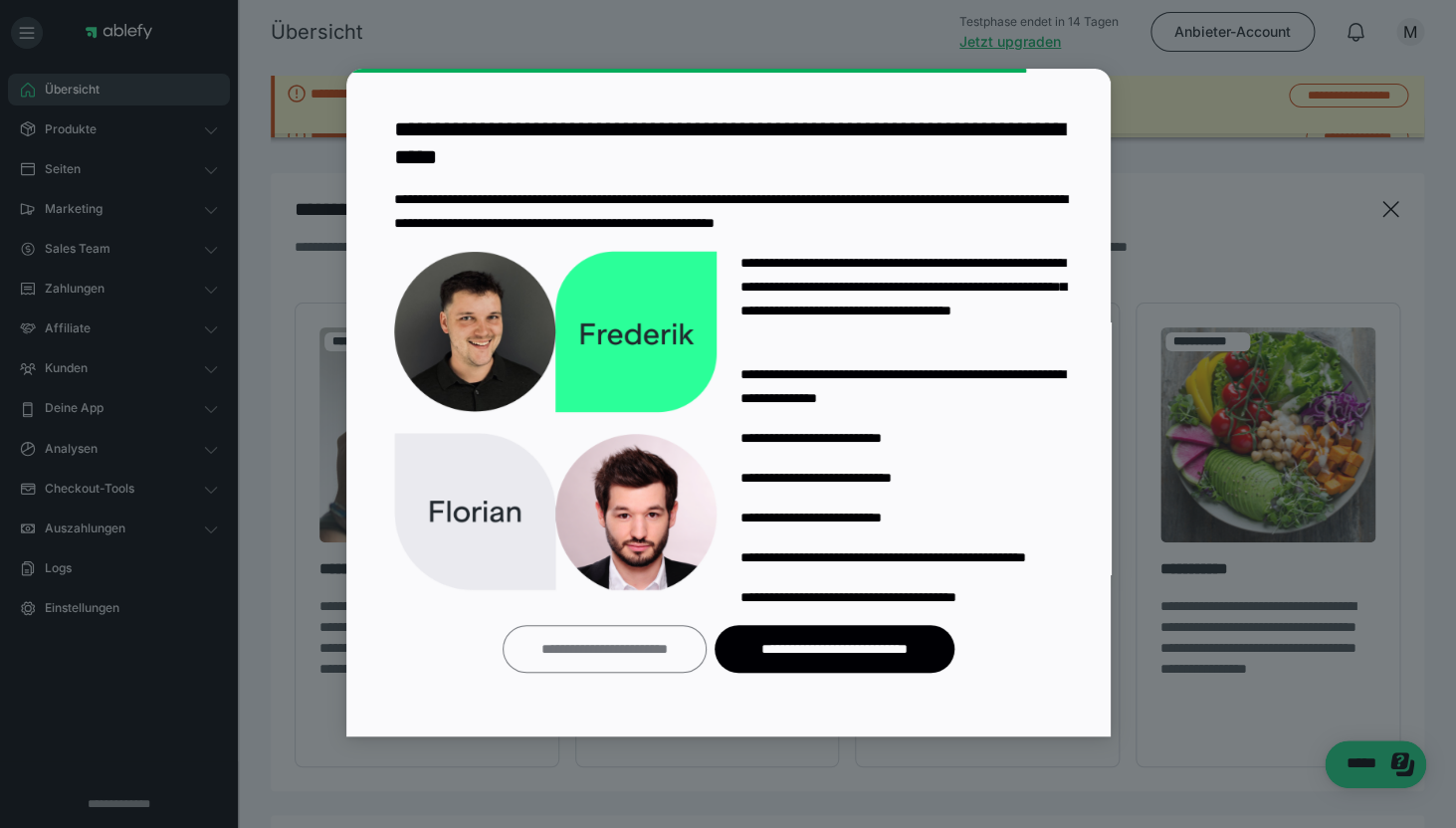 click on "**********" at bounding box center [604, 649] 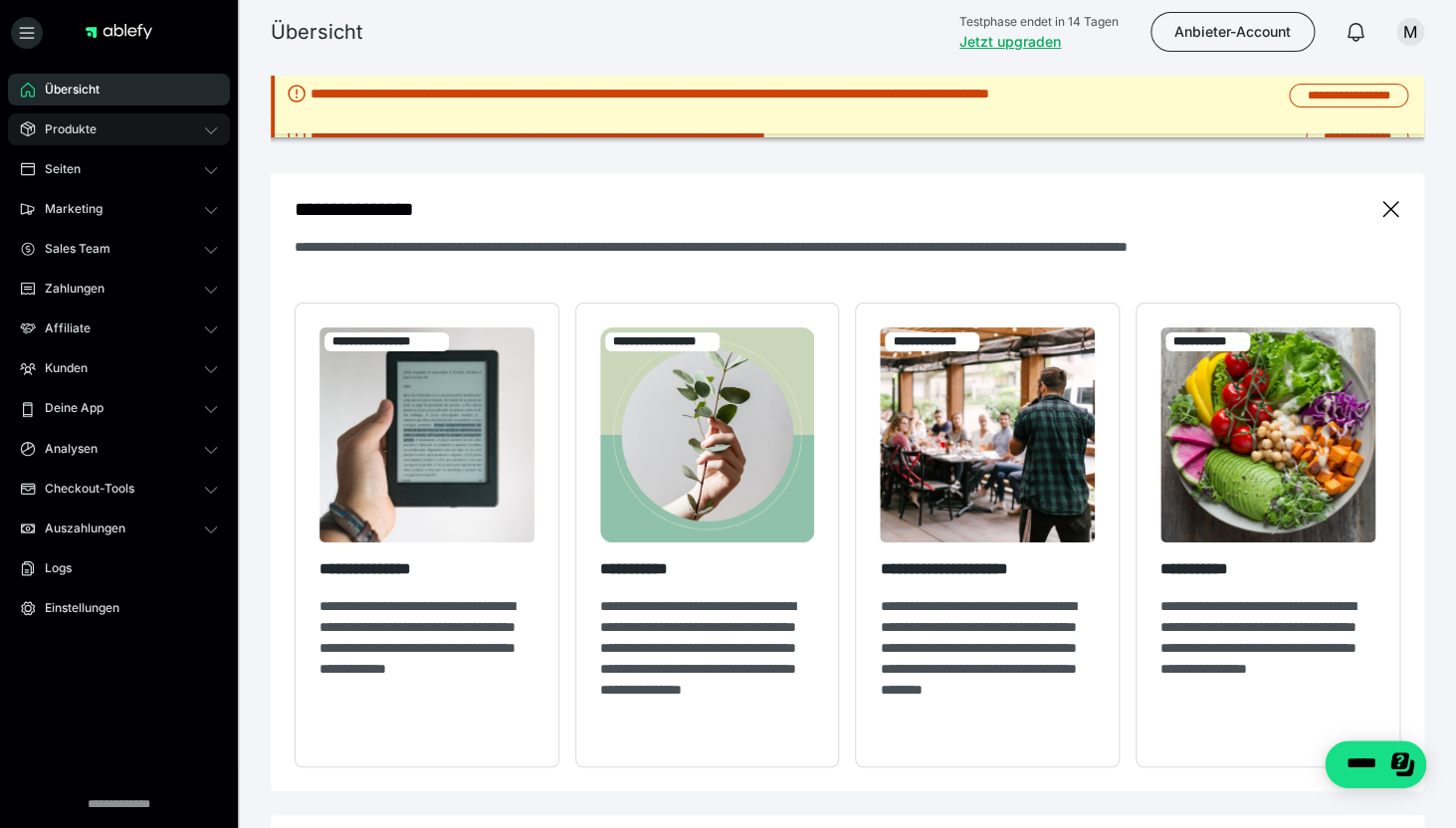 click on "Produkte" at bounding box center [118, 129] 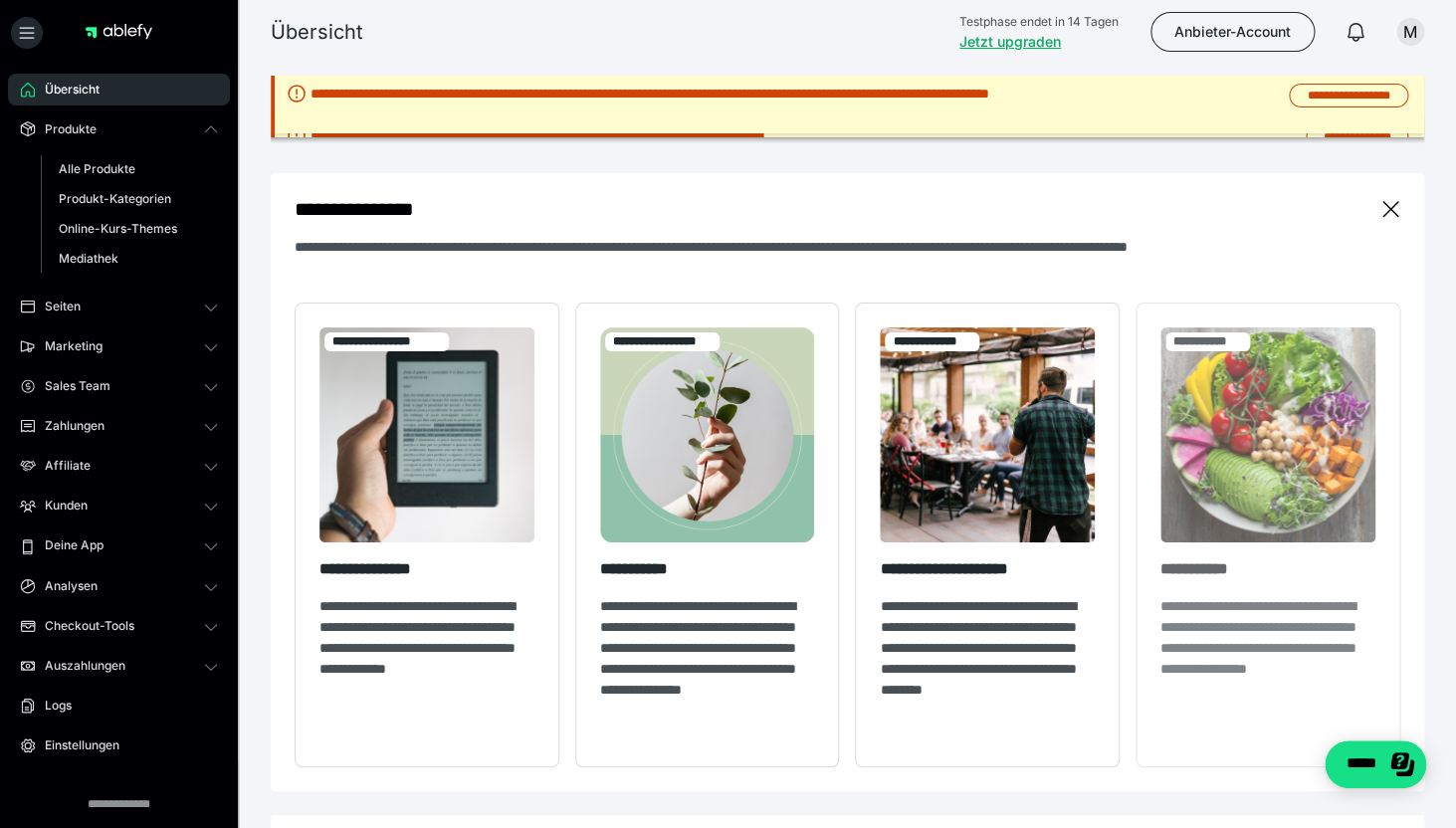 click at bounding box center [1268, 435] 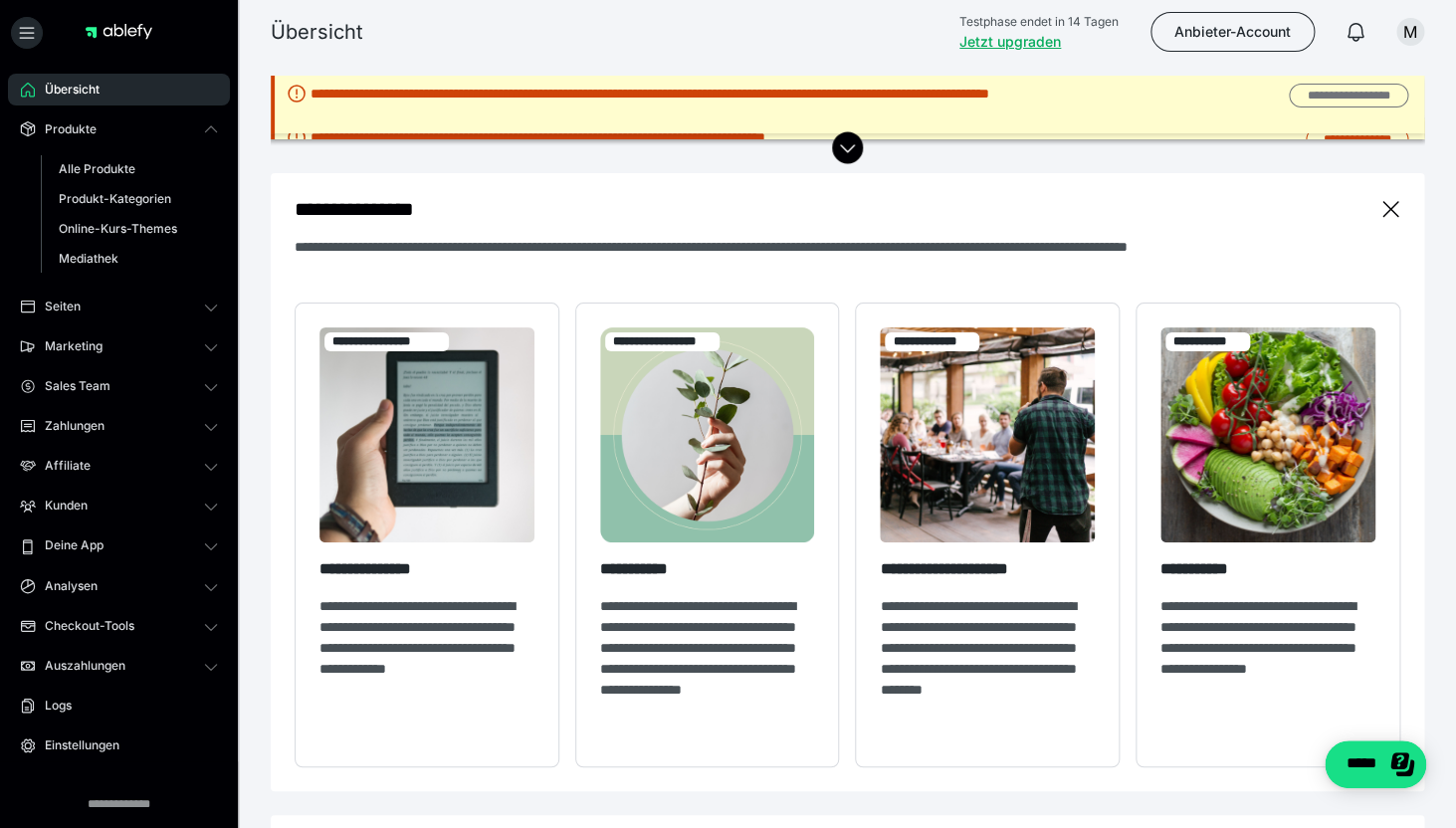 scroll, scrollTop: 50, scrollLeft: 0, axis: vertical 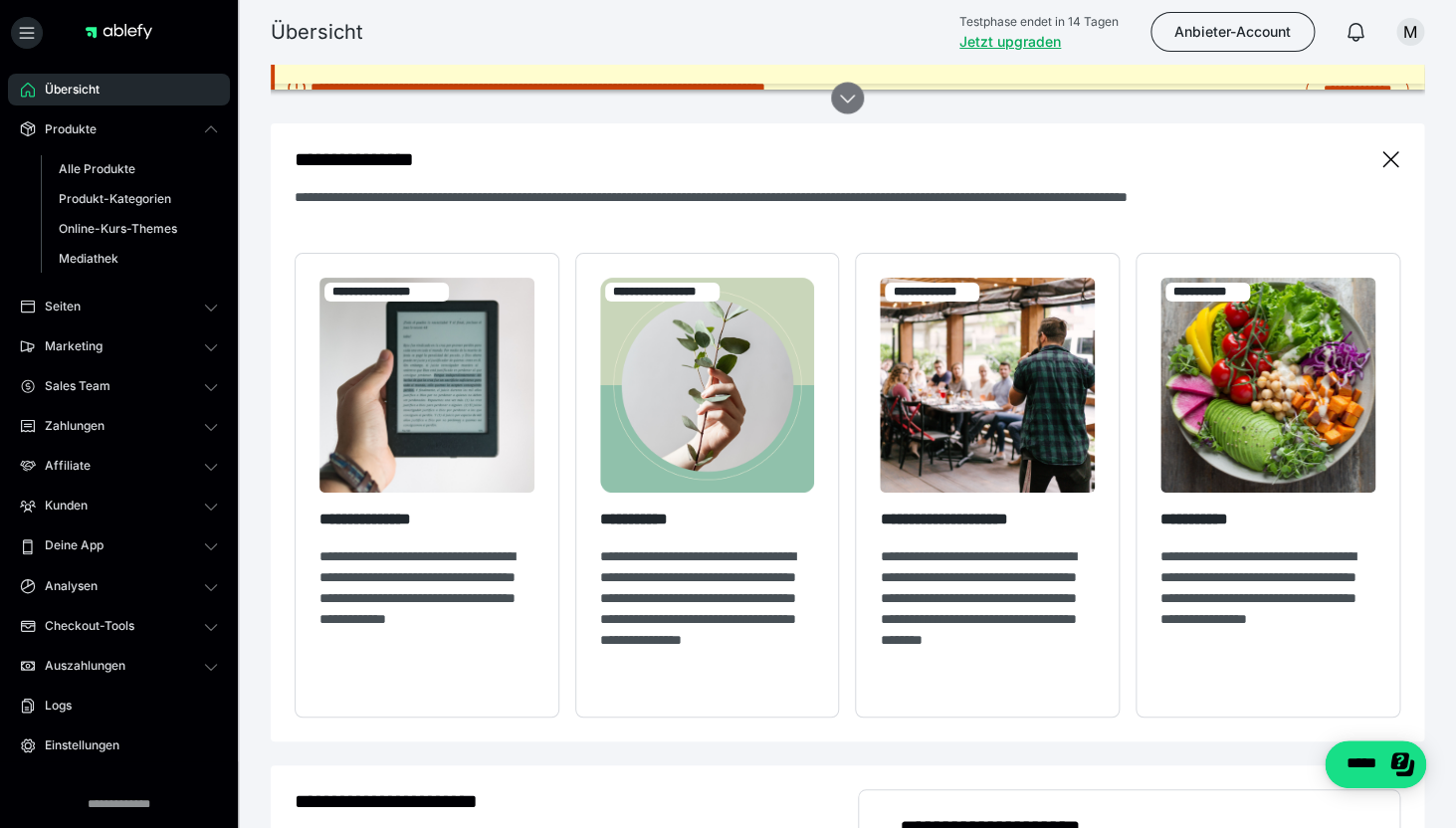 click 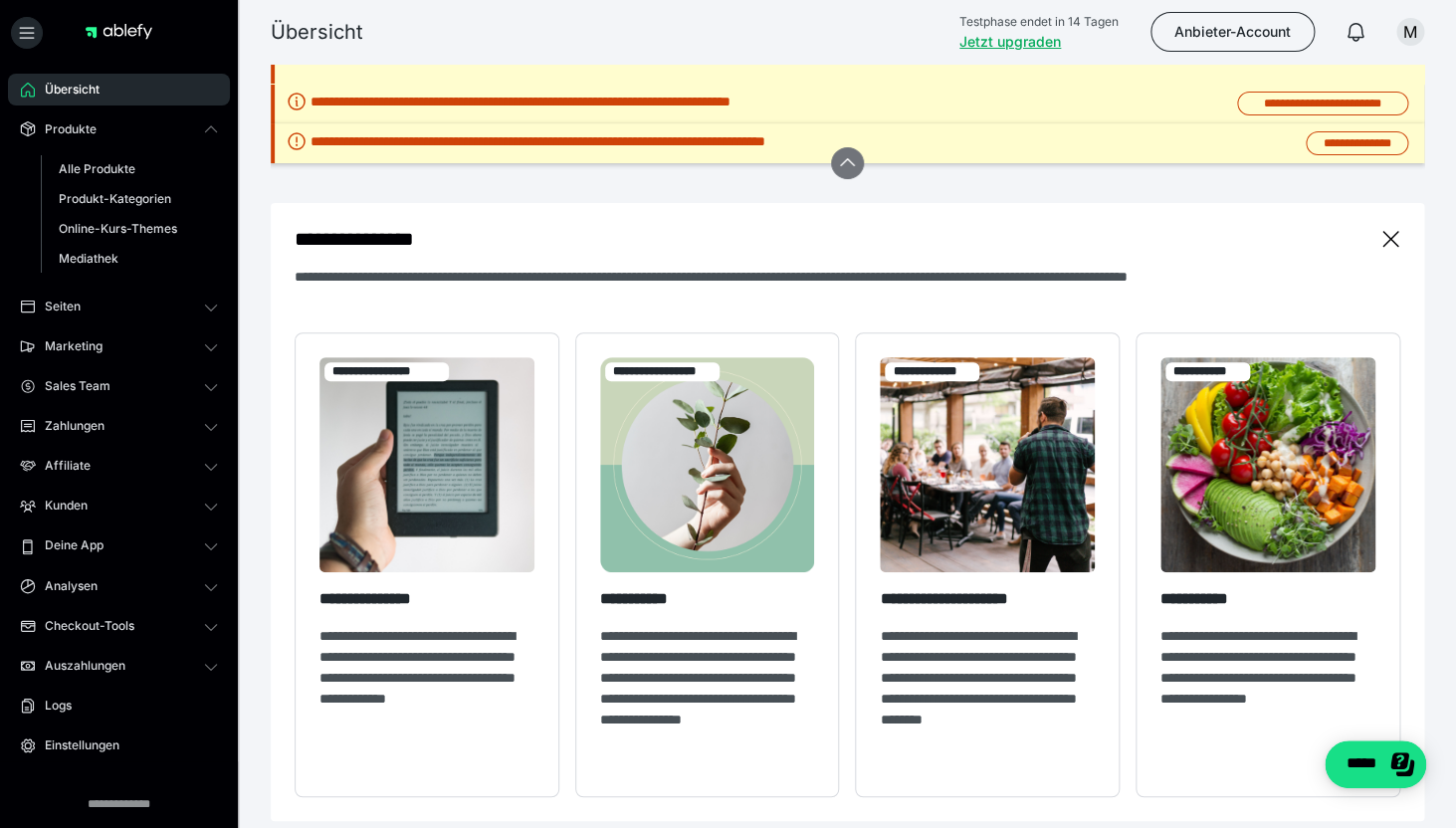 scroll, scrollTop: 0, scrollLeft: 0, axis: both 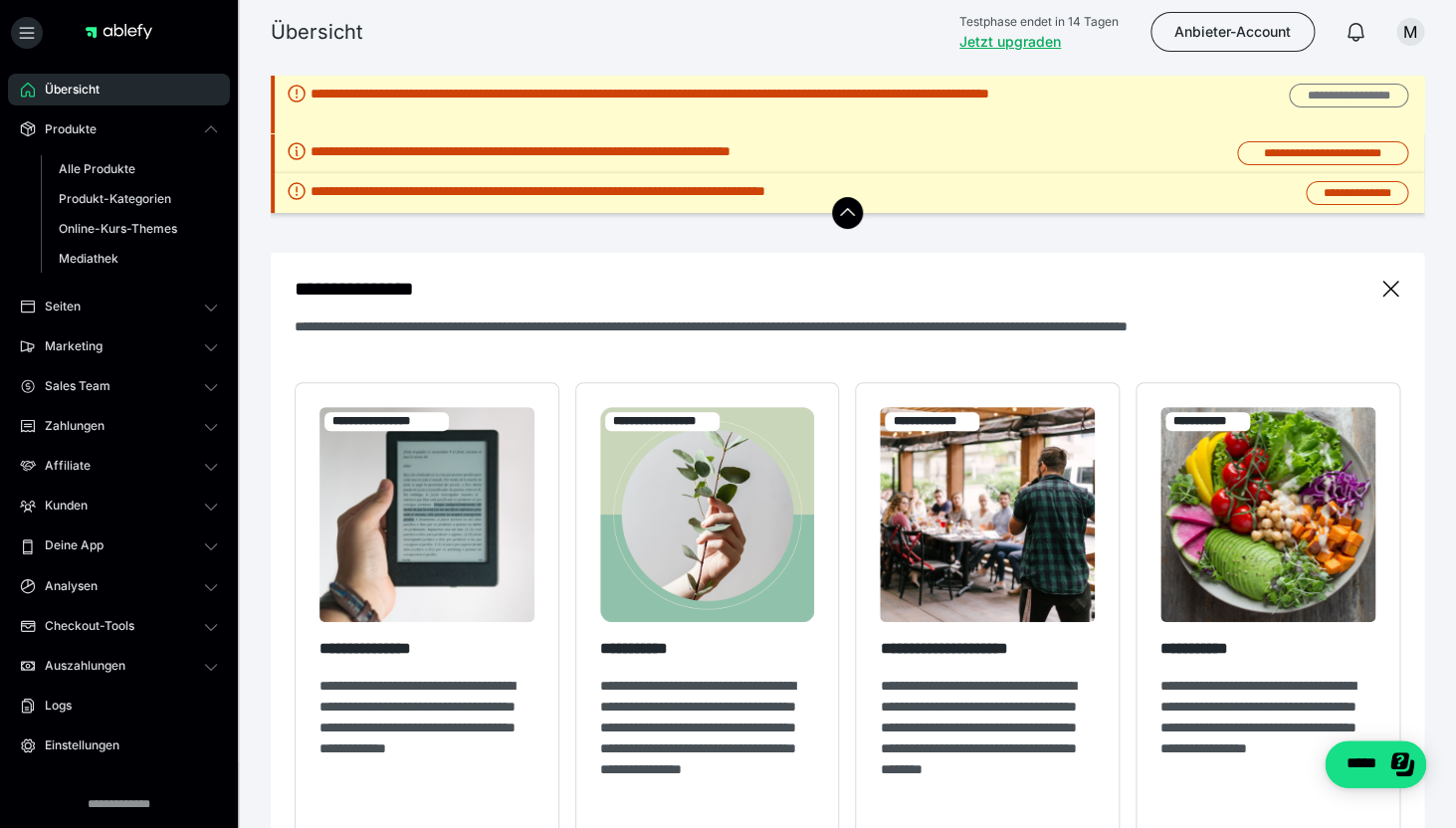 click on "**********" at bounding box center (1349, 96) 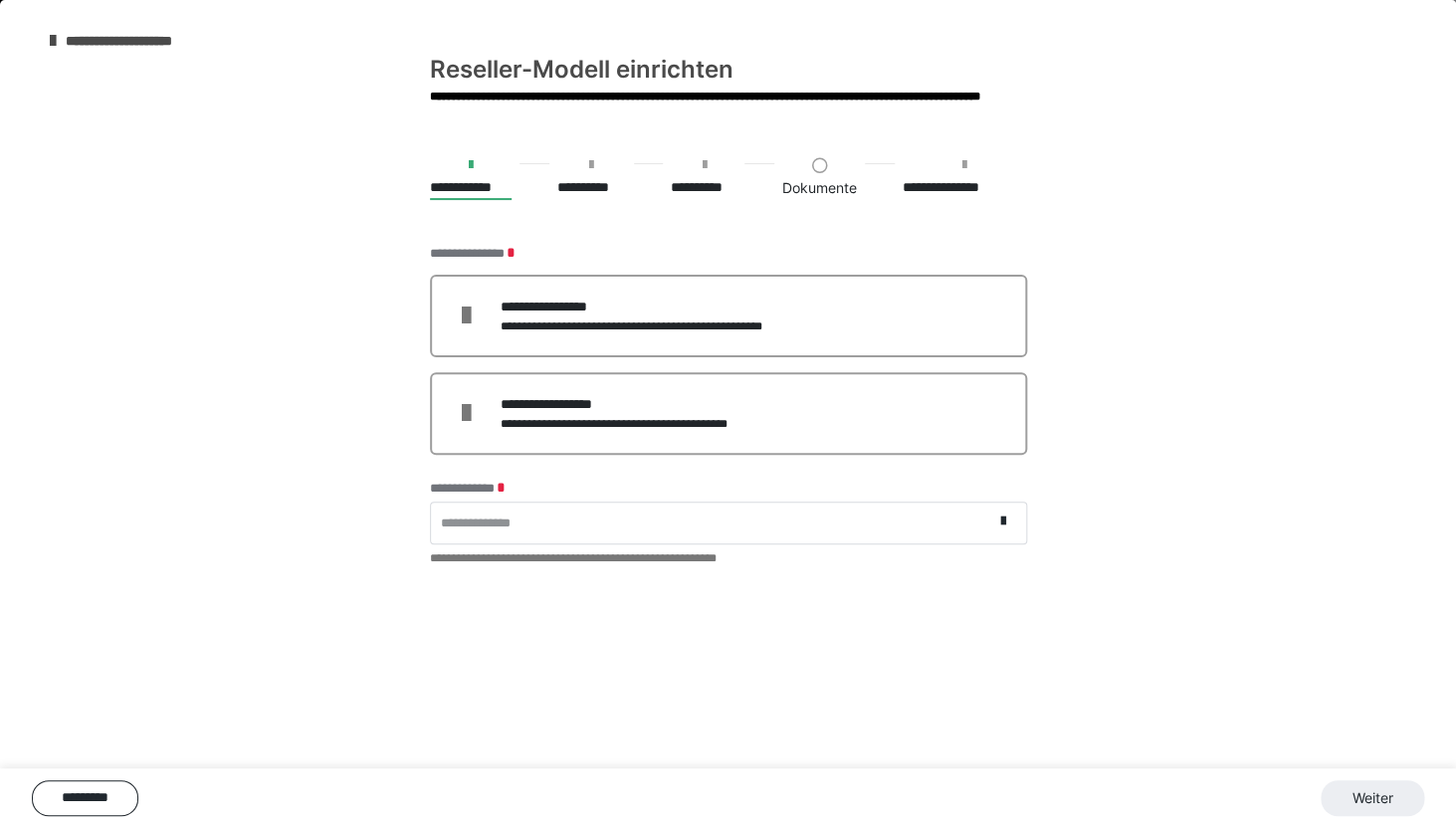 scroll, scrollTop: 0, scrollLeft: 0, axis: both 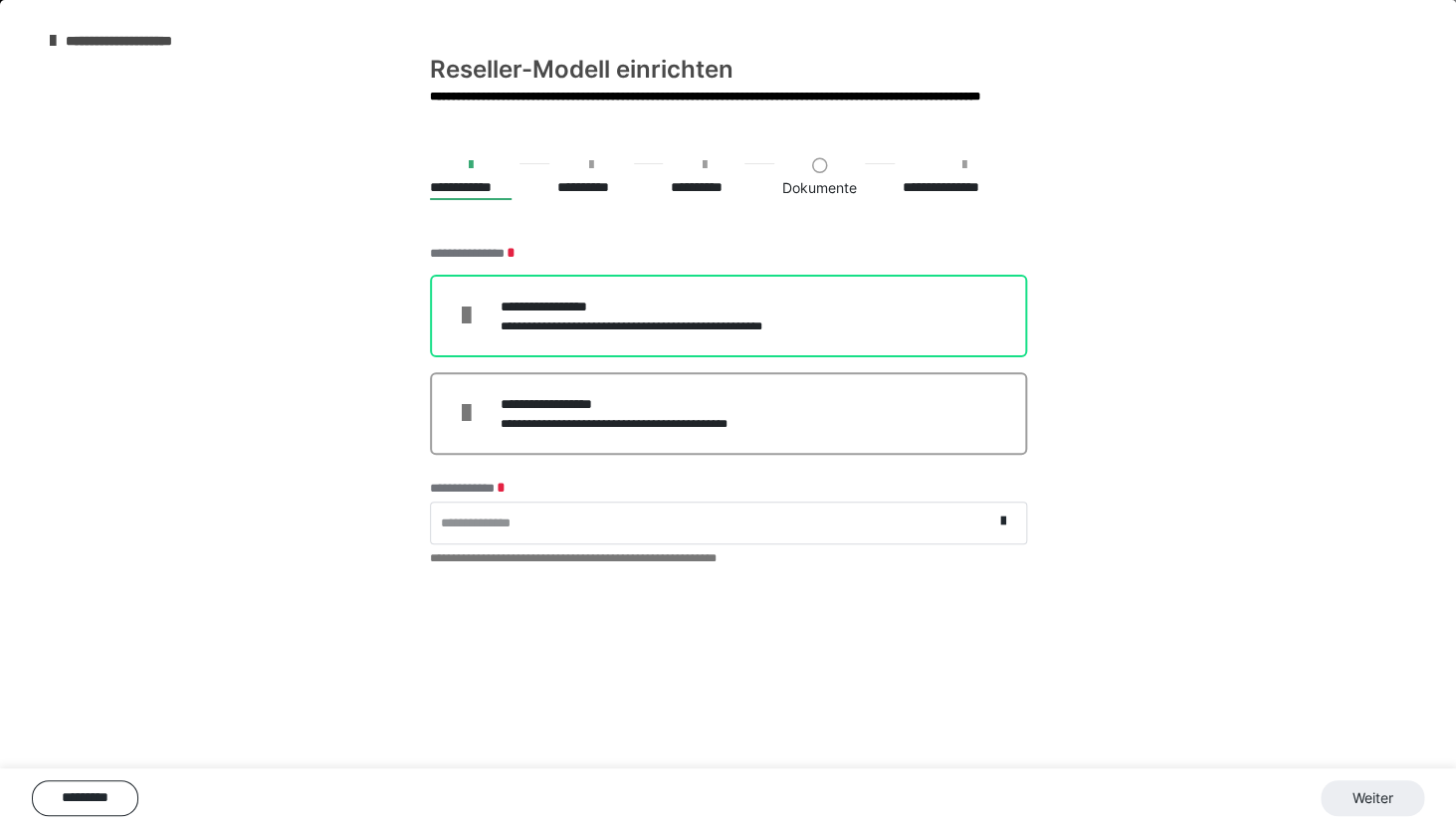 click on "**********" at bounding box center [657, 326] 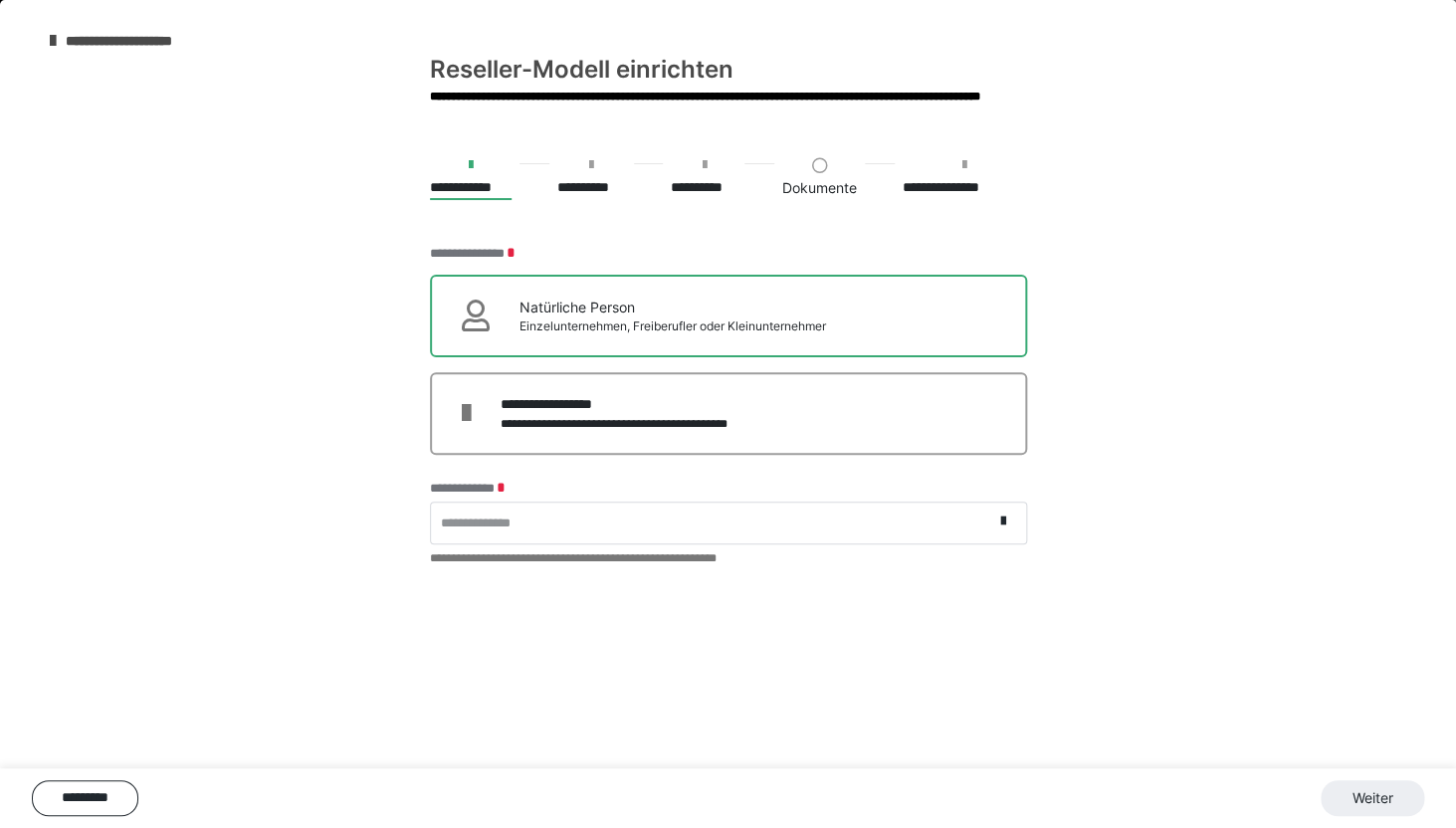 click at bounding box center (471, 165) 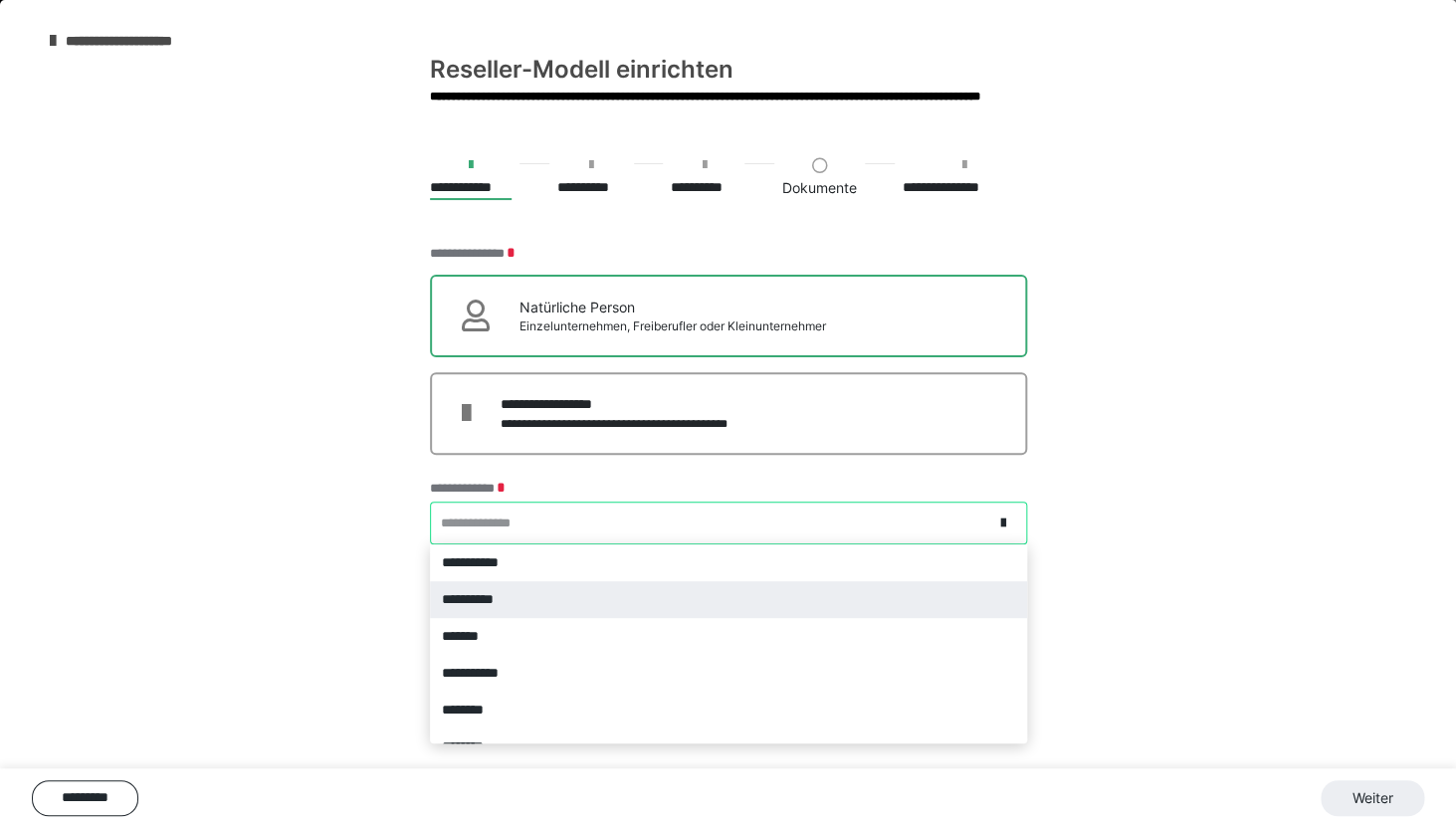 click on "**********" at bounding box center (728, 599) 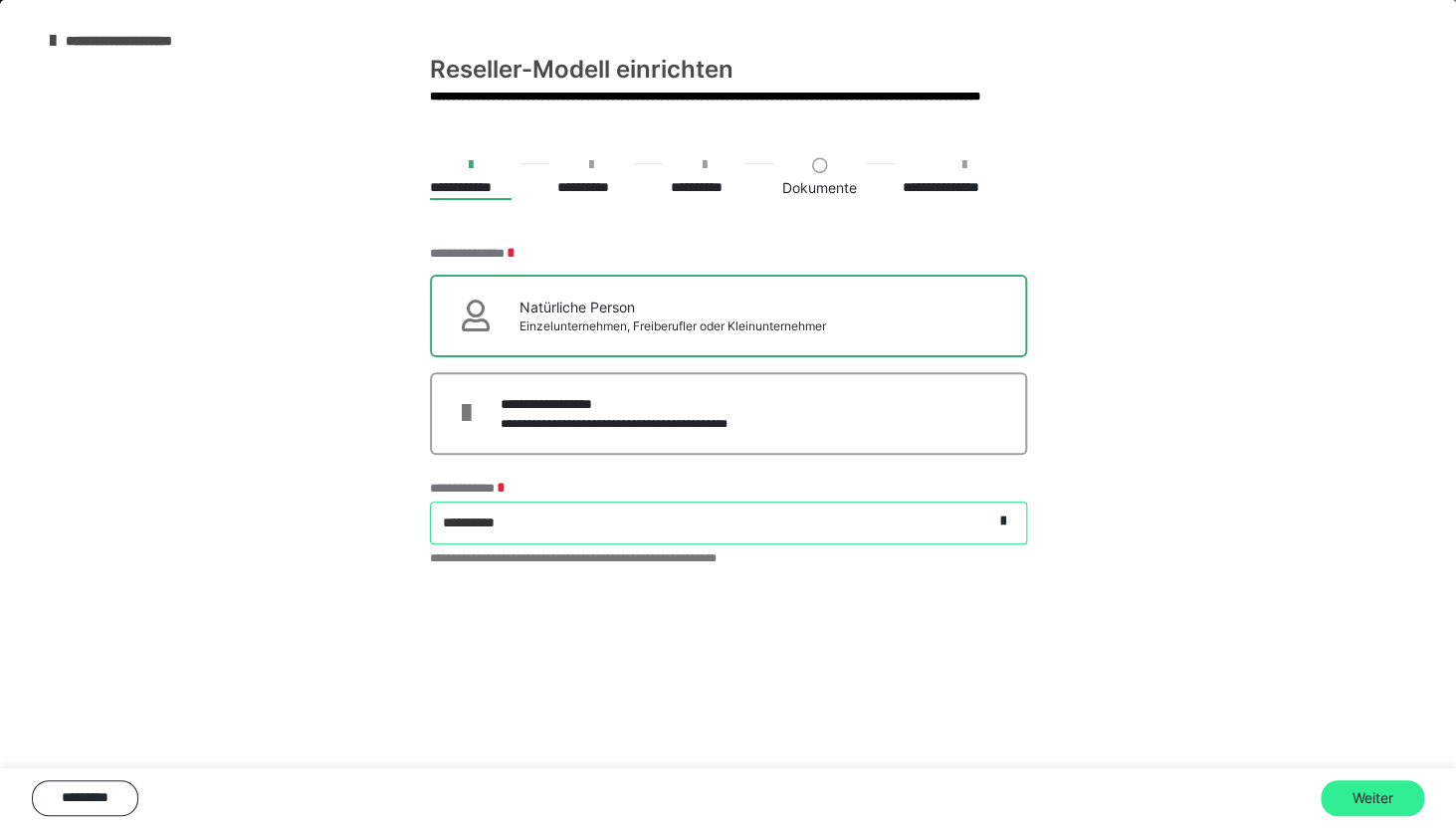 click on "Weiter" at bounding box center (1372, 798) 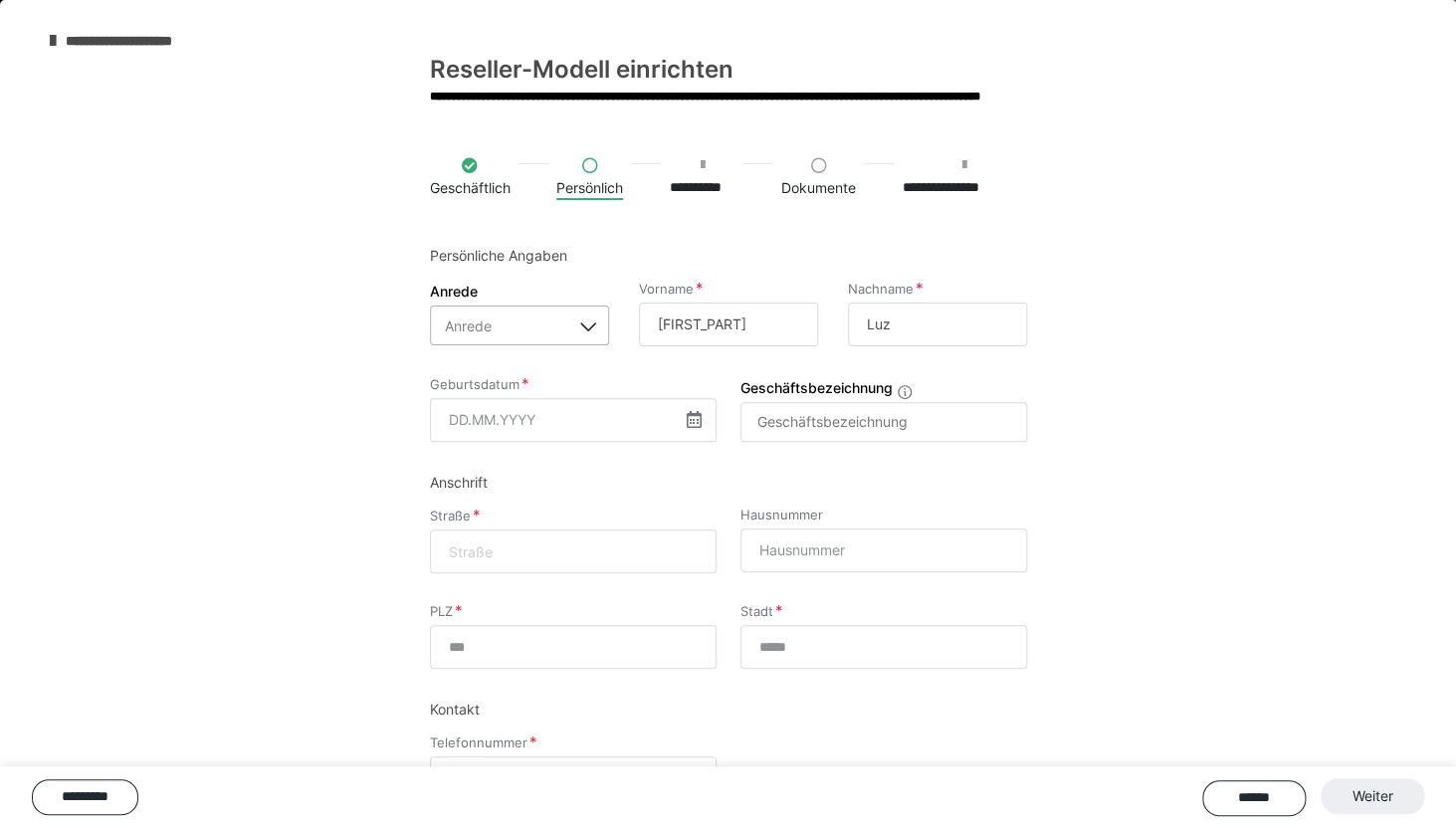 click on "Anrede" at bounding box center [501, 325] 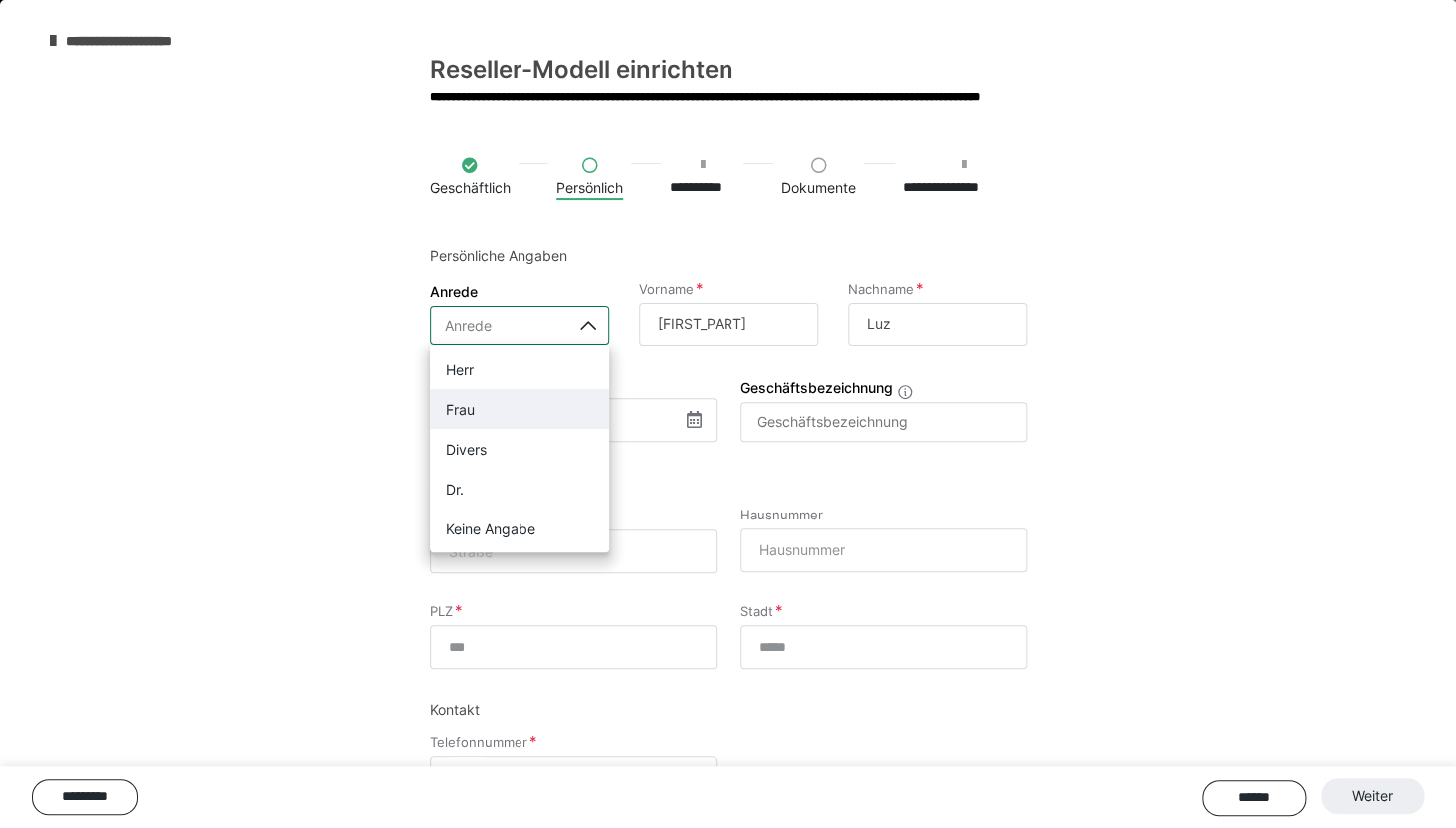 click on "Frau" at bounding box center (460, 409) 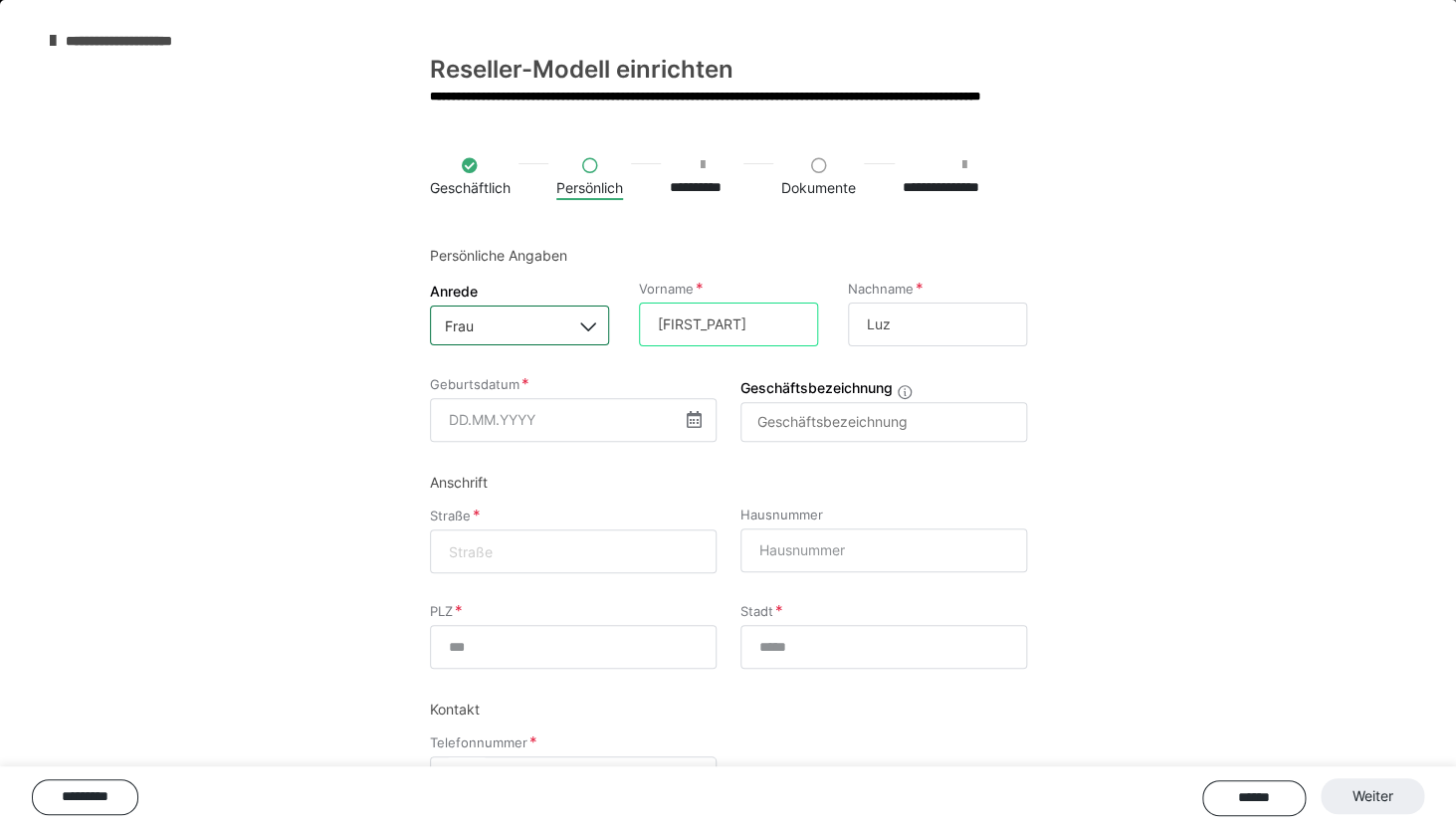 click on "[FIRST_PART]" at bounding box center [728, 324] 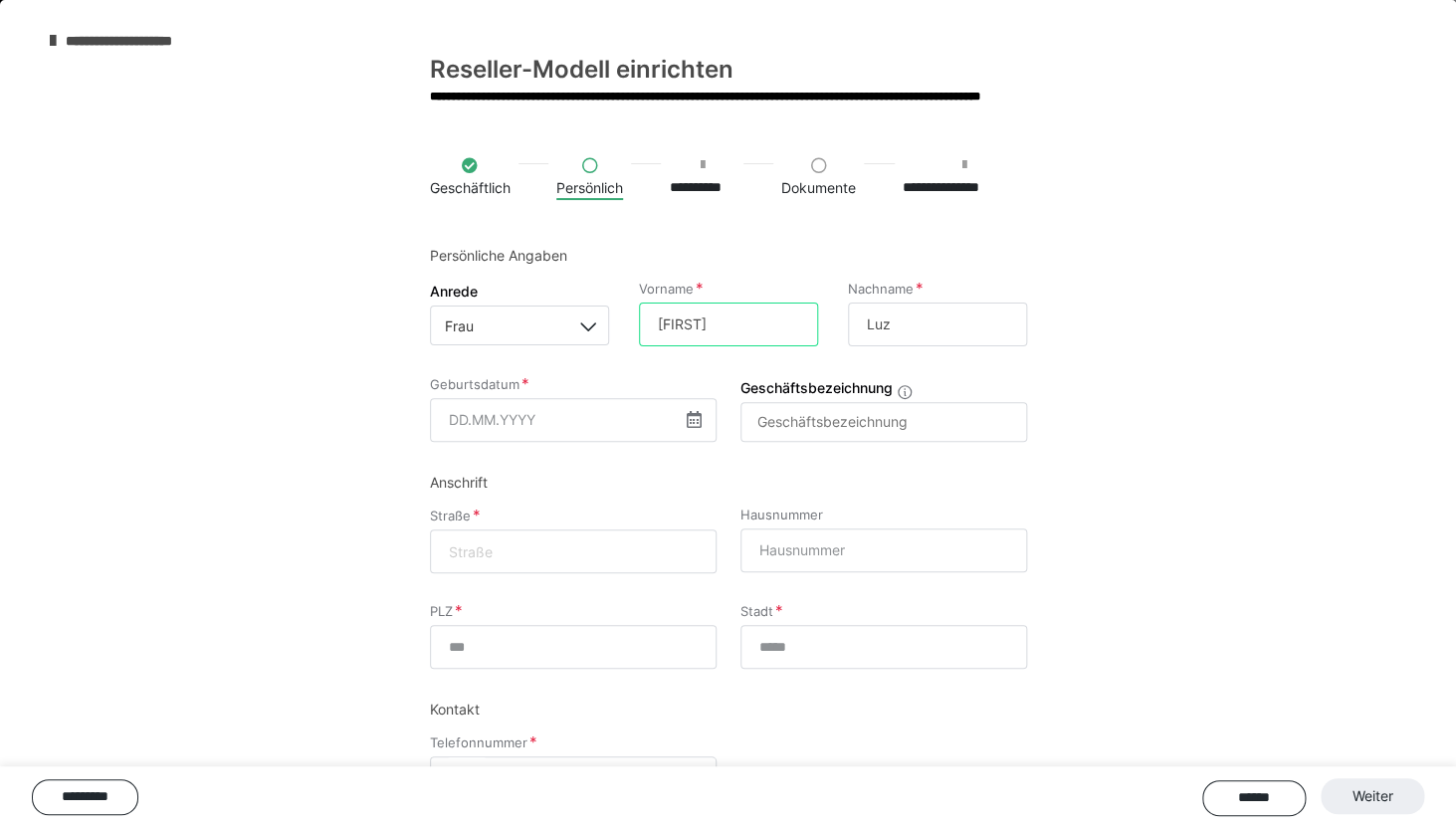 type on "[FIRST]" 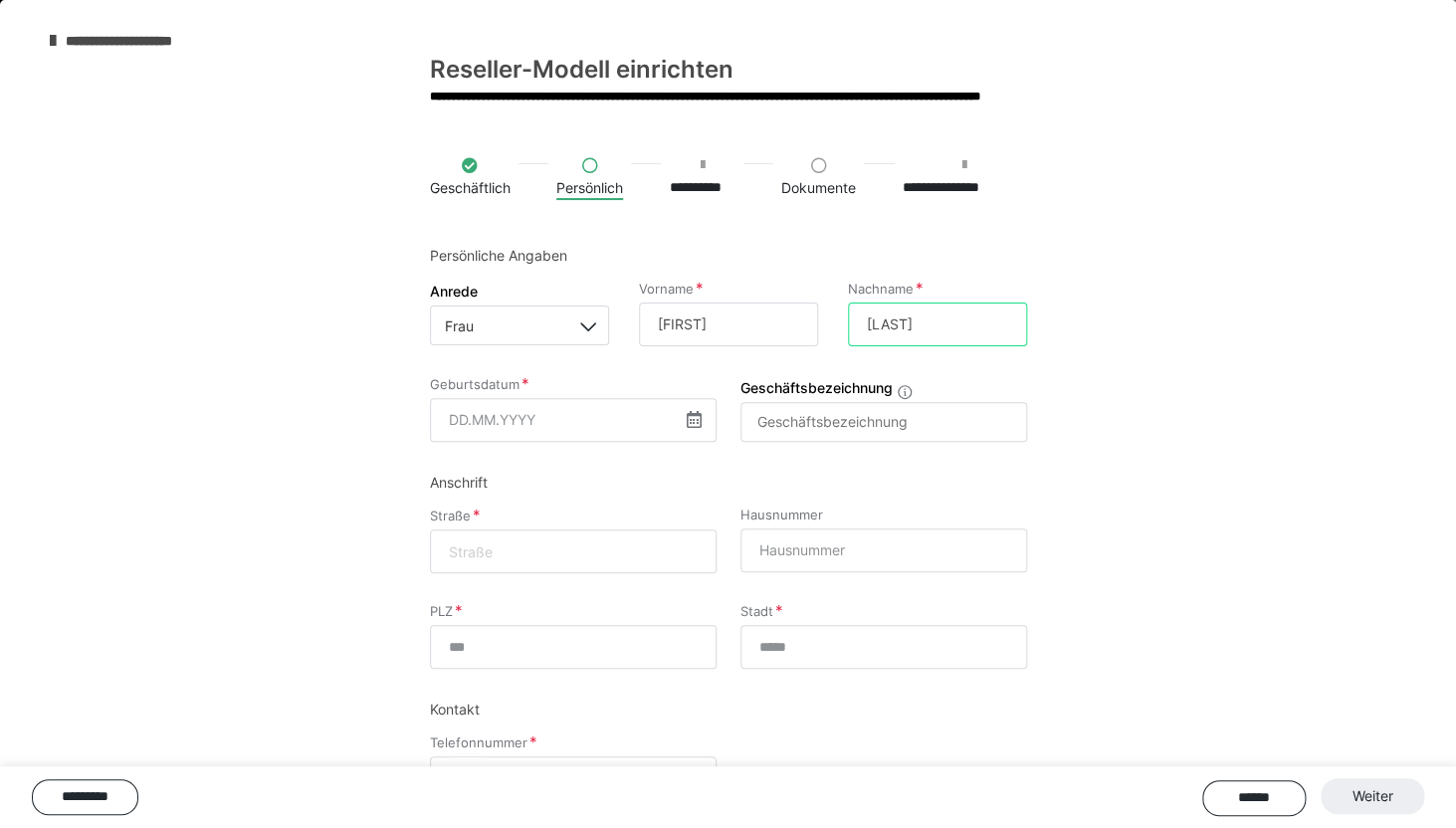 type on "[LAST]" 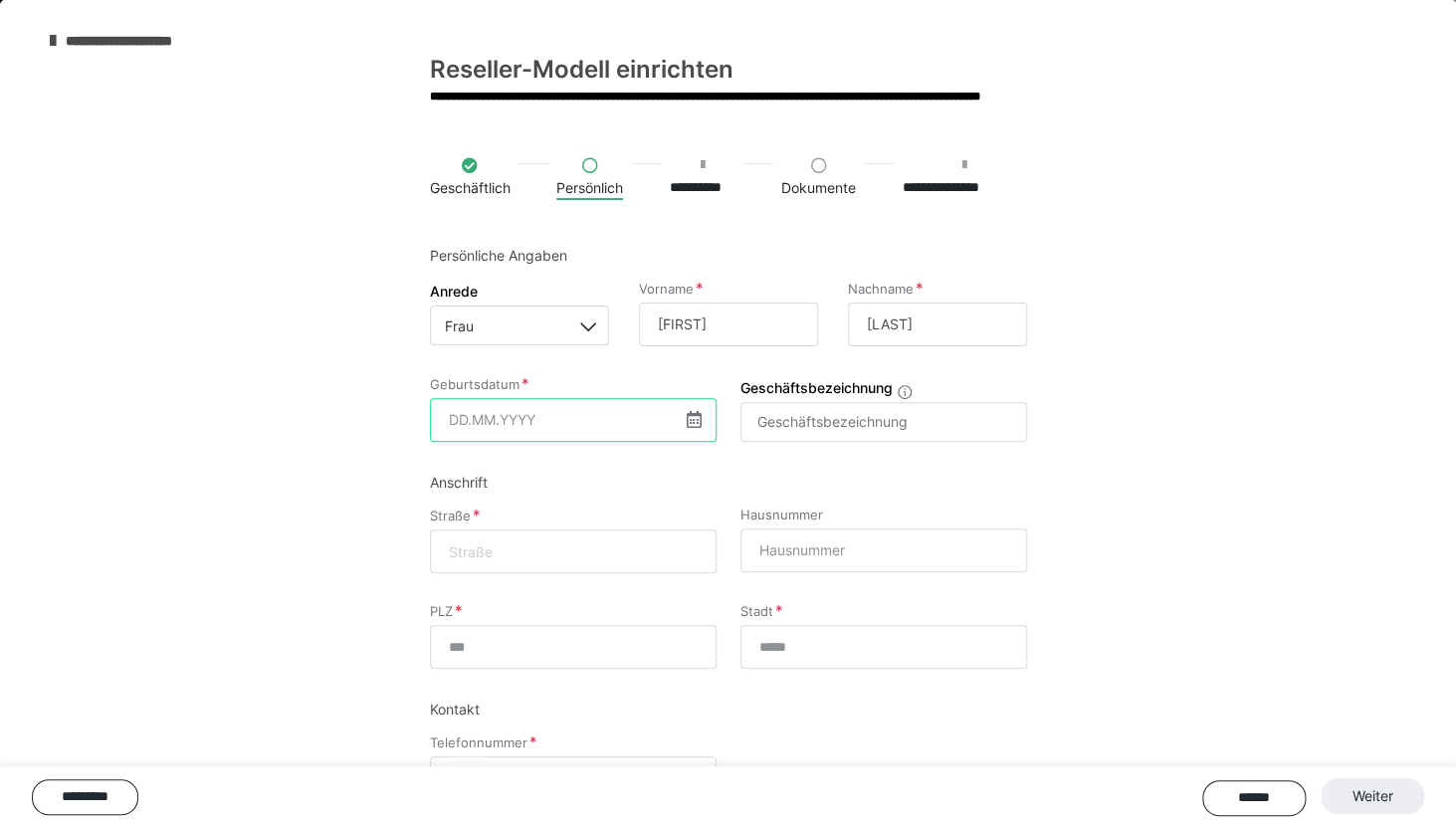 click at bounding box center (573, 420) 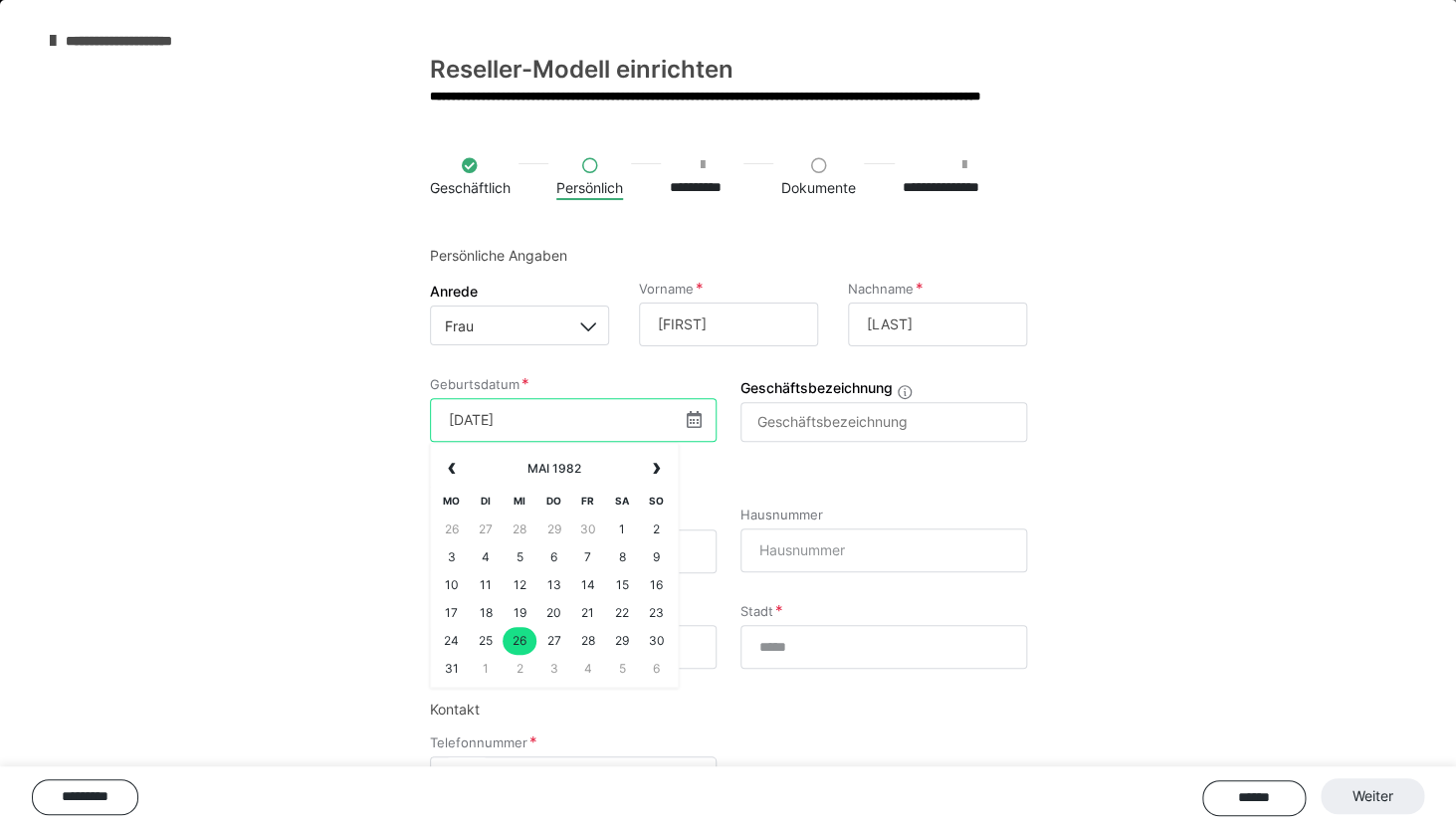type on "[DATE]" 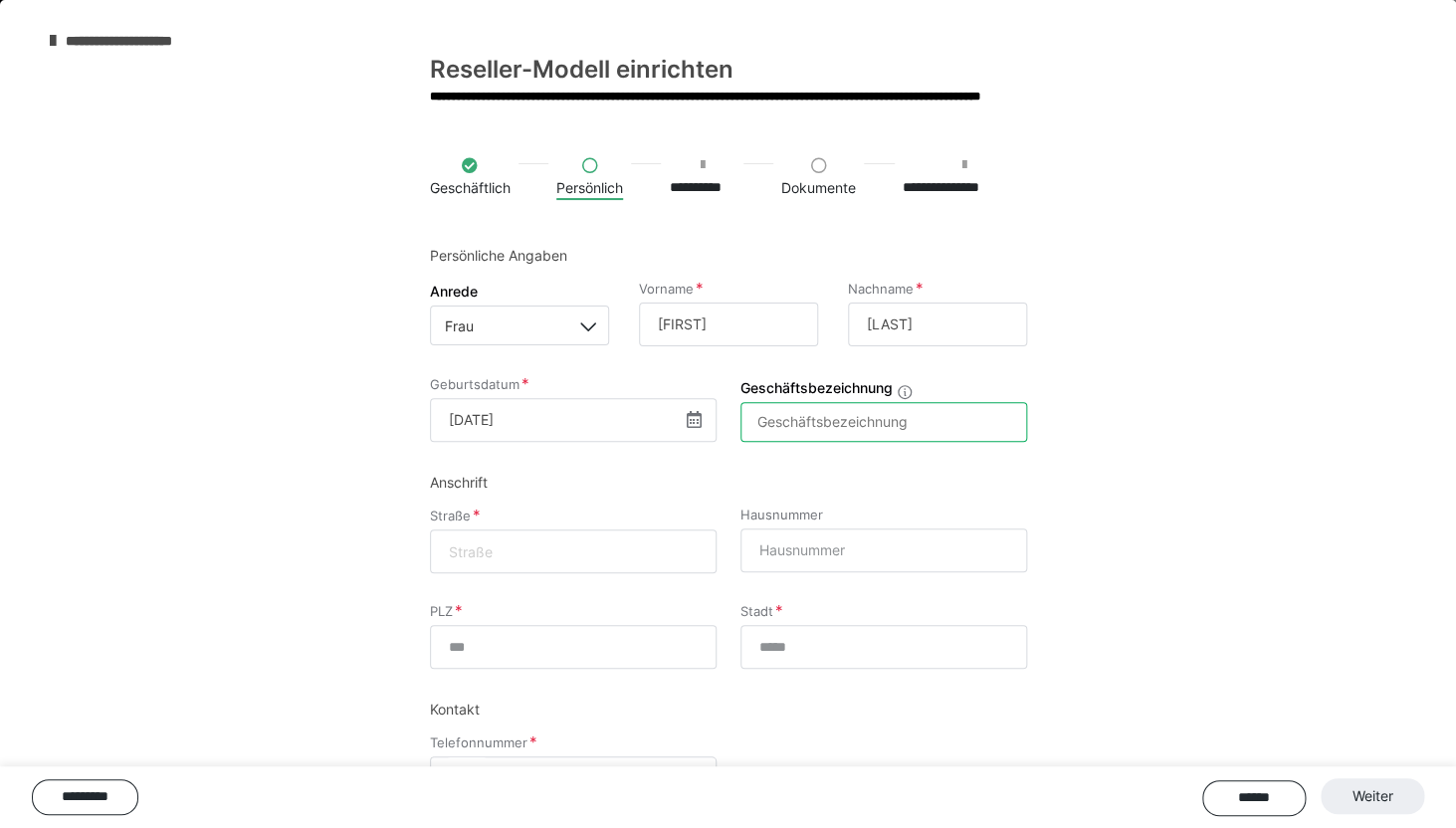 click on "Geschäftsbezeichnung" at bounding box center (884, 422) 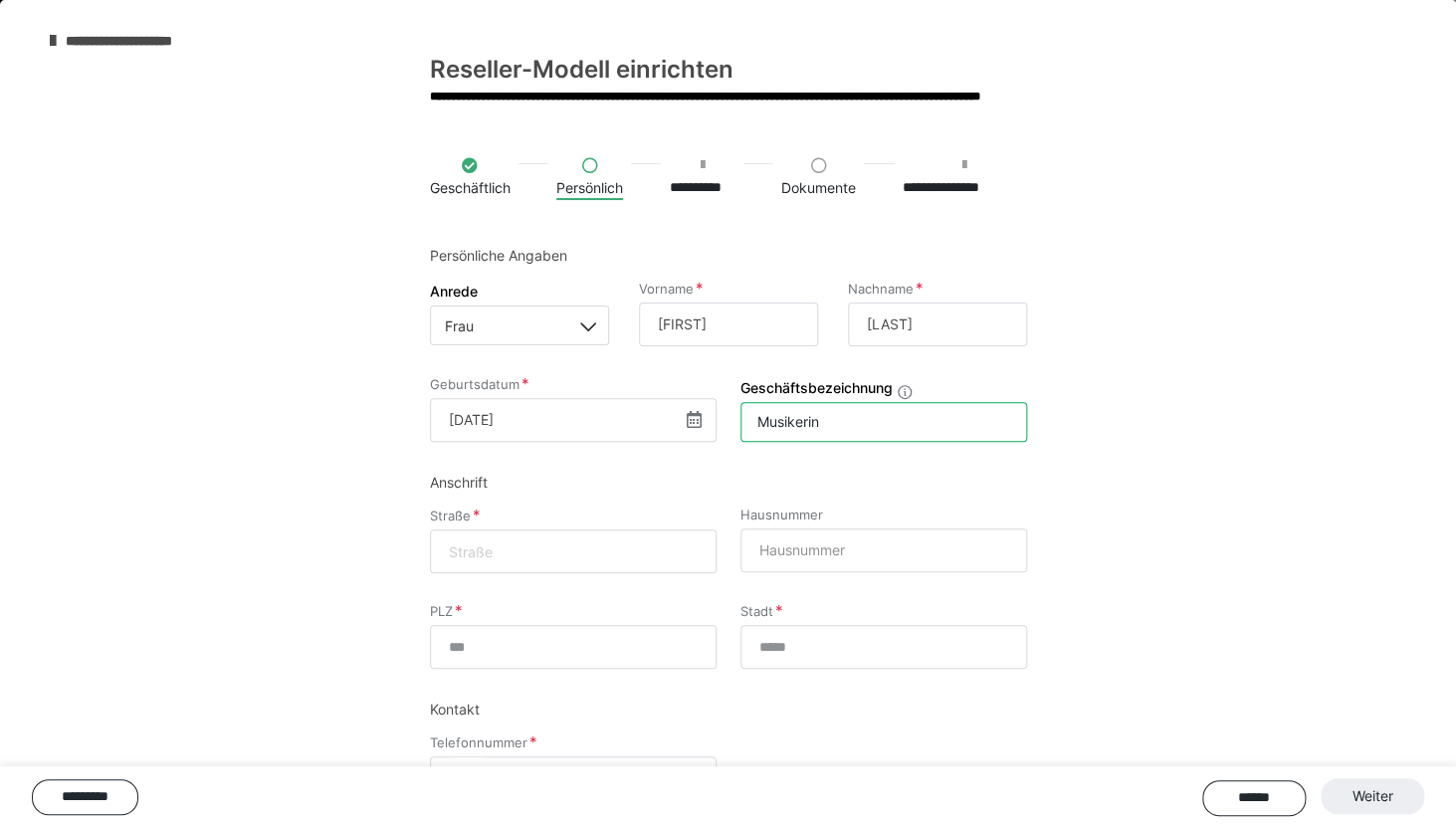 type on "Musikerin" 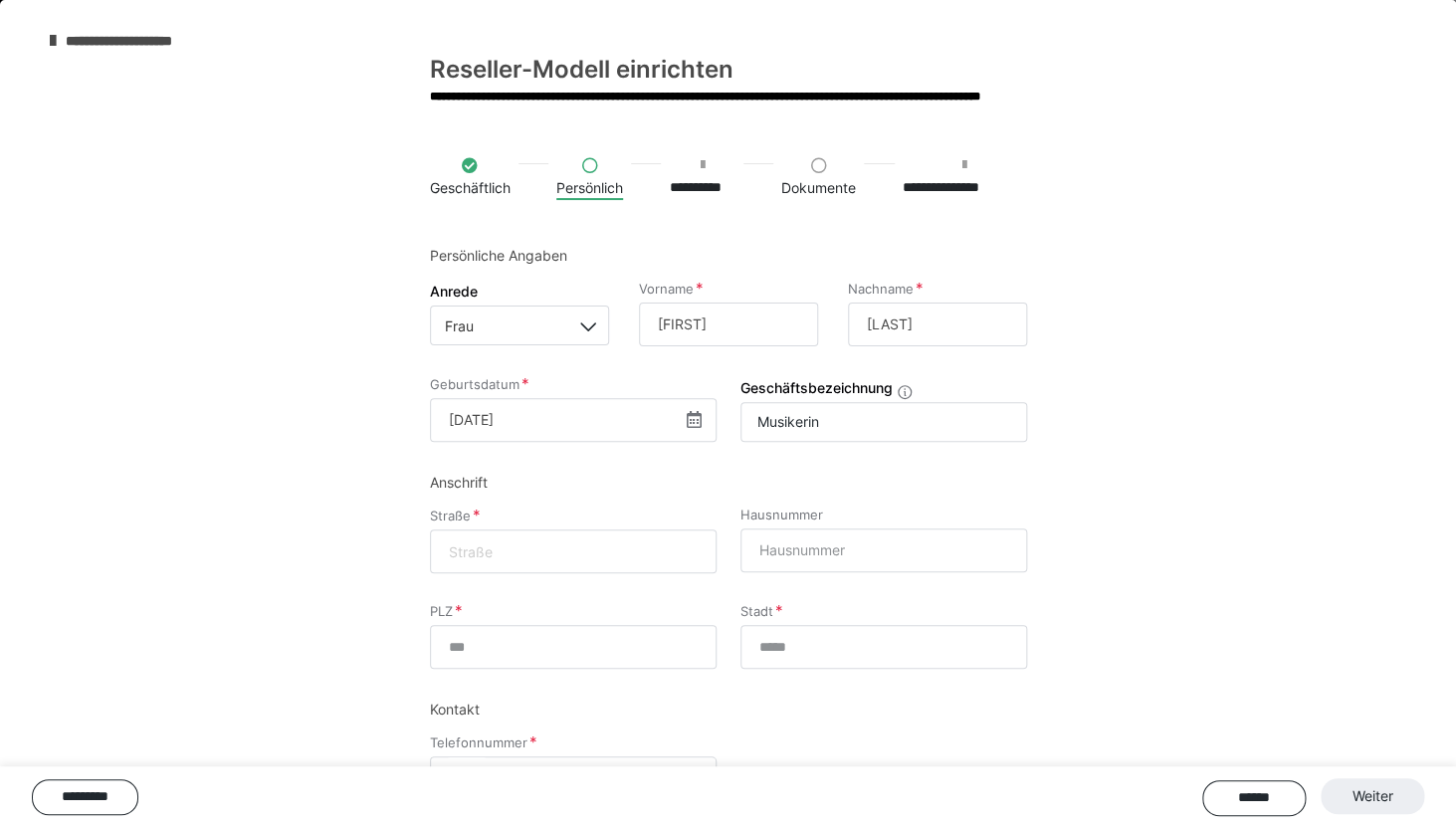click at bounding box center (573, 551) 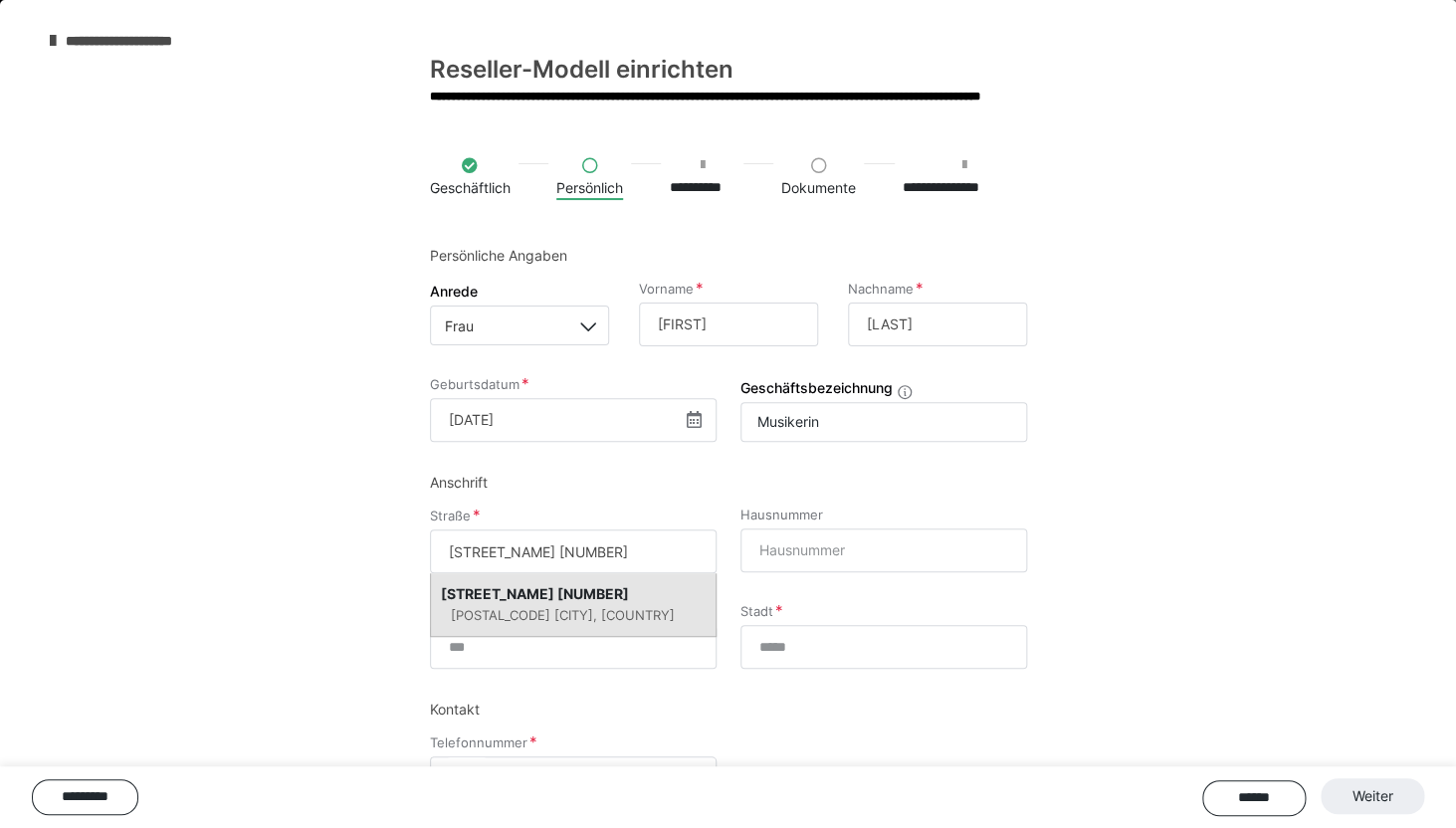 click on "[STREET_NAME] [NUMBER] [POSTAL_CODE] [CITY], [COUNTRY]" at bounding box center (573, 604) 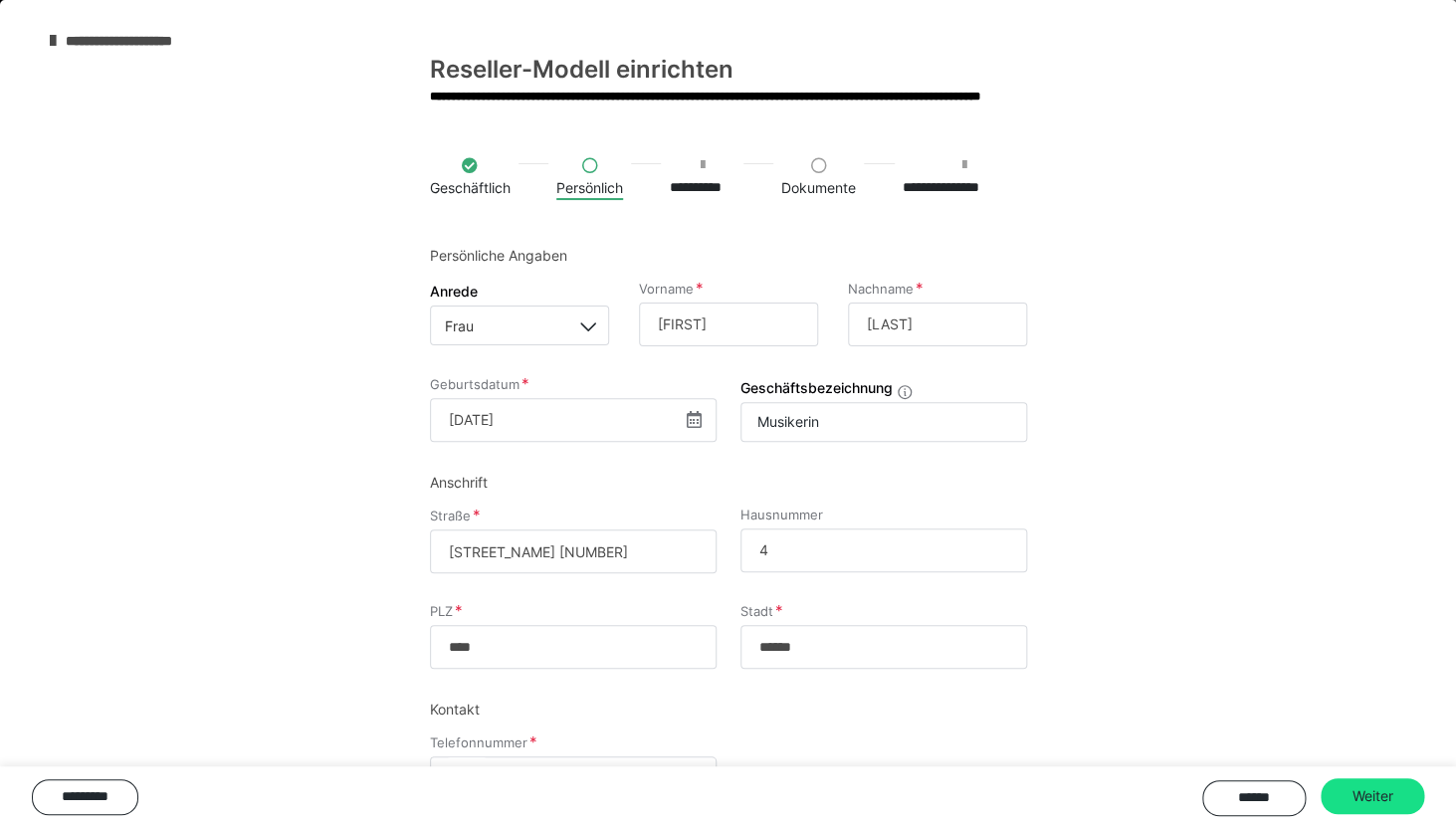 type on "[STREET_NAME]" 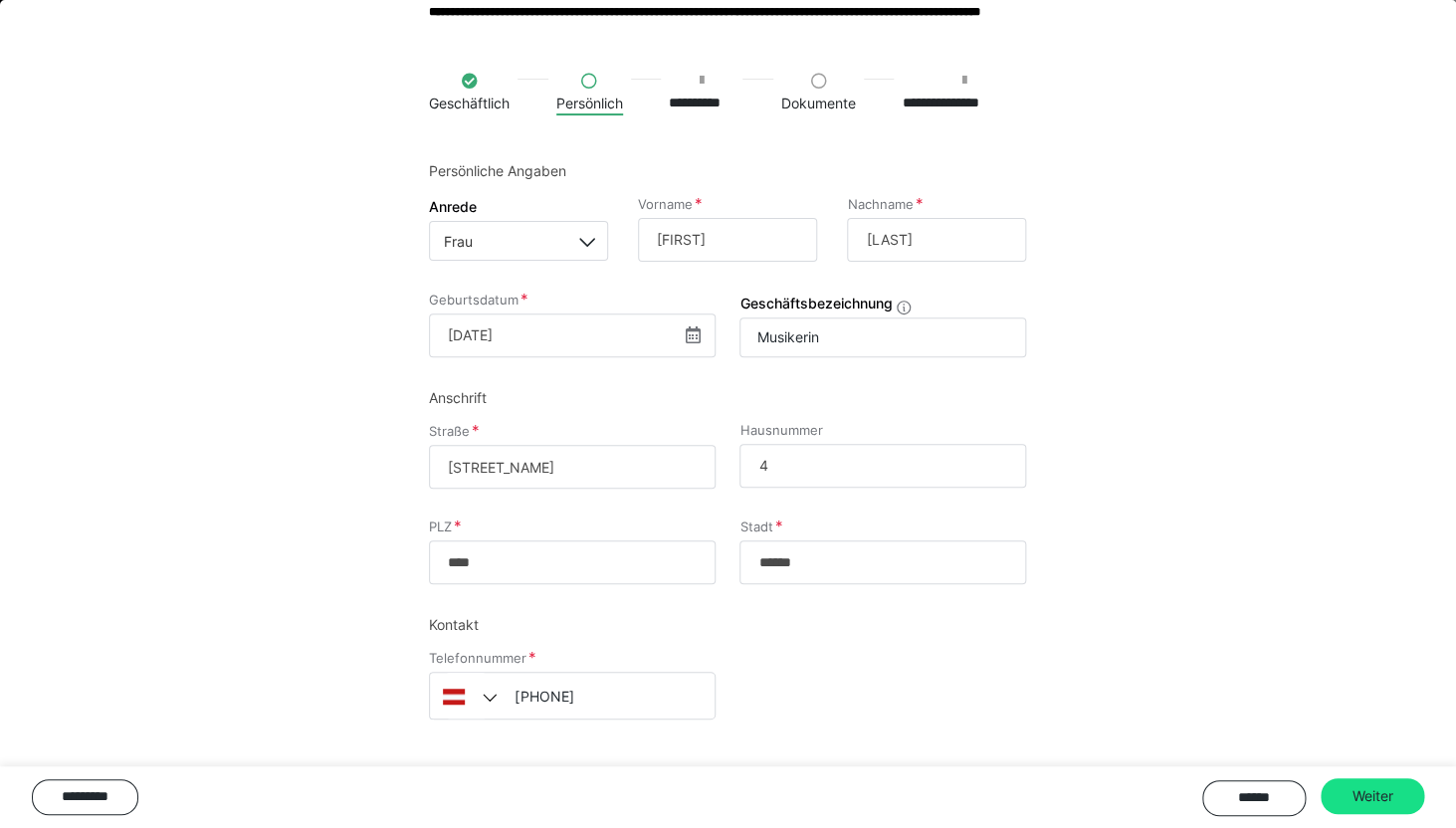 scroll, scrollTop: 90, scrollLeft: 0, axis: vertical 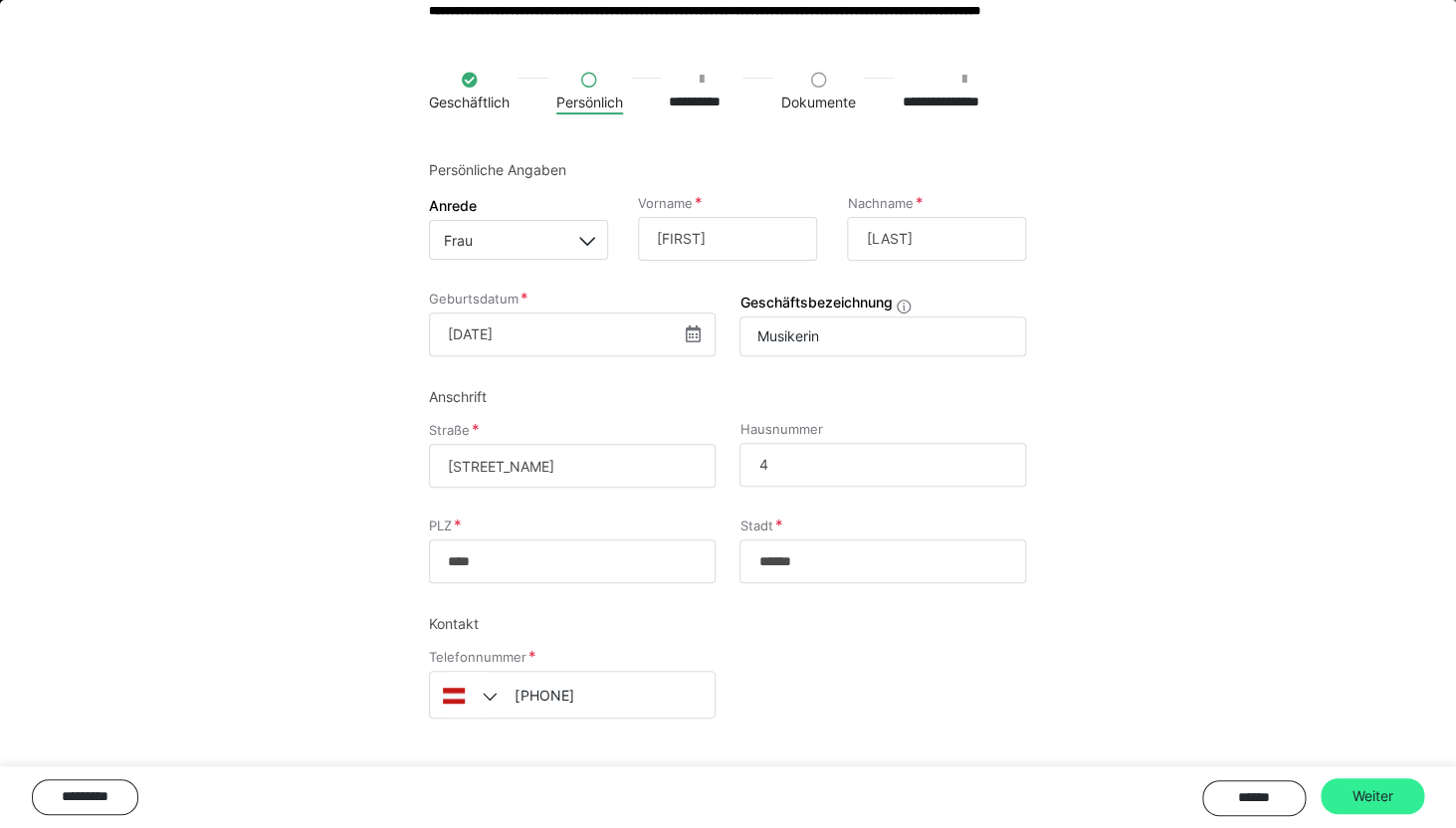 click on "Weiter" at bounding box center [1372, 796] 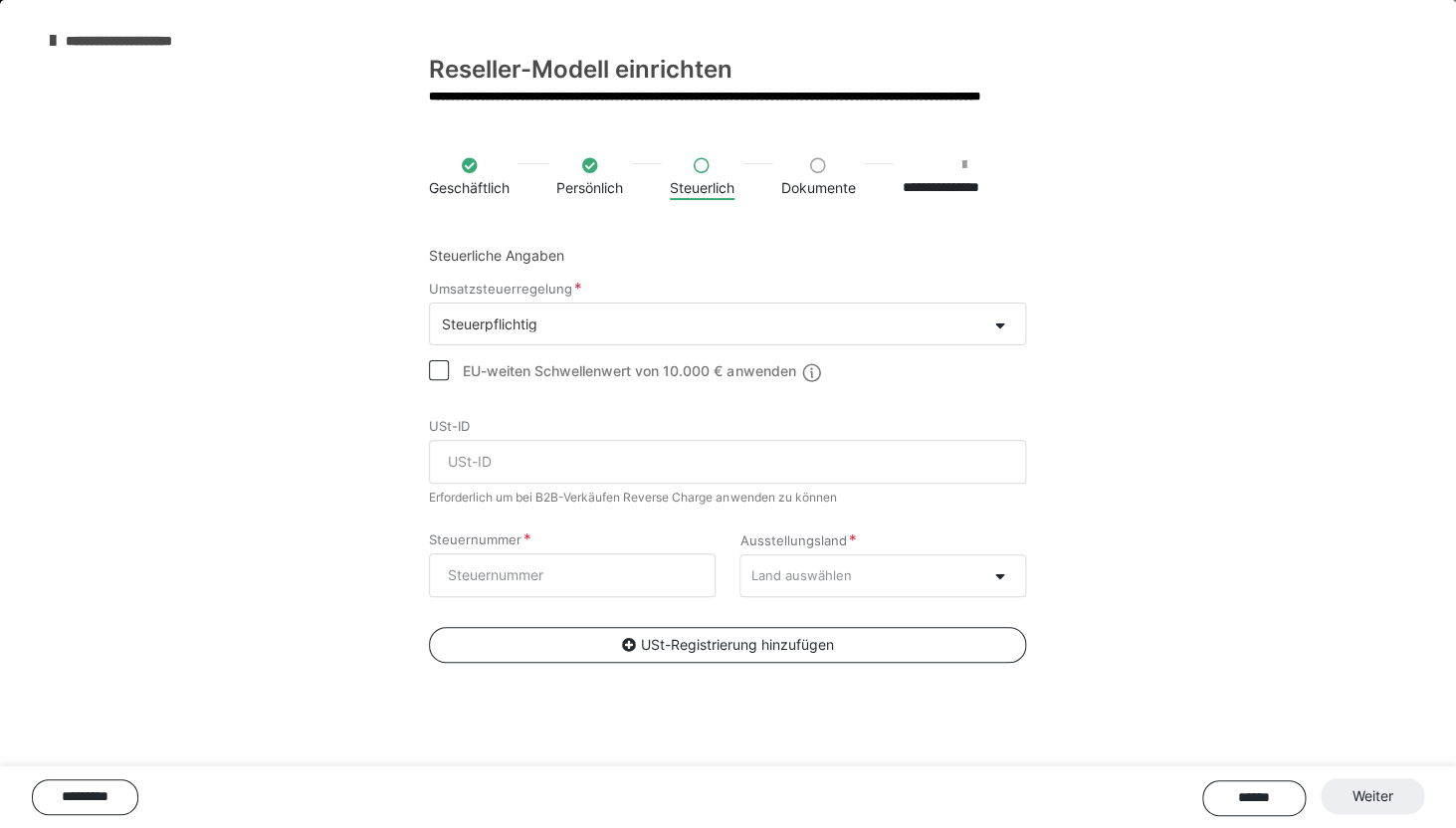 click on "Steuerpflichtig" at bounding box center (708, 323) 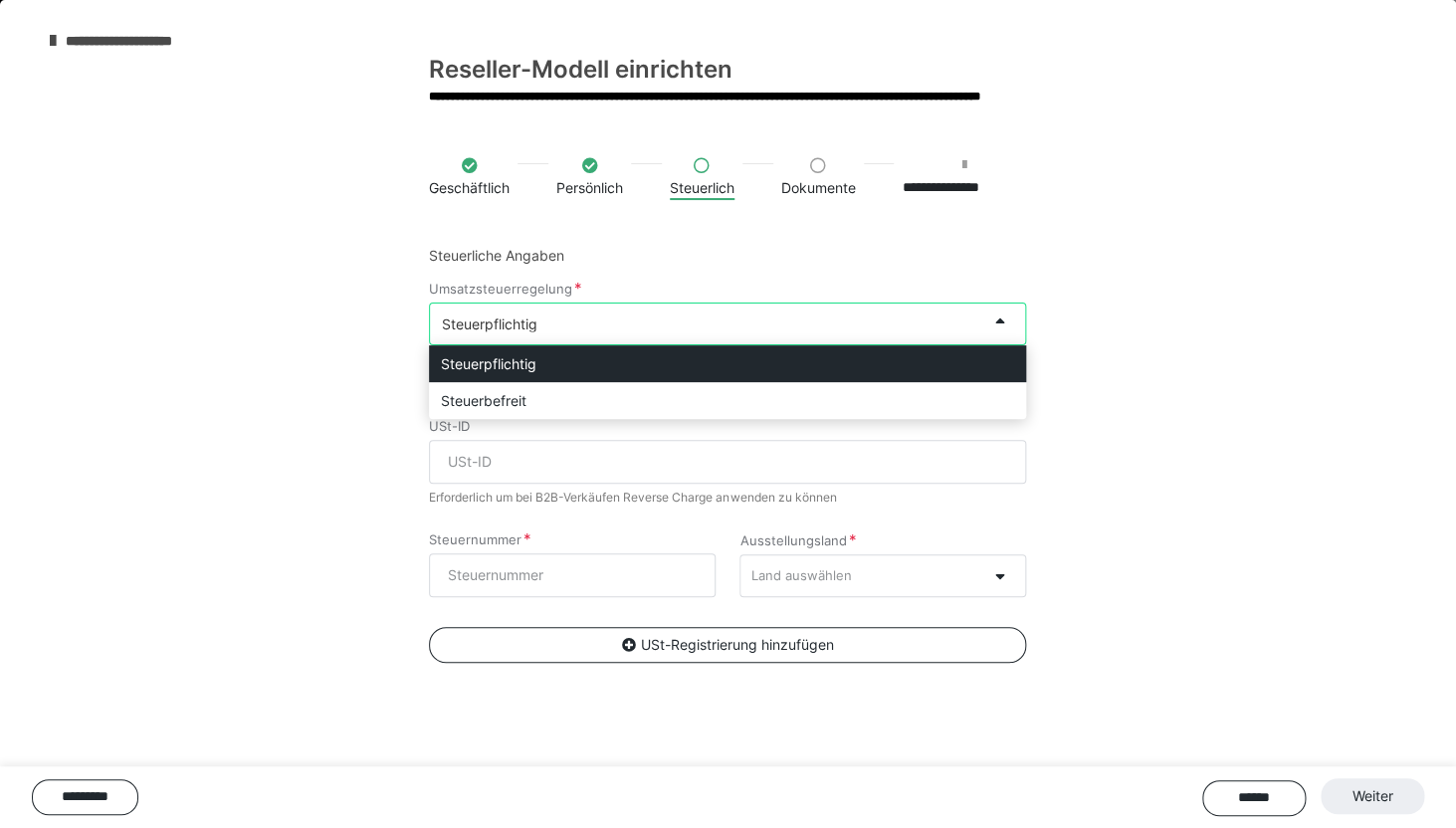click on "Steuerpflichtig" at bounding box center [708, 323] 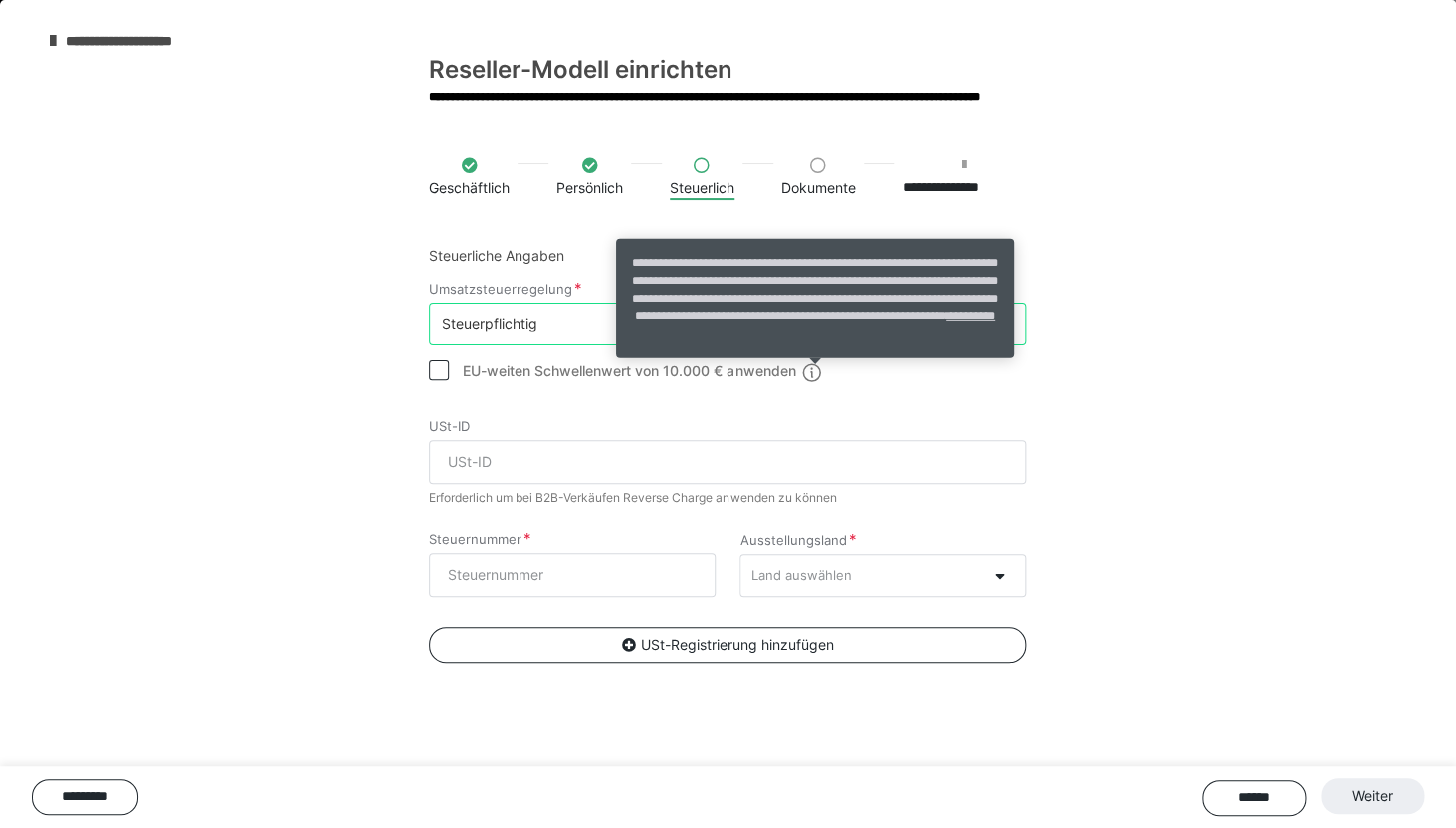 click 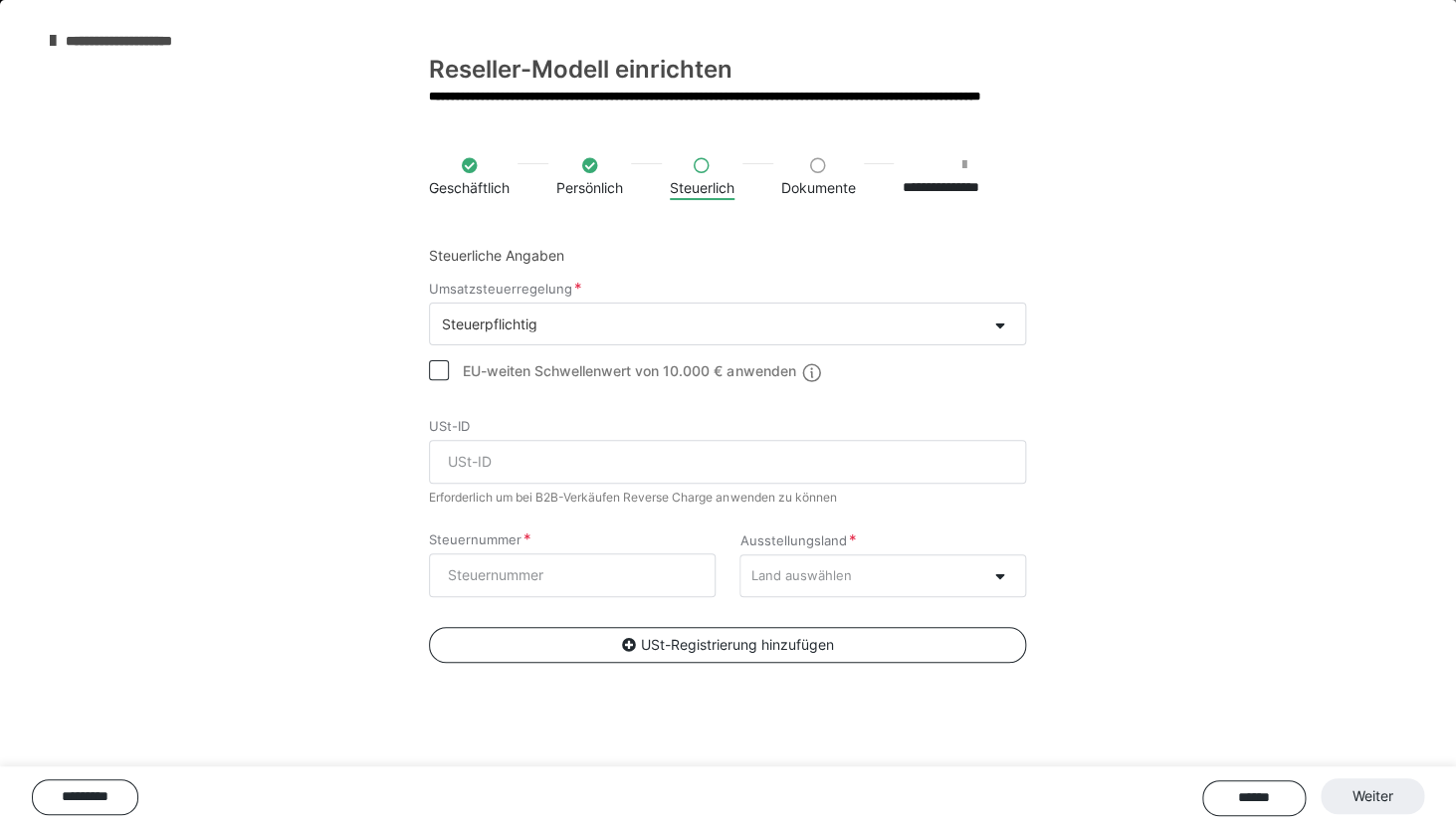 click on "**********" at bounding box center (728, 476) 